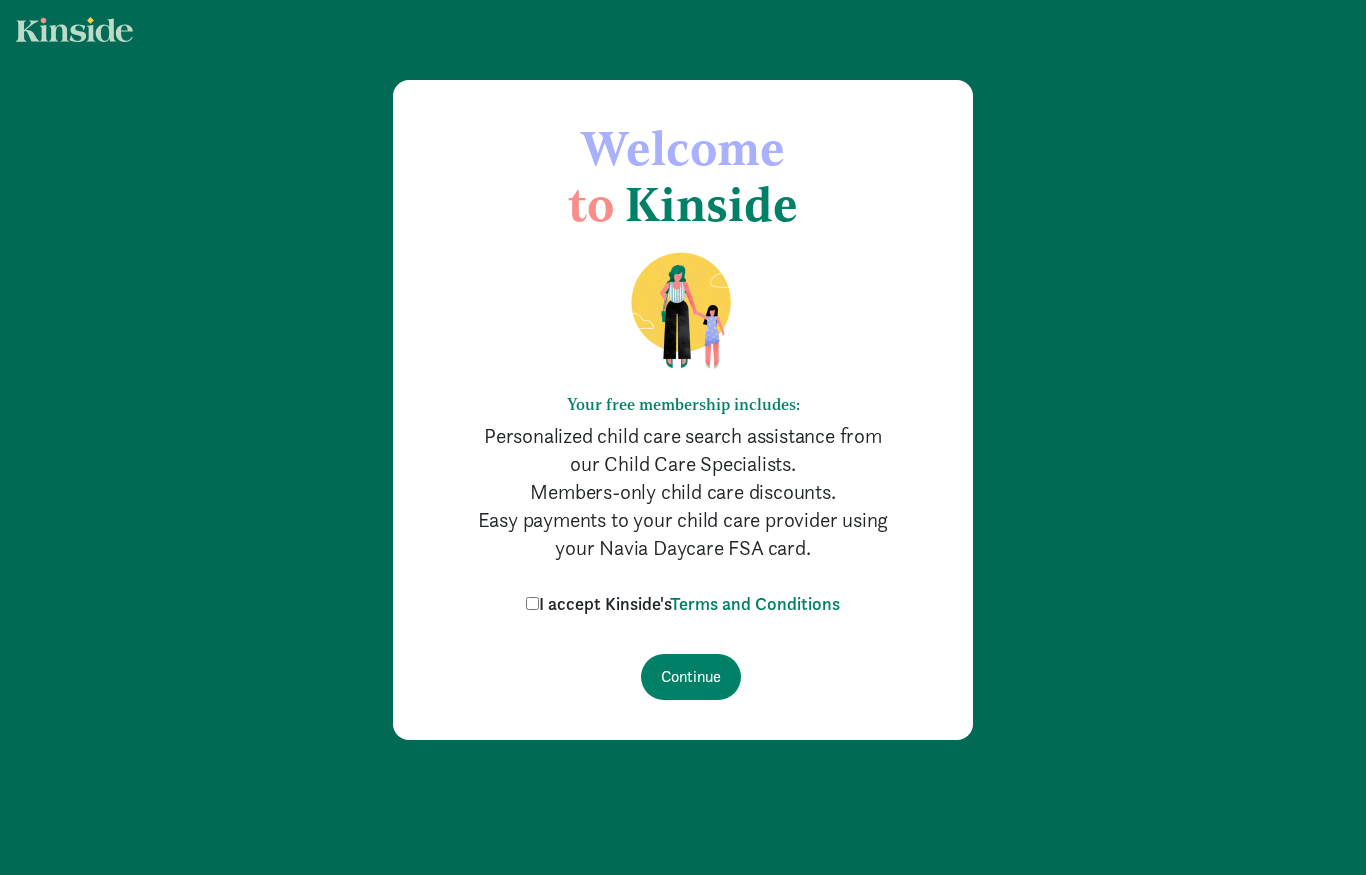 scroll, scrollTop: 0, scrollLeft: 0, axis: both 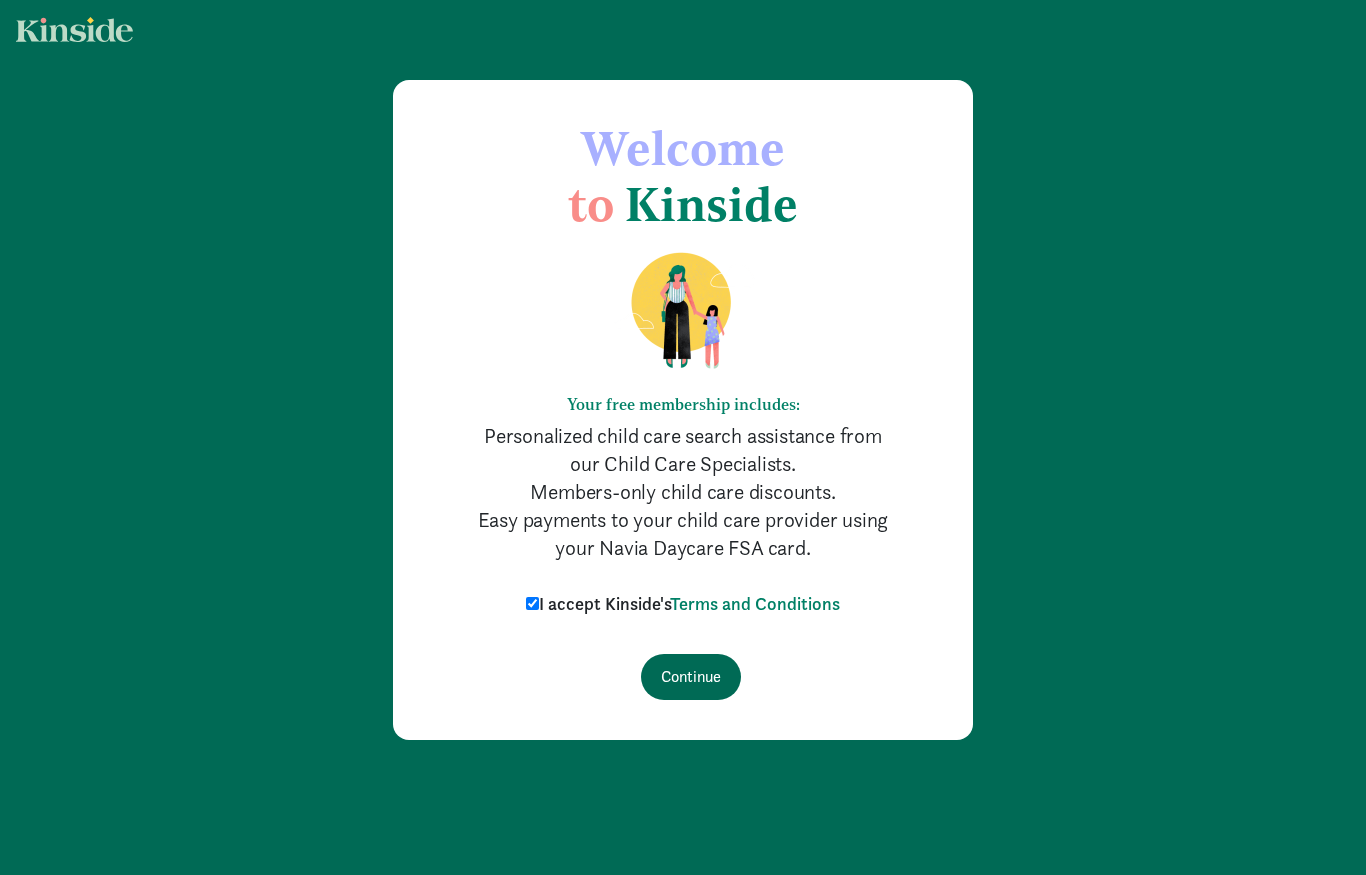 click on "Continue" at bounding box center (691, 677) 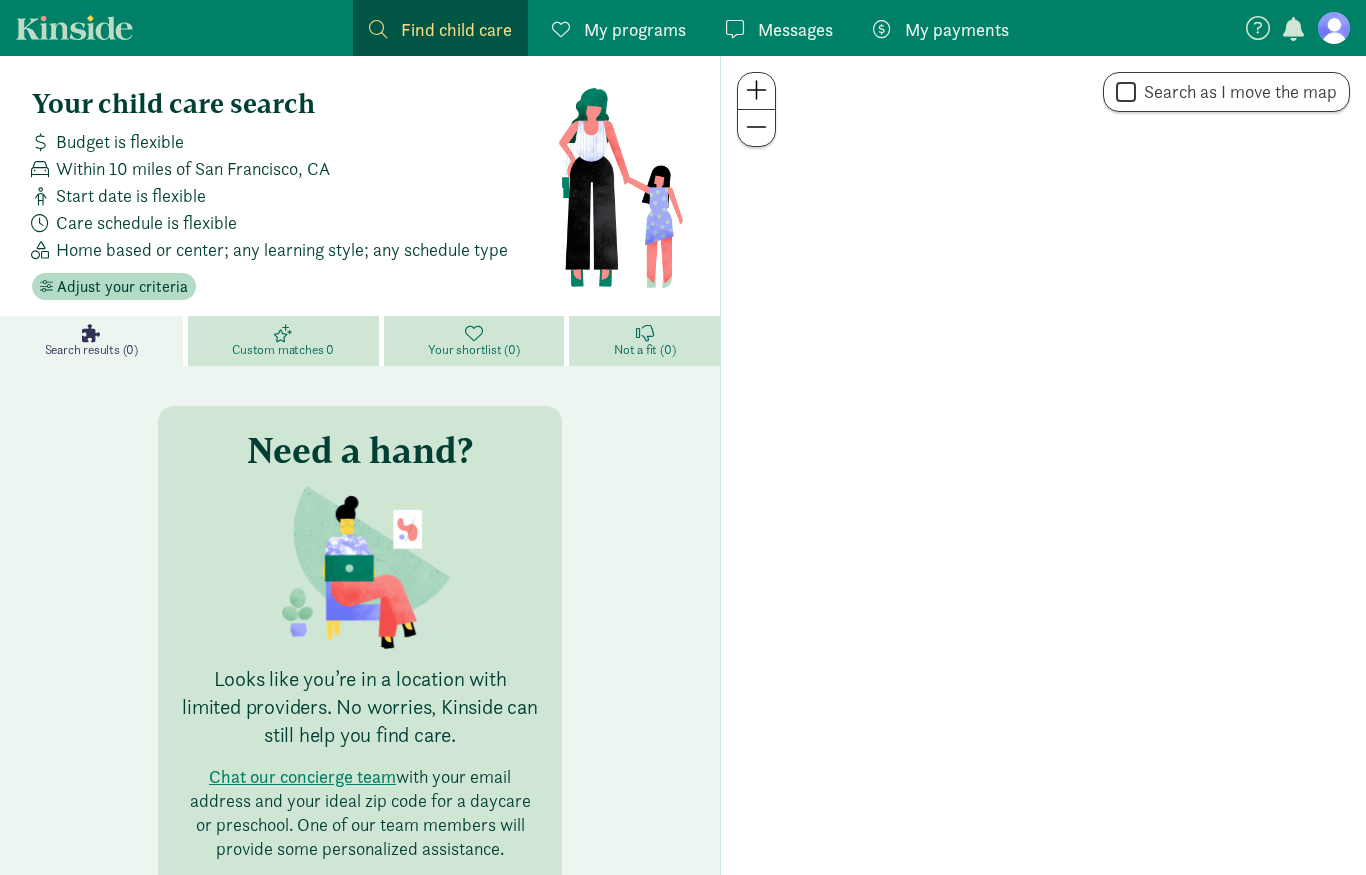 scroll, scrollTop: 0, scrollLeft: 0, axis: both 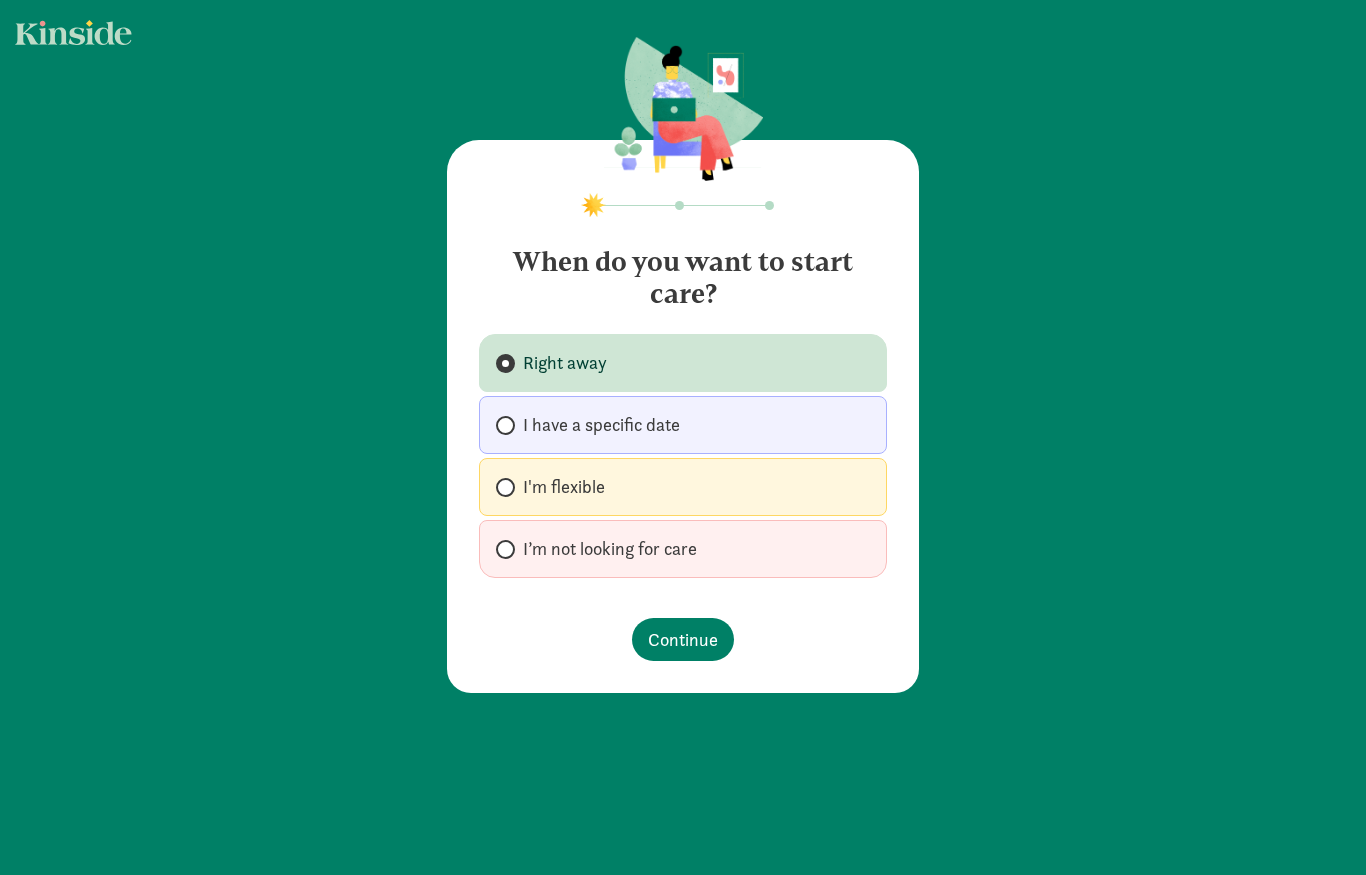 click at bounding box center (505, 487) 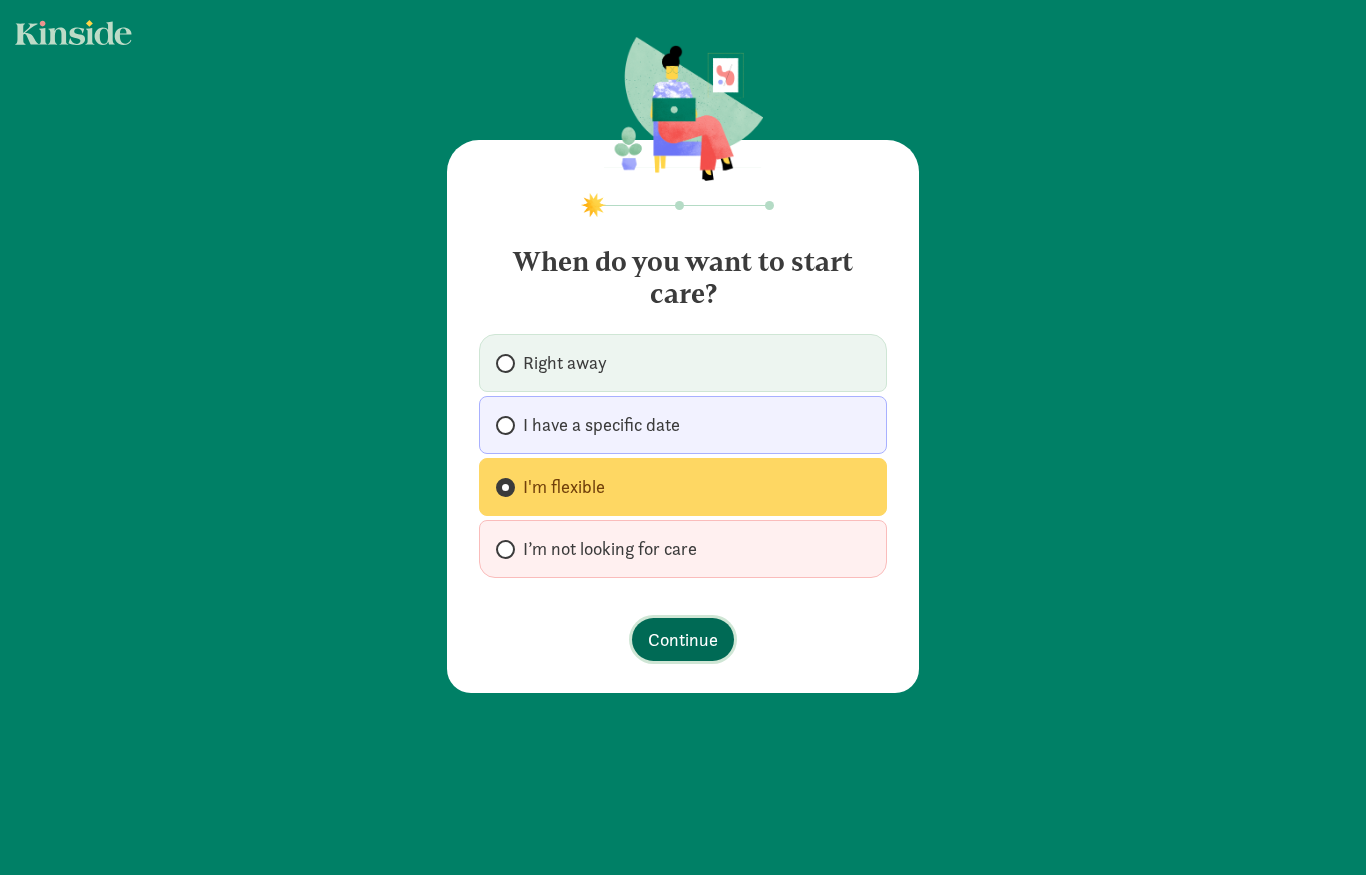 click on "Continue" at bounding box center [683, 639] 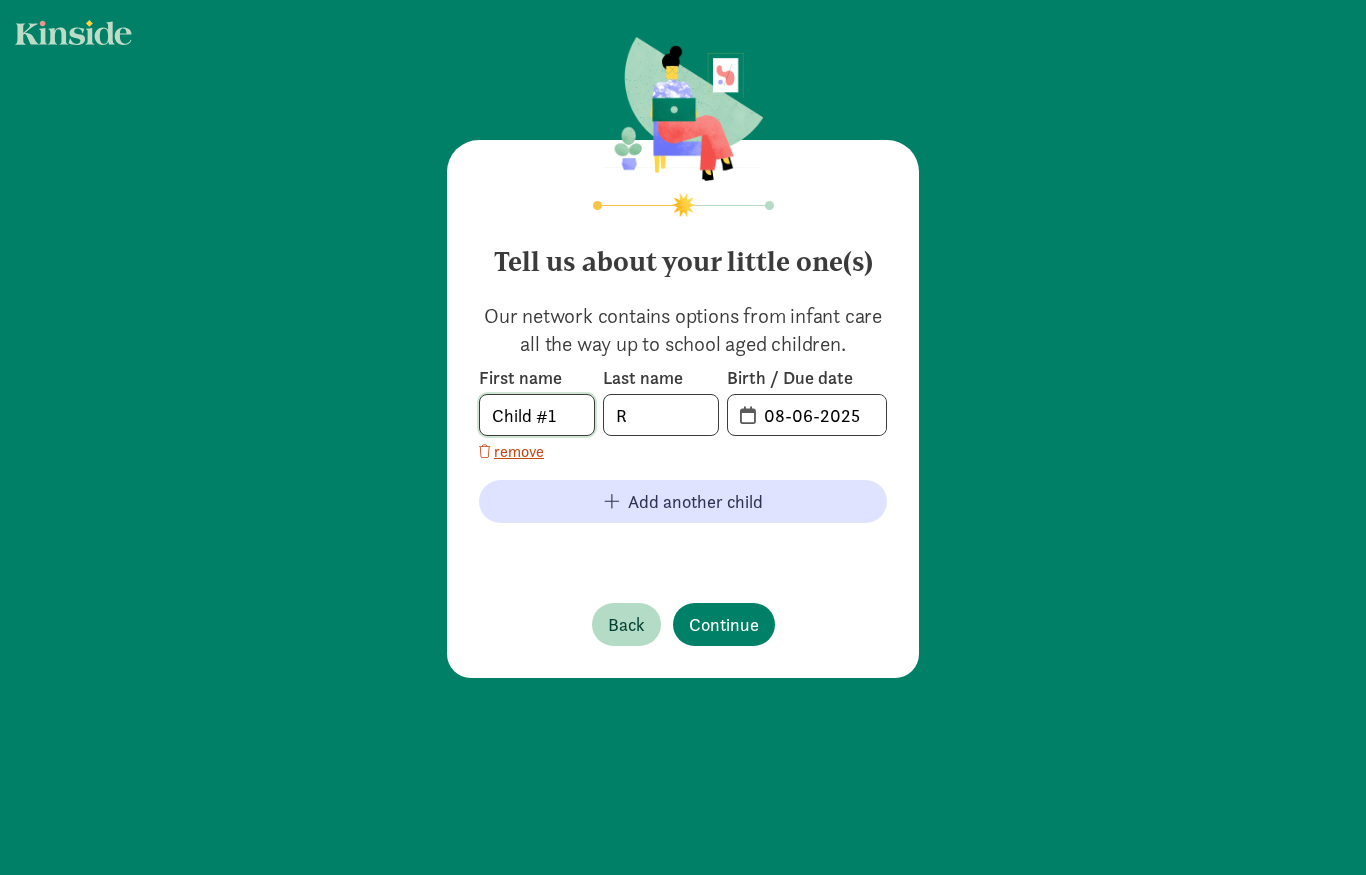 click on "Child #1" 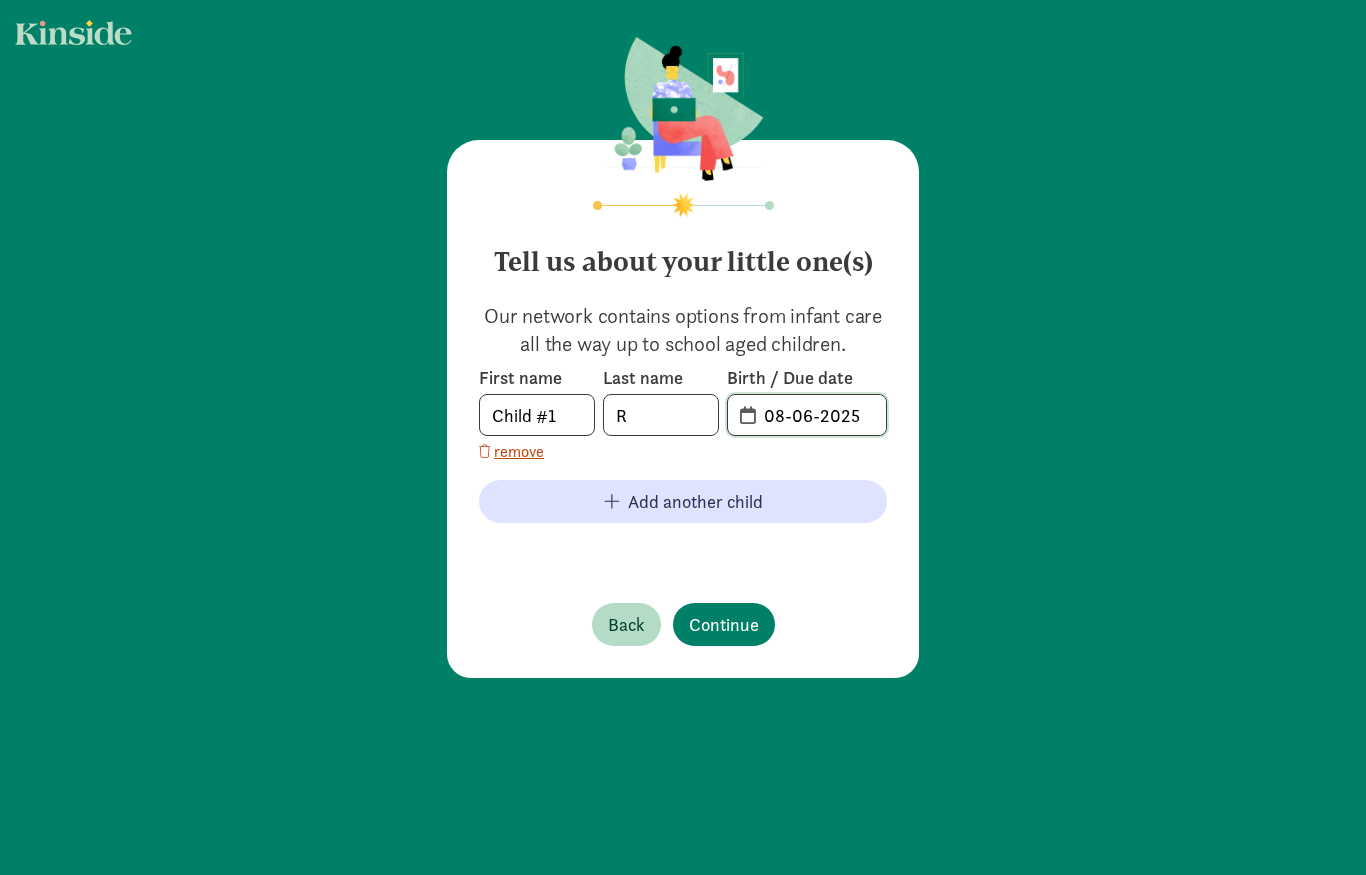 click on "08-06-2025" 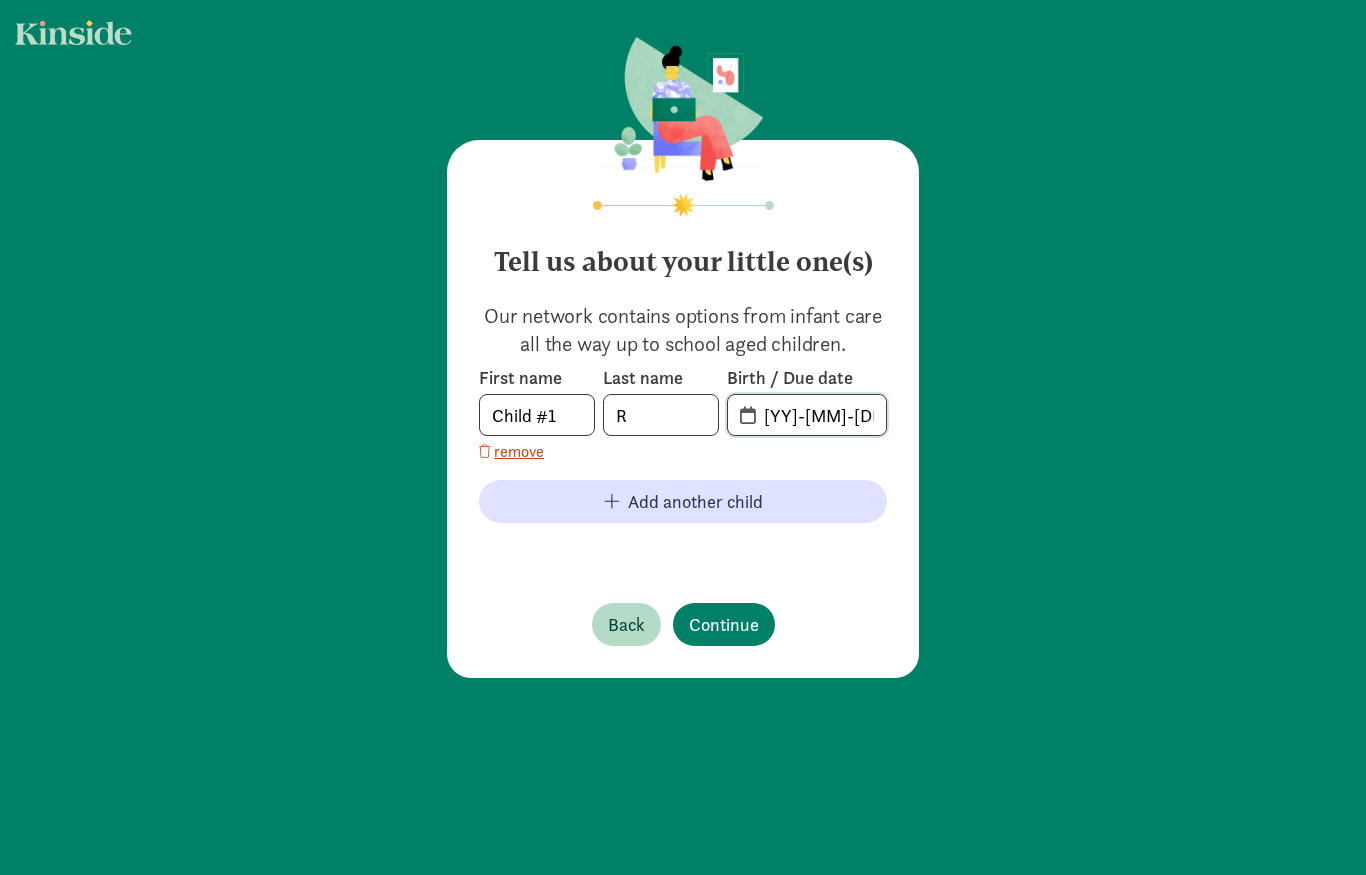 click on "20-25-0806" 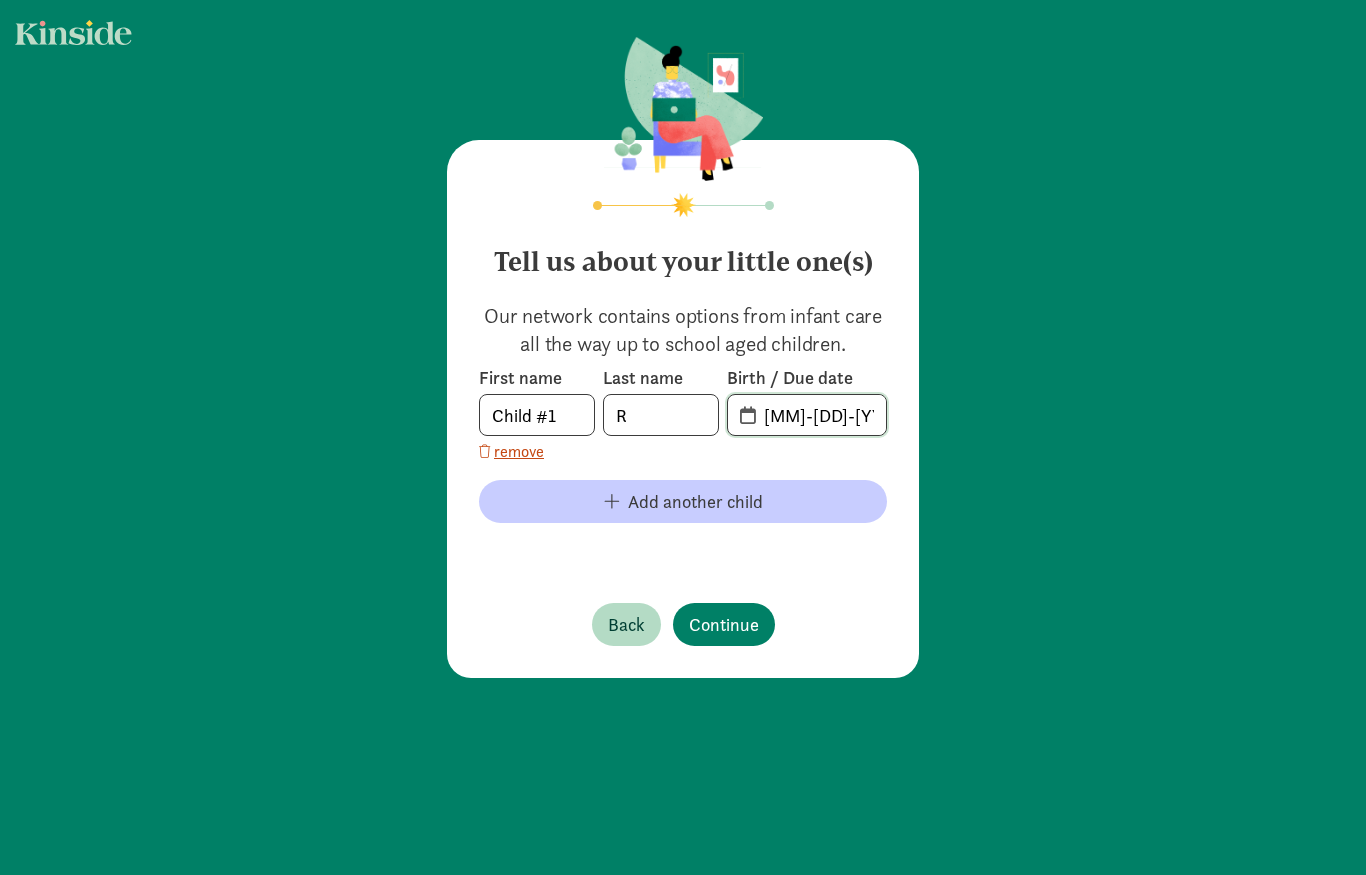 type on "08-01-2023" 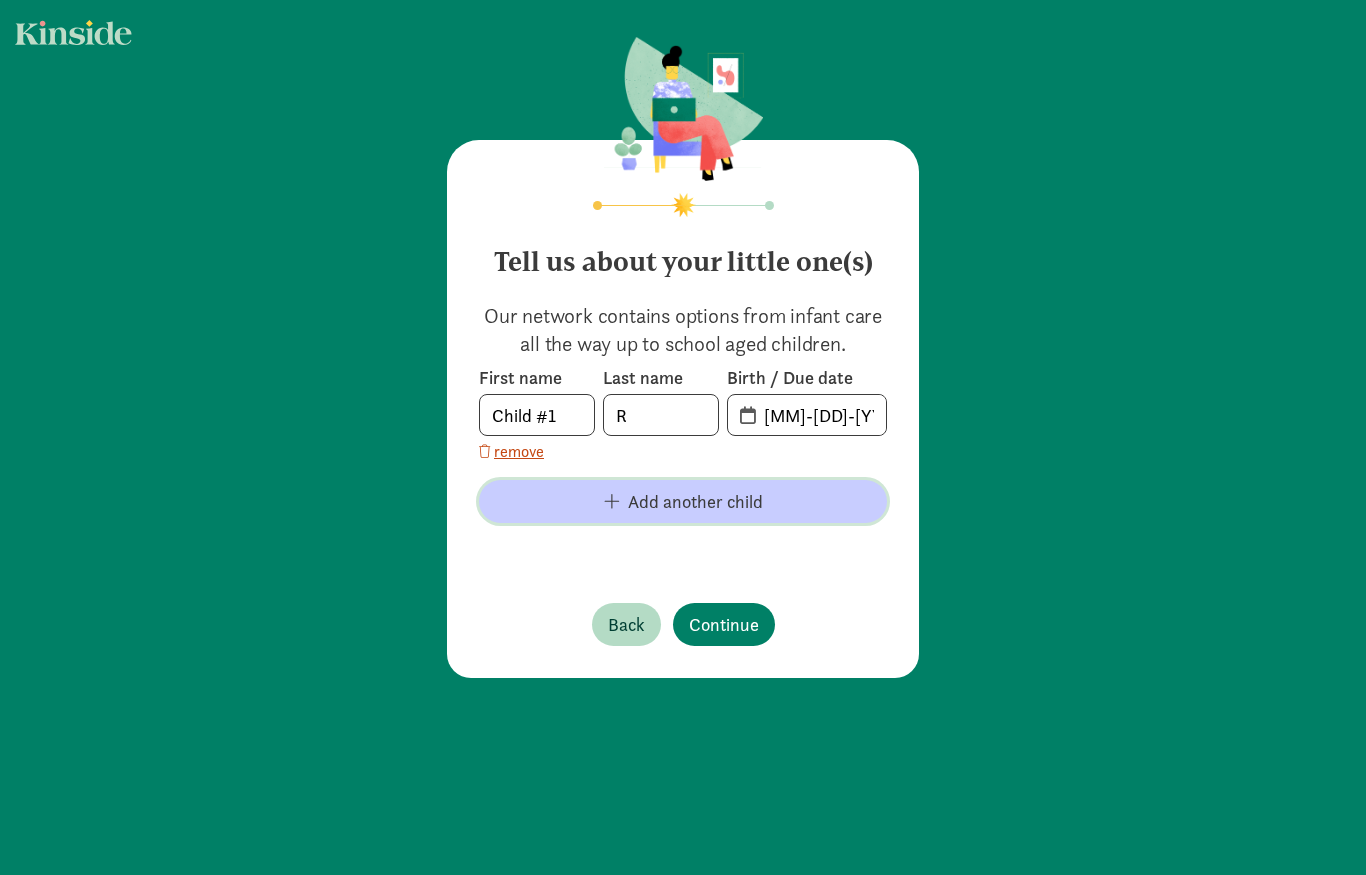 click on "Add another child" at bounding box center (695, 501) 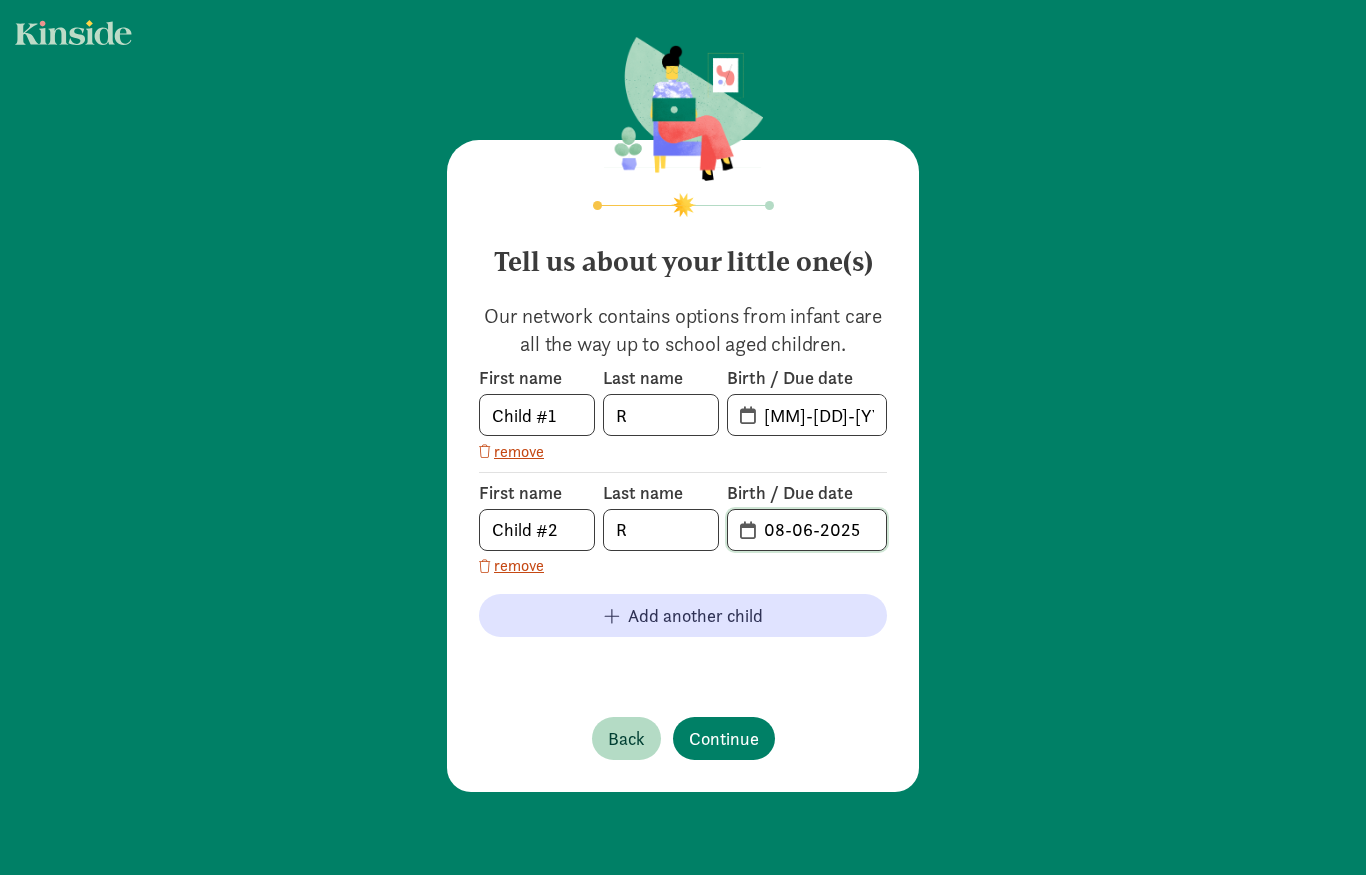 click on "08-06-2025" 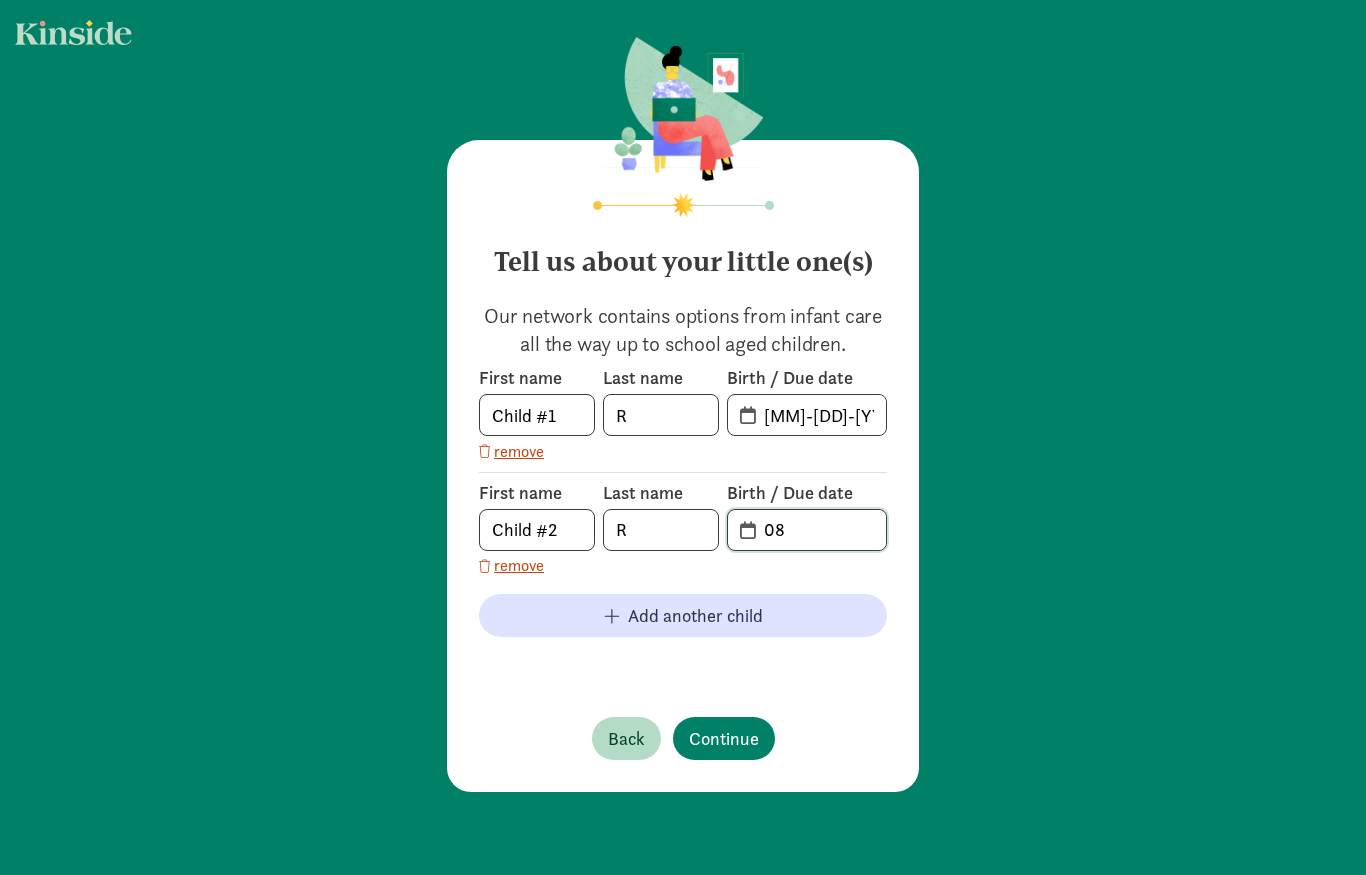 type on "0" 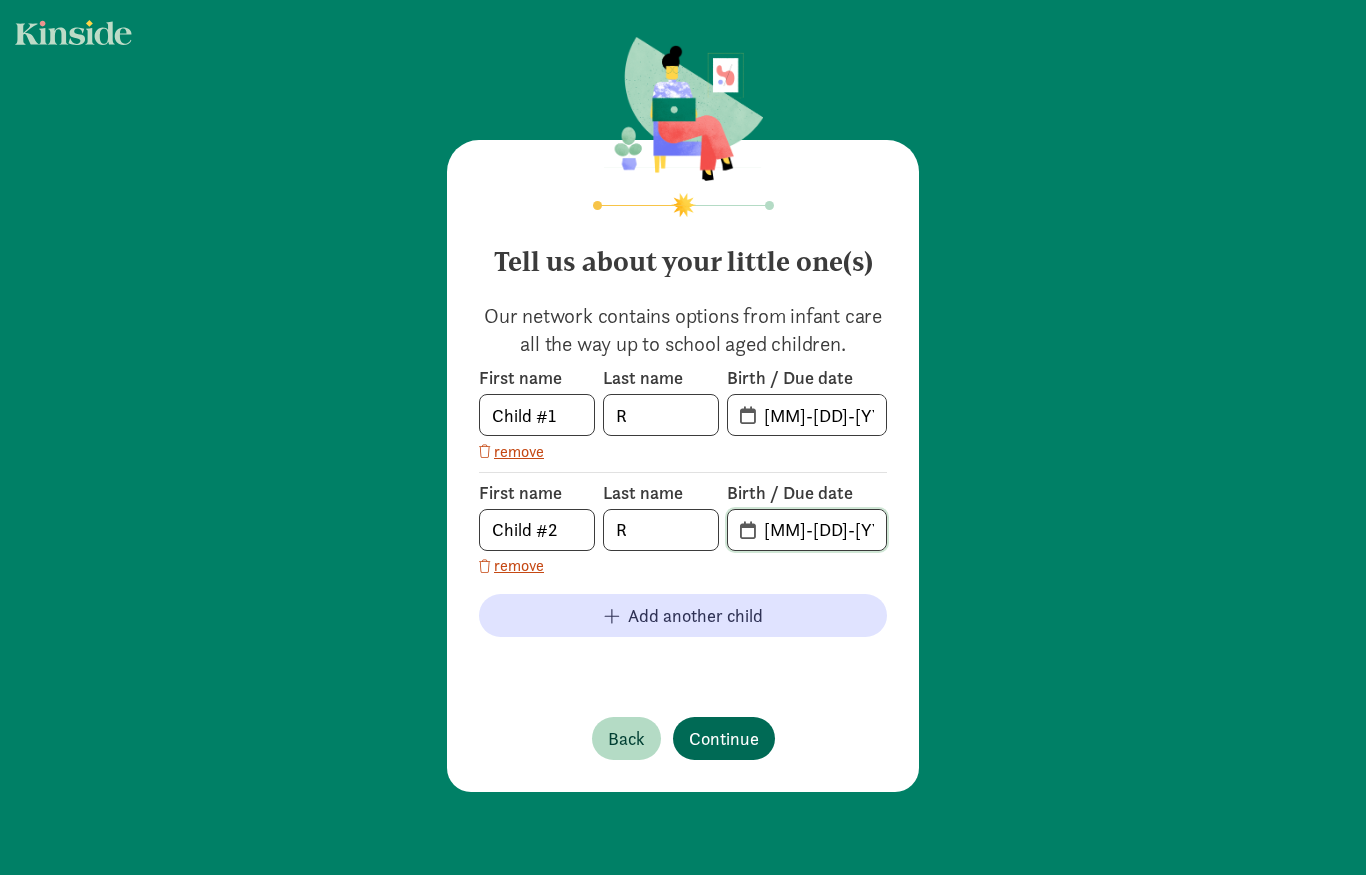 type on "01-26-2025" 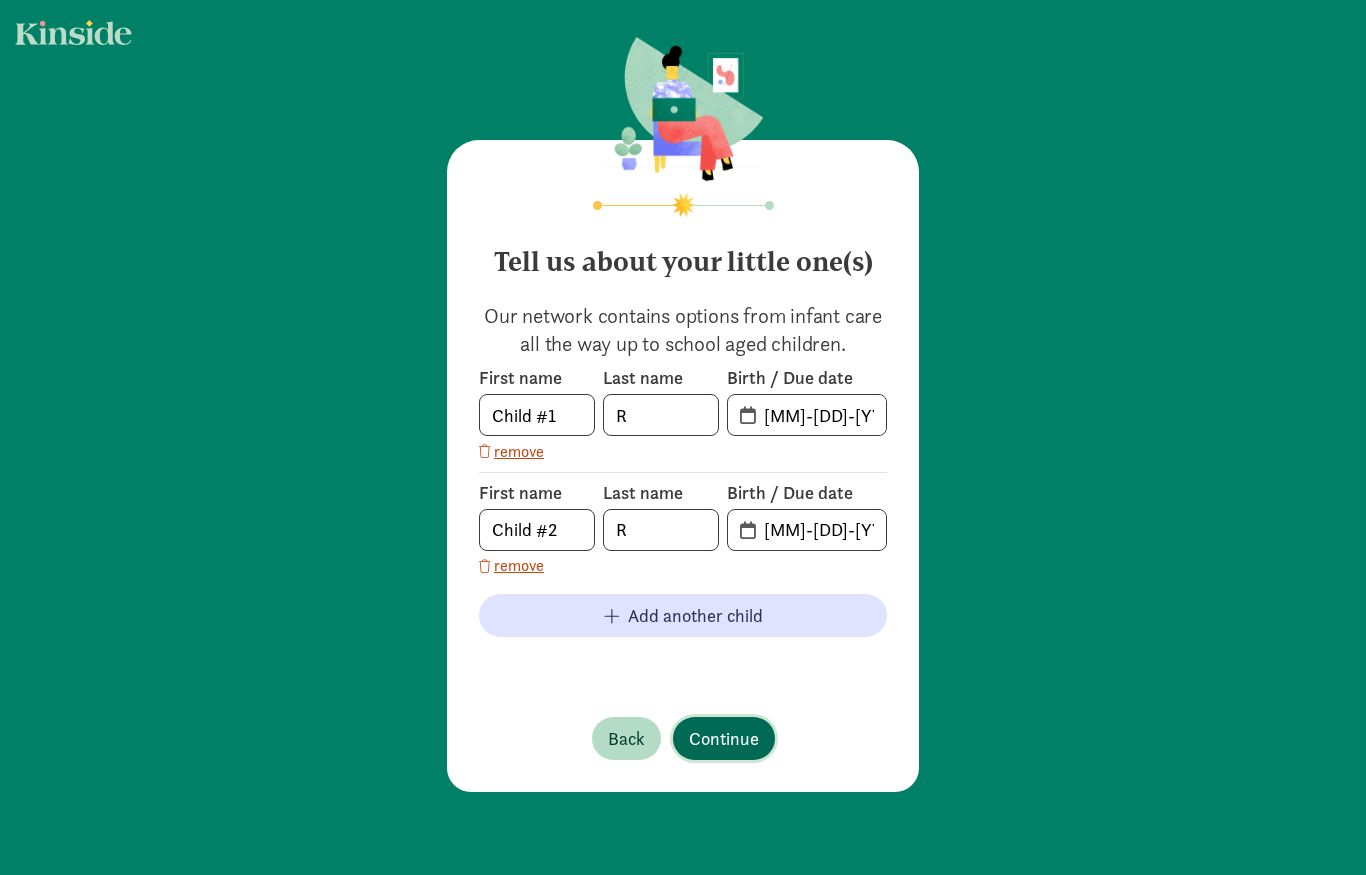 click on "Continue" at bounding box center [724, 738] 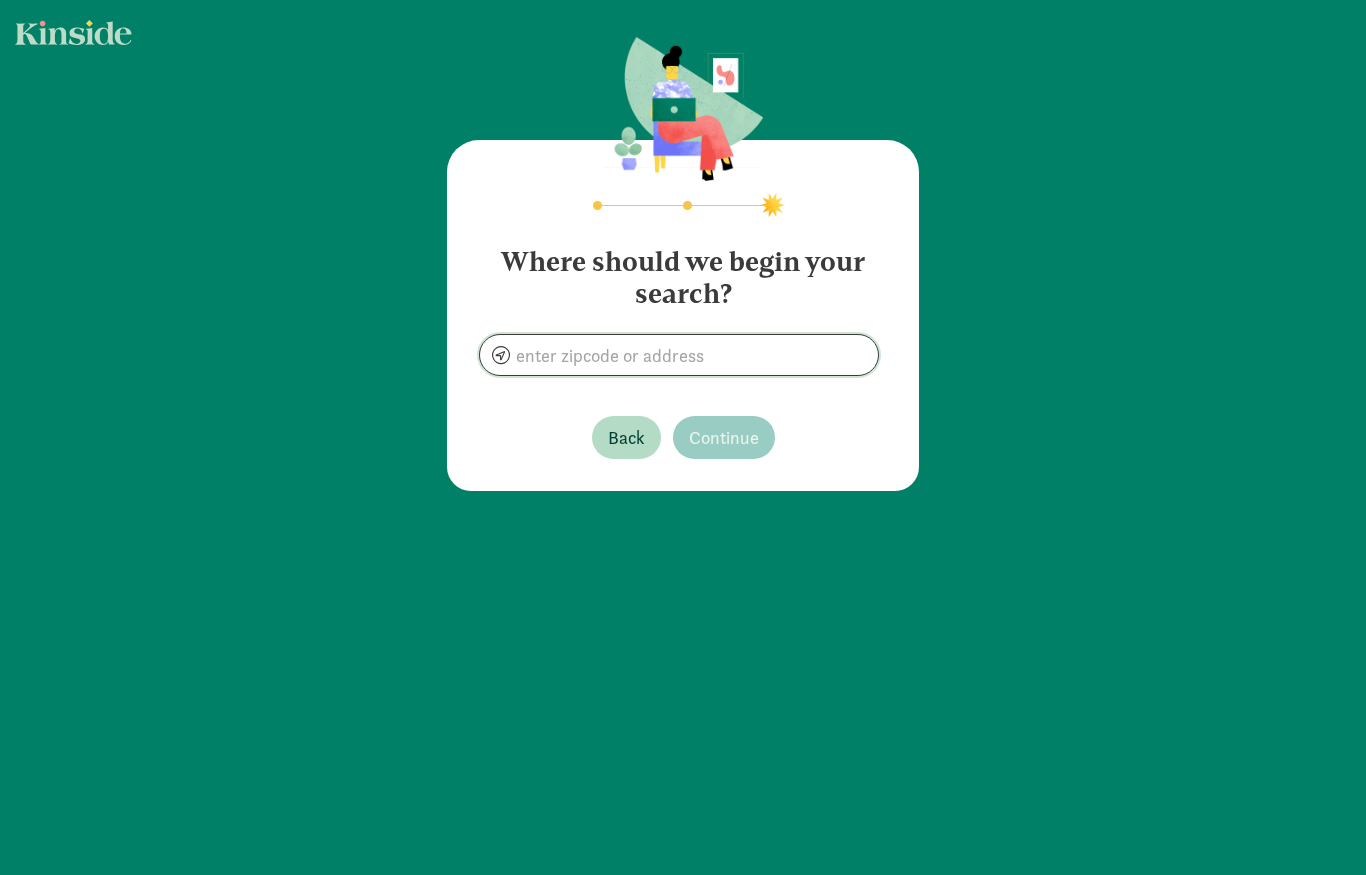 click 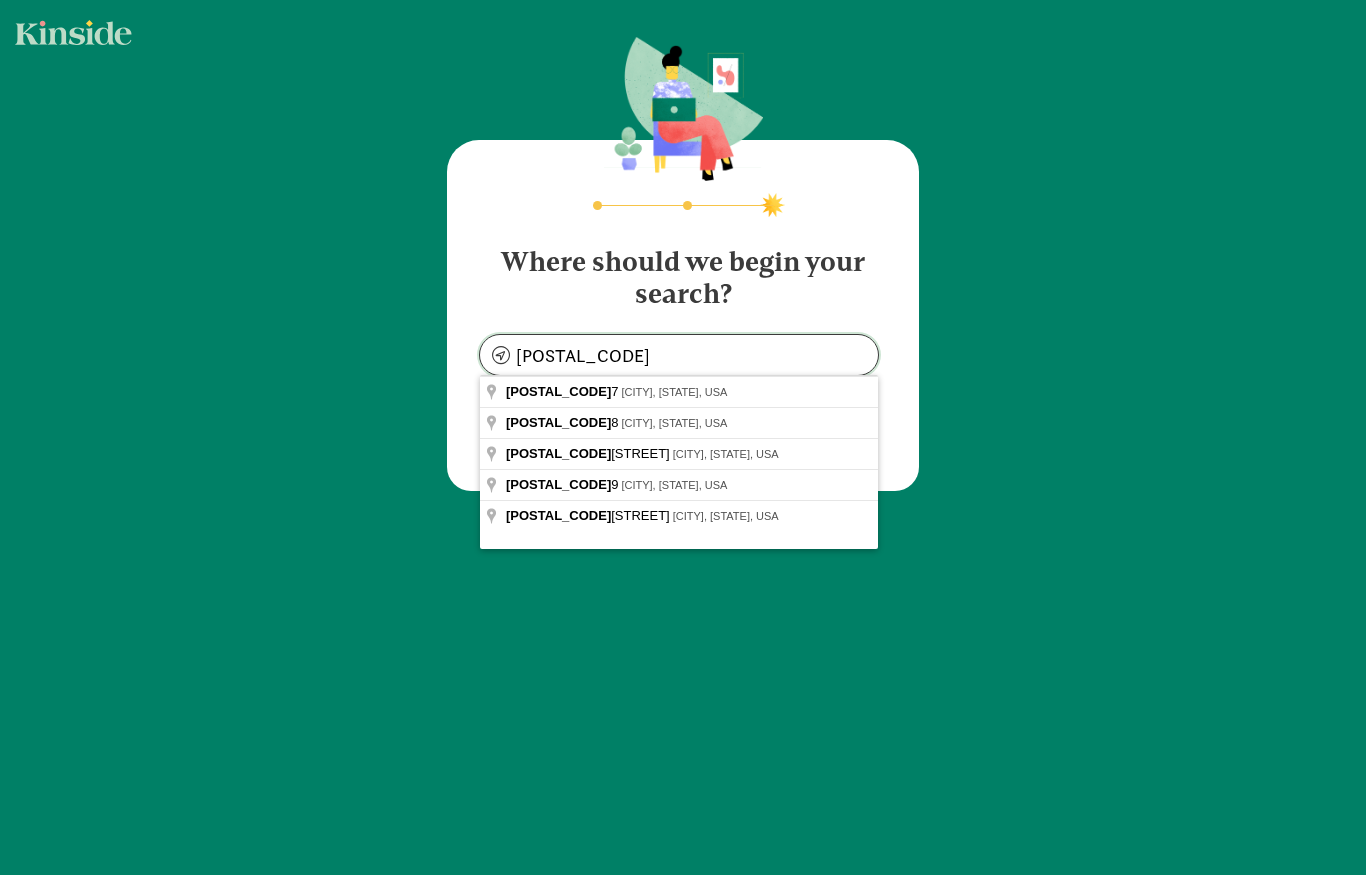 type on "Elk Grove, CA 95758, USA" 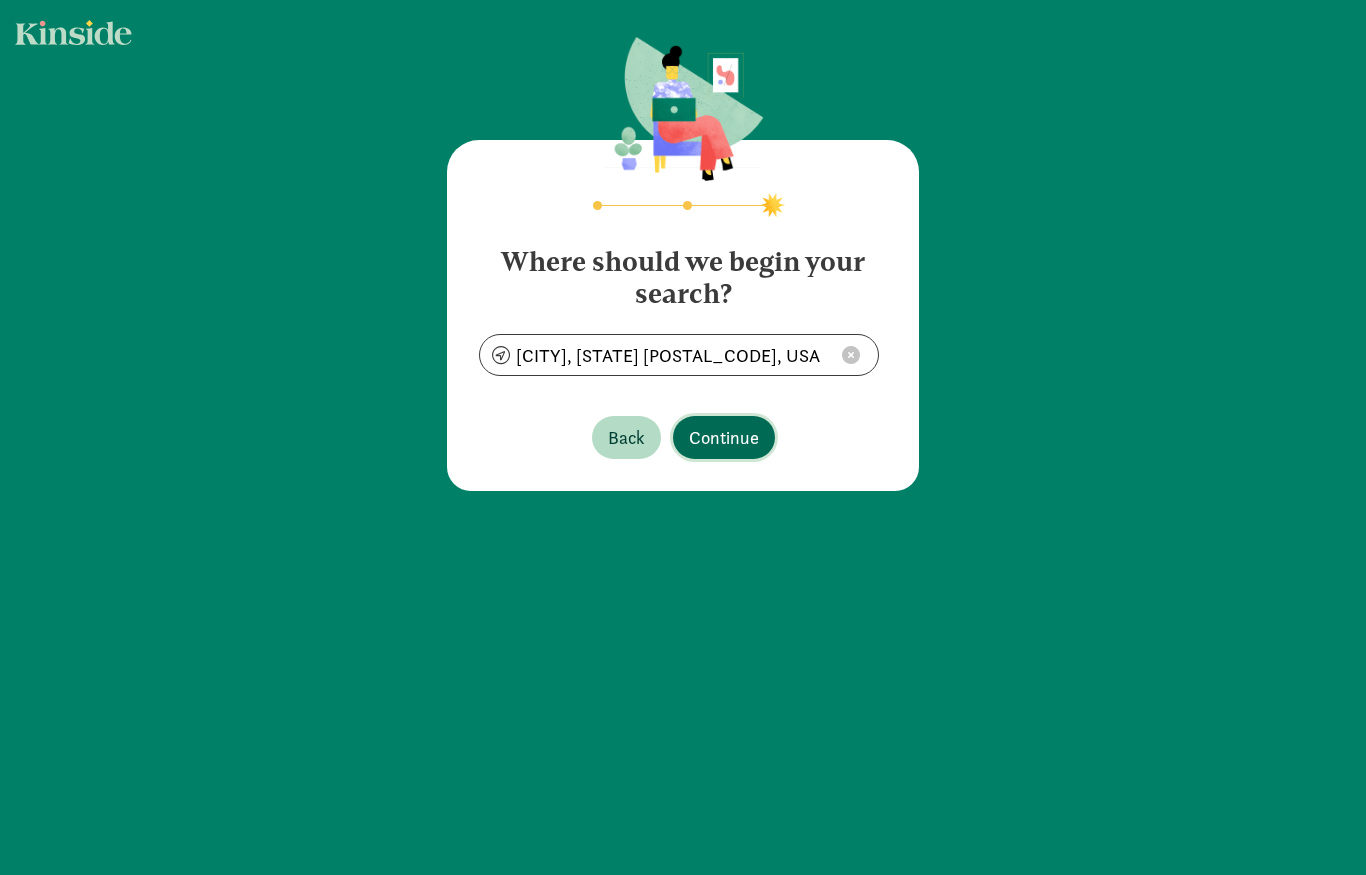 click on "Continue" at bounding box center [724, 437] 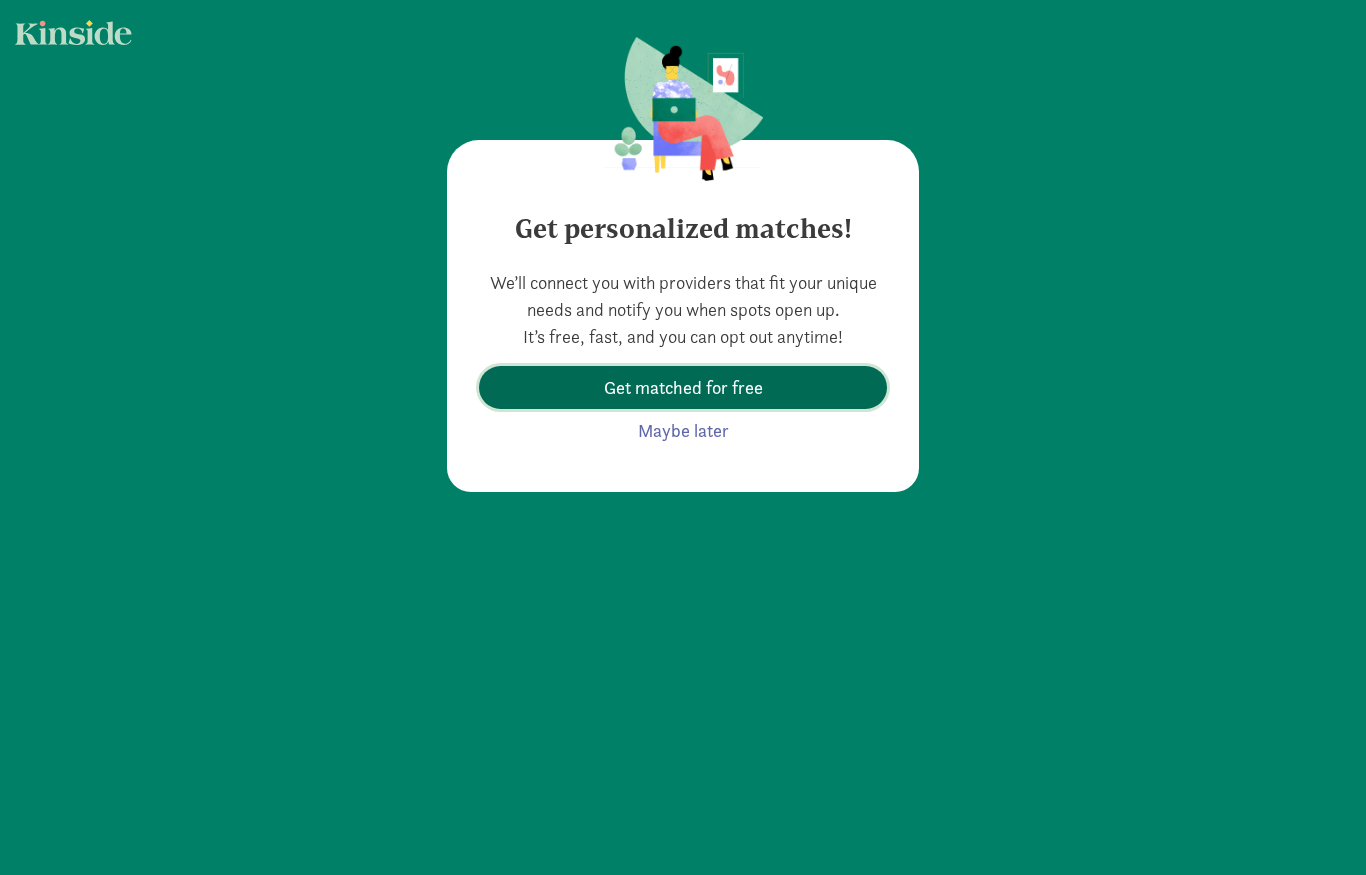 click on "Get matched for free" at bounding box center [683, 387] 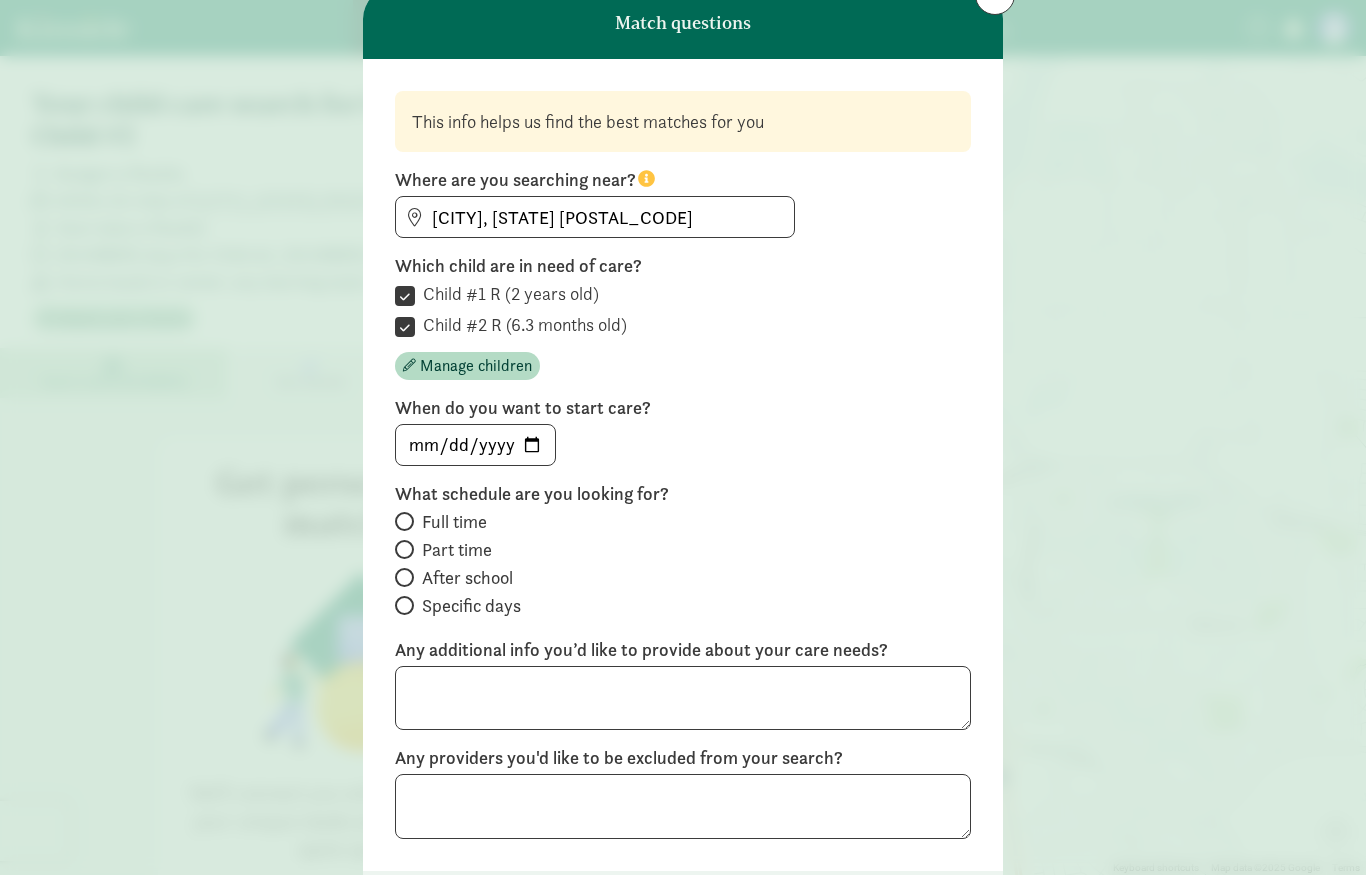 scroll, scrollTop: 78, scrollLeft: 0, axis: vertical 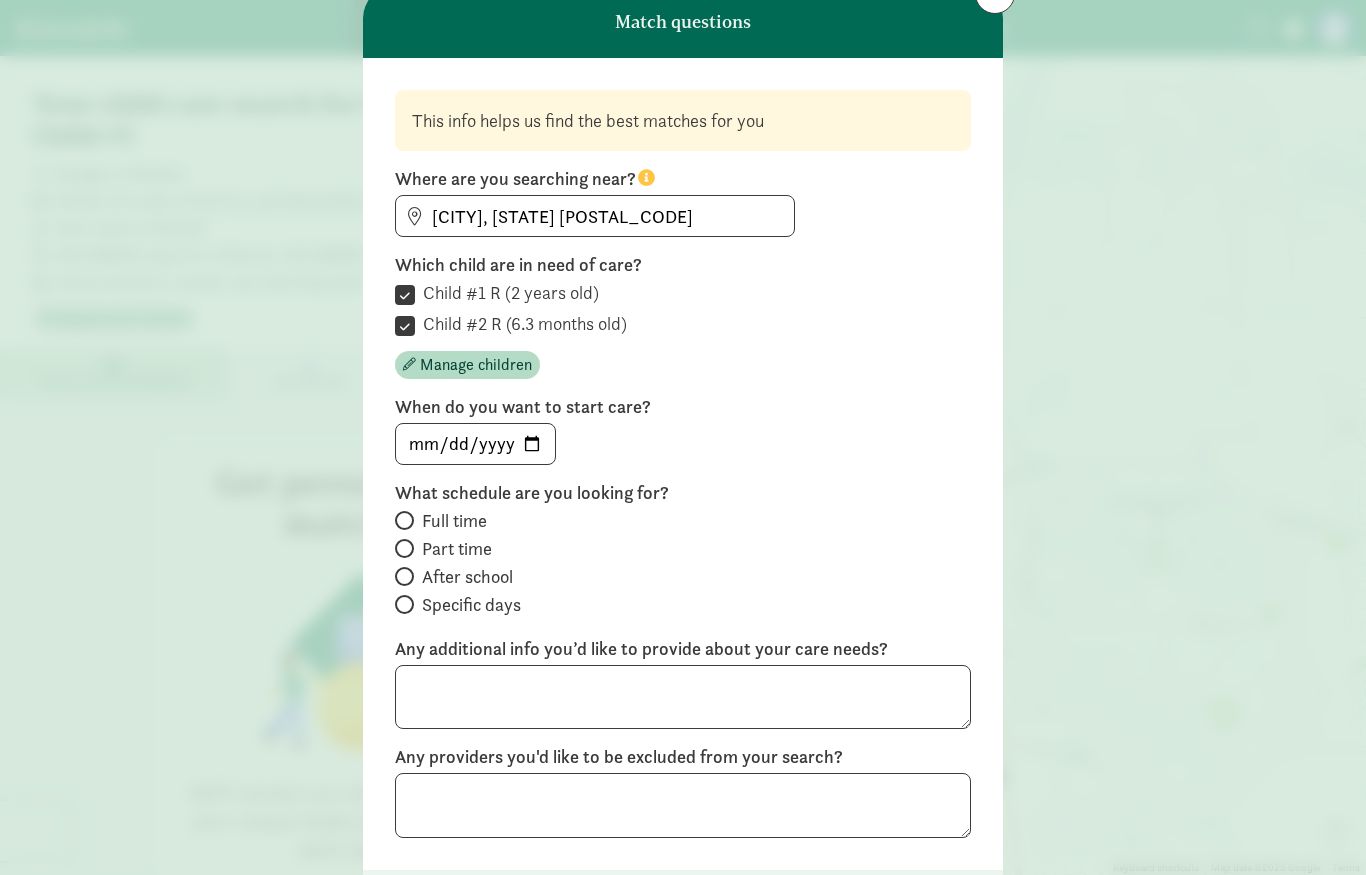 click on "Full time" at bounding box center [401, 520] 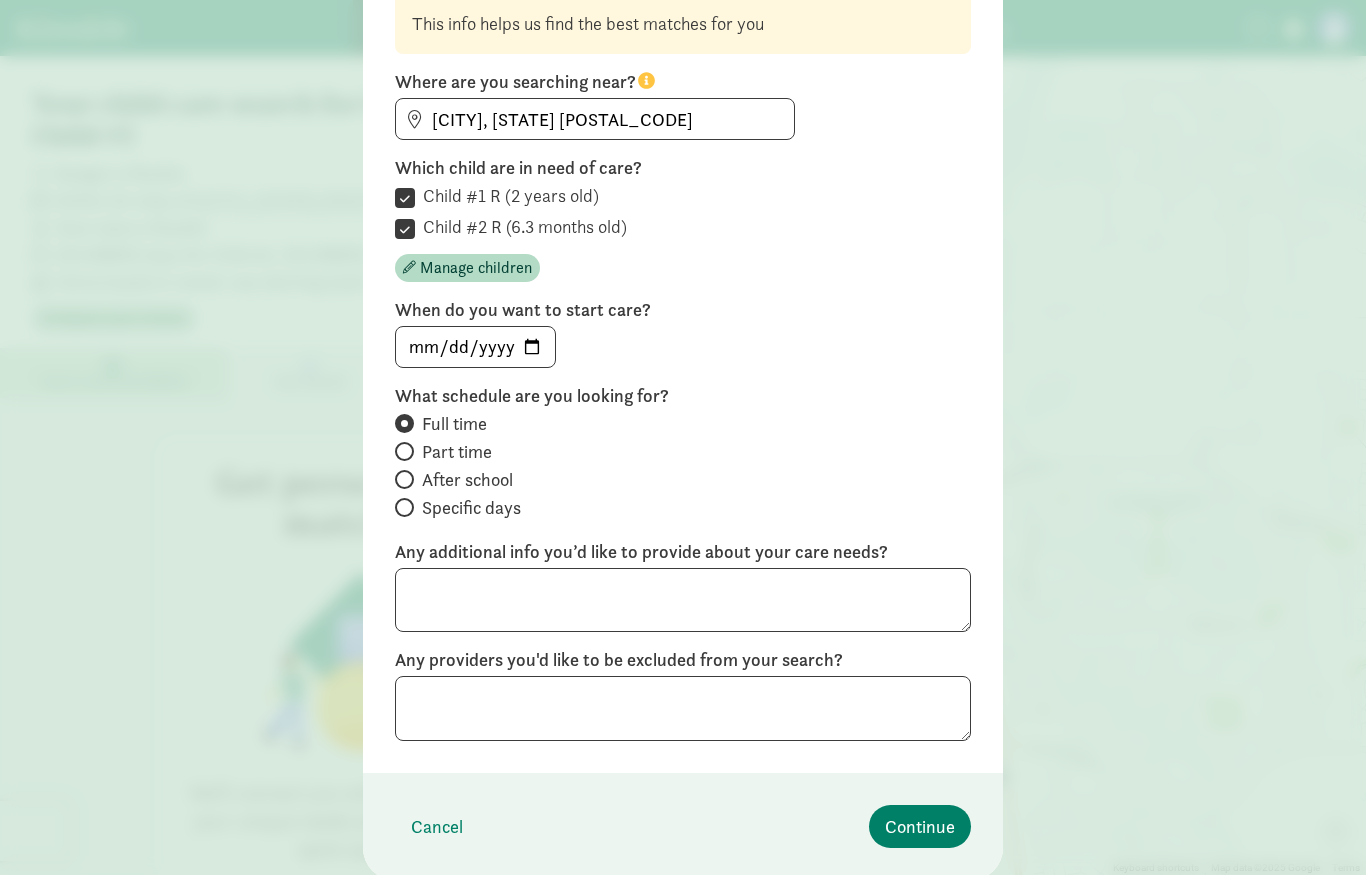 scroll, scrollTop: 177, scrollLeft: 0, axis: vertical 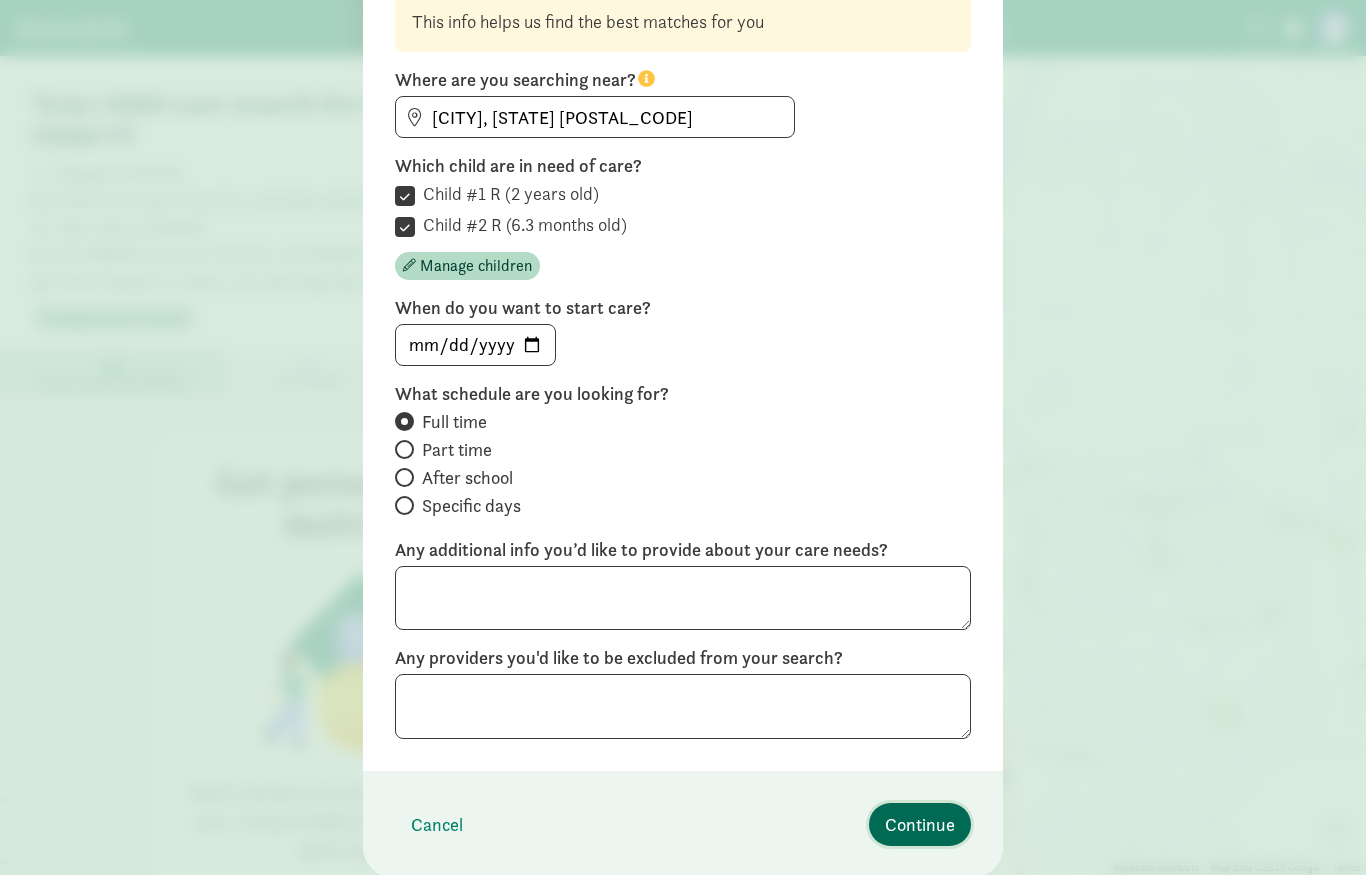 click on "Continue" at bounding box center [920, 824] 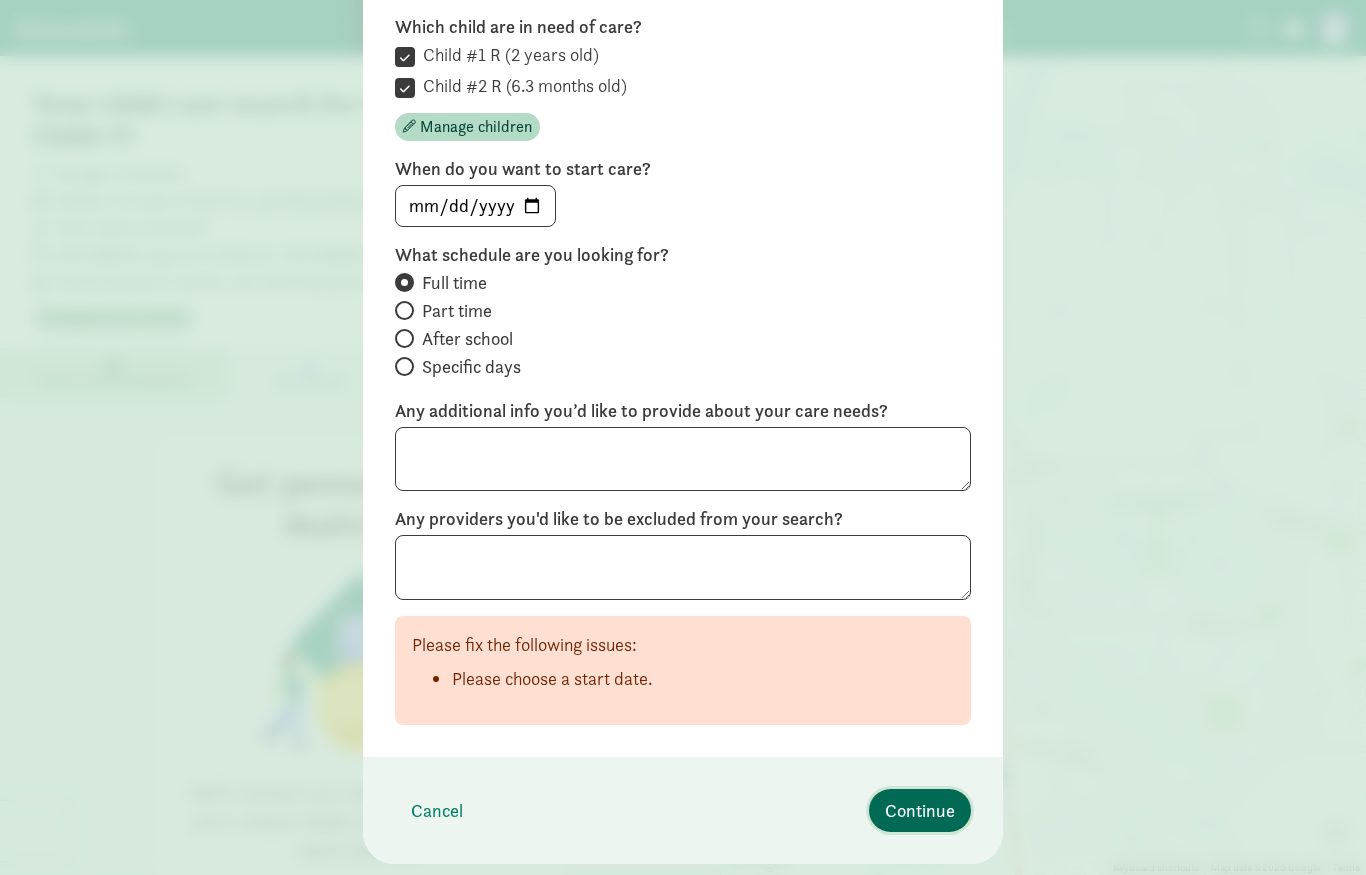 scroll, scrollTop: 318, scrollLeft: 0, axis: vertical 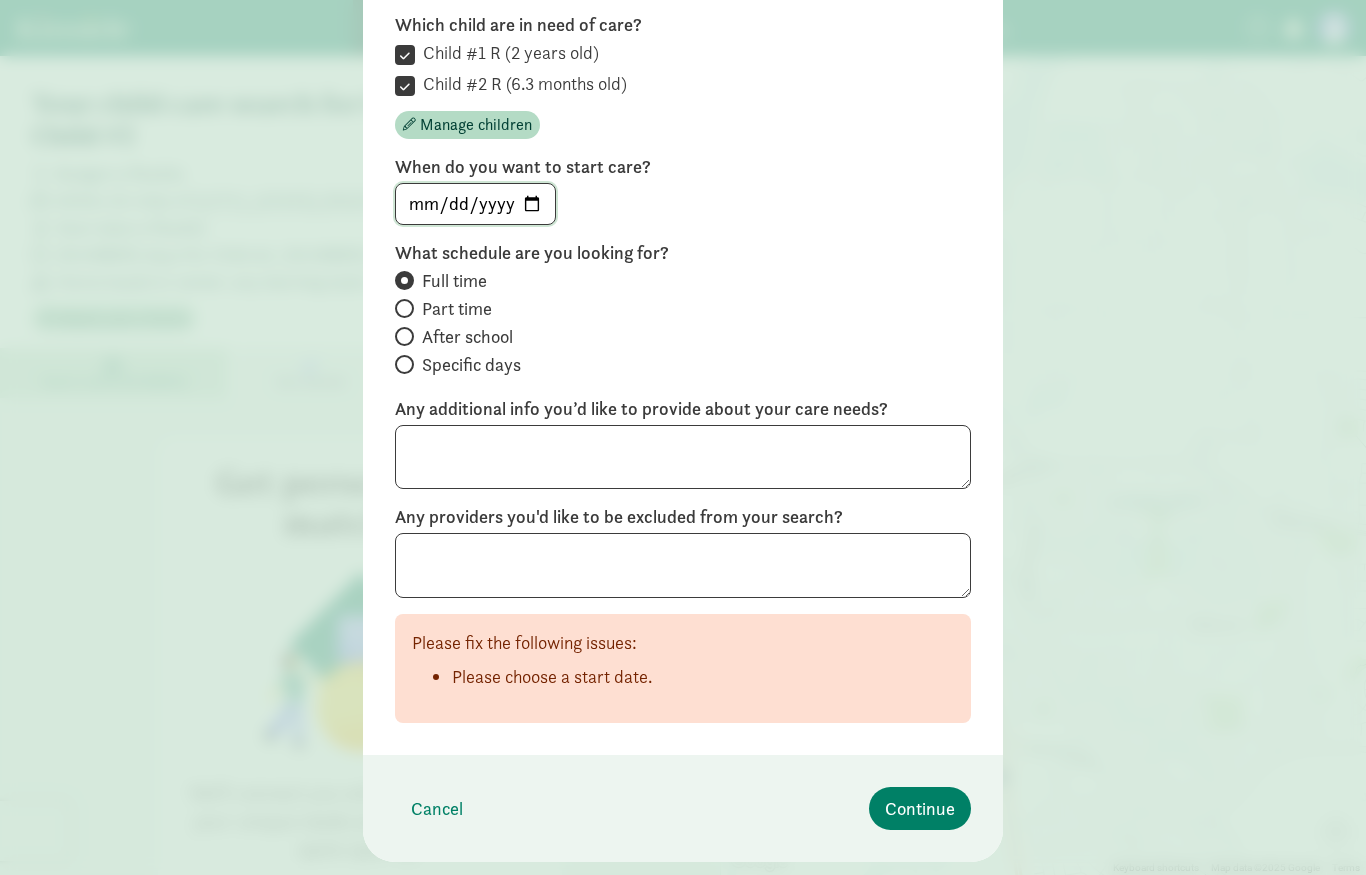 click on "2025-08-06" 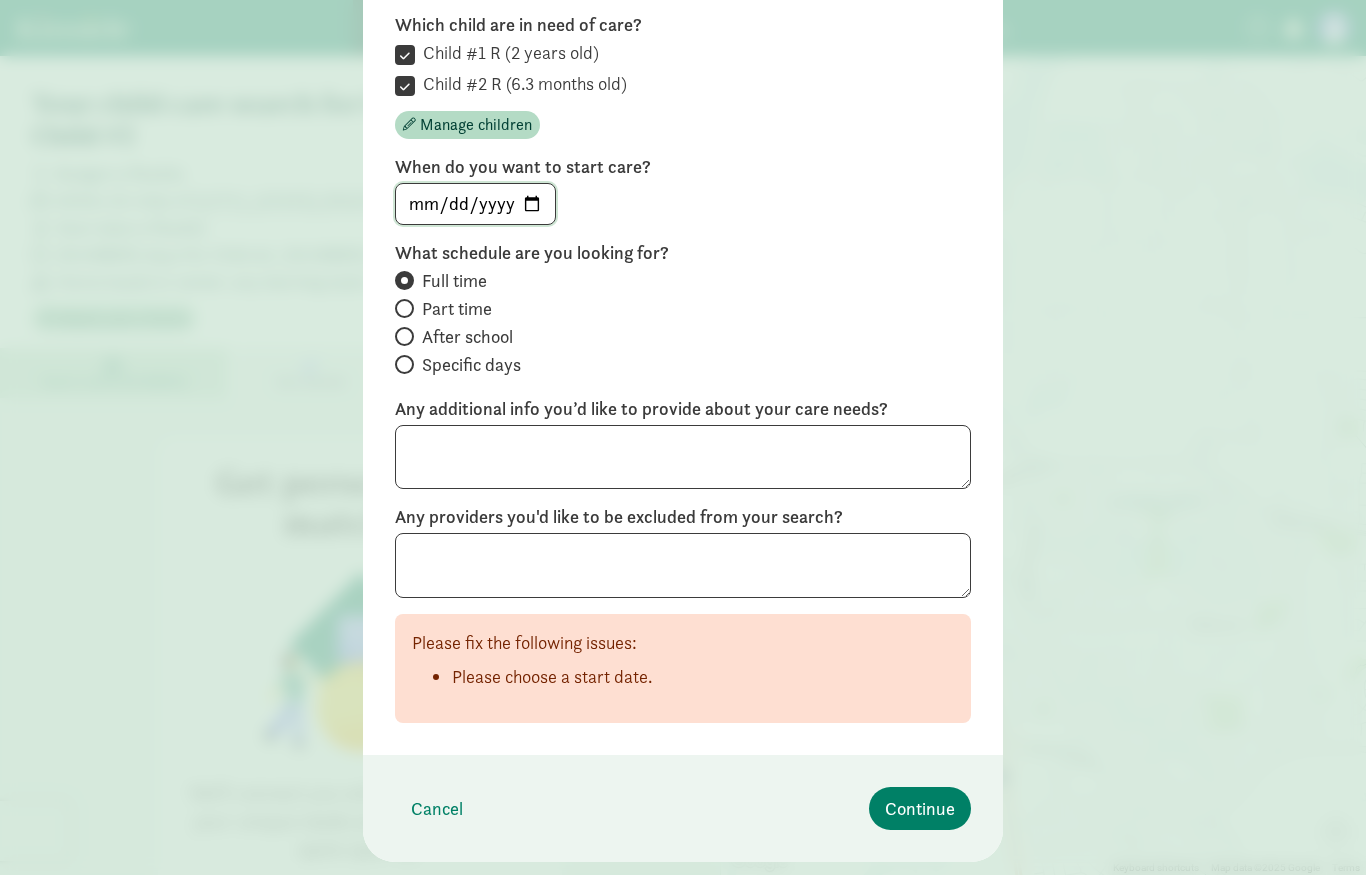 type on "2025-09-01" 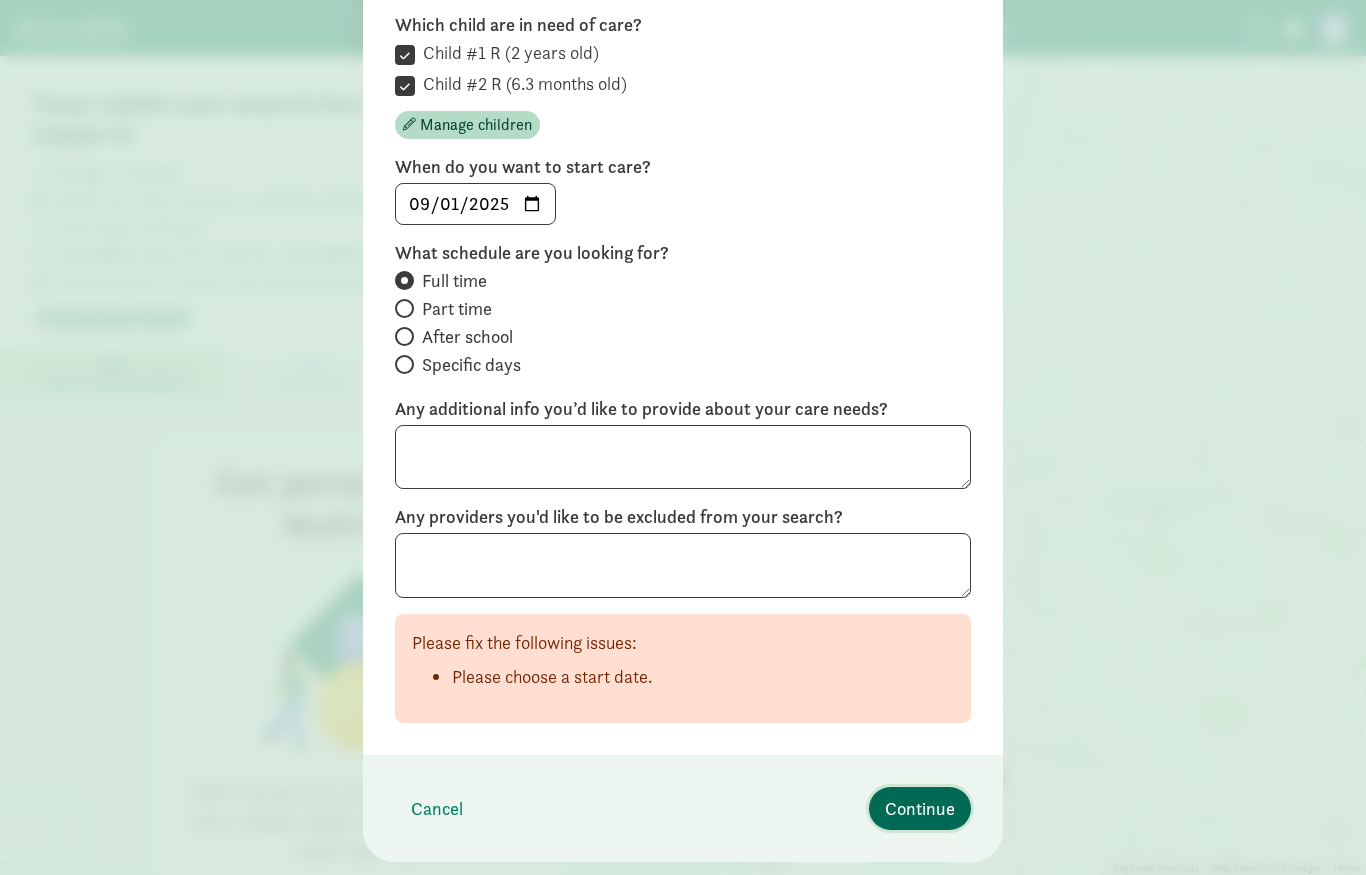 click on "Continue" at bounding box center (920, 808) 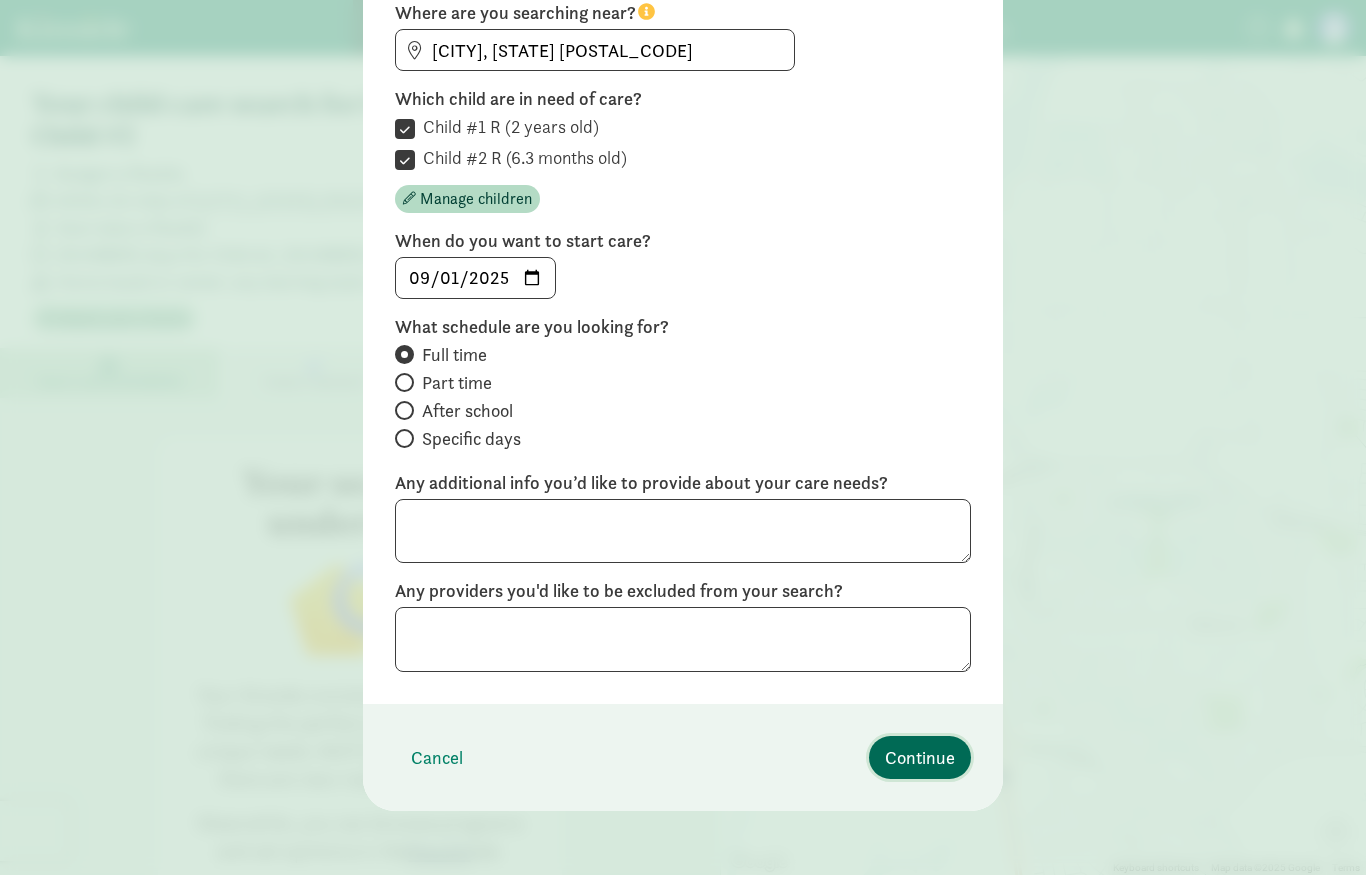 scroll, scrollTop: 0, scrollLeft: 0, axis: both 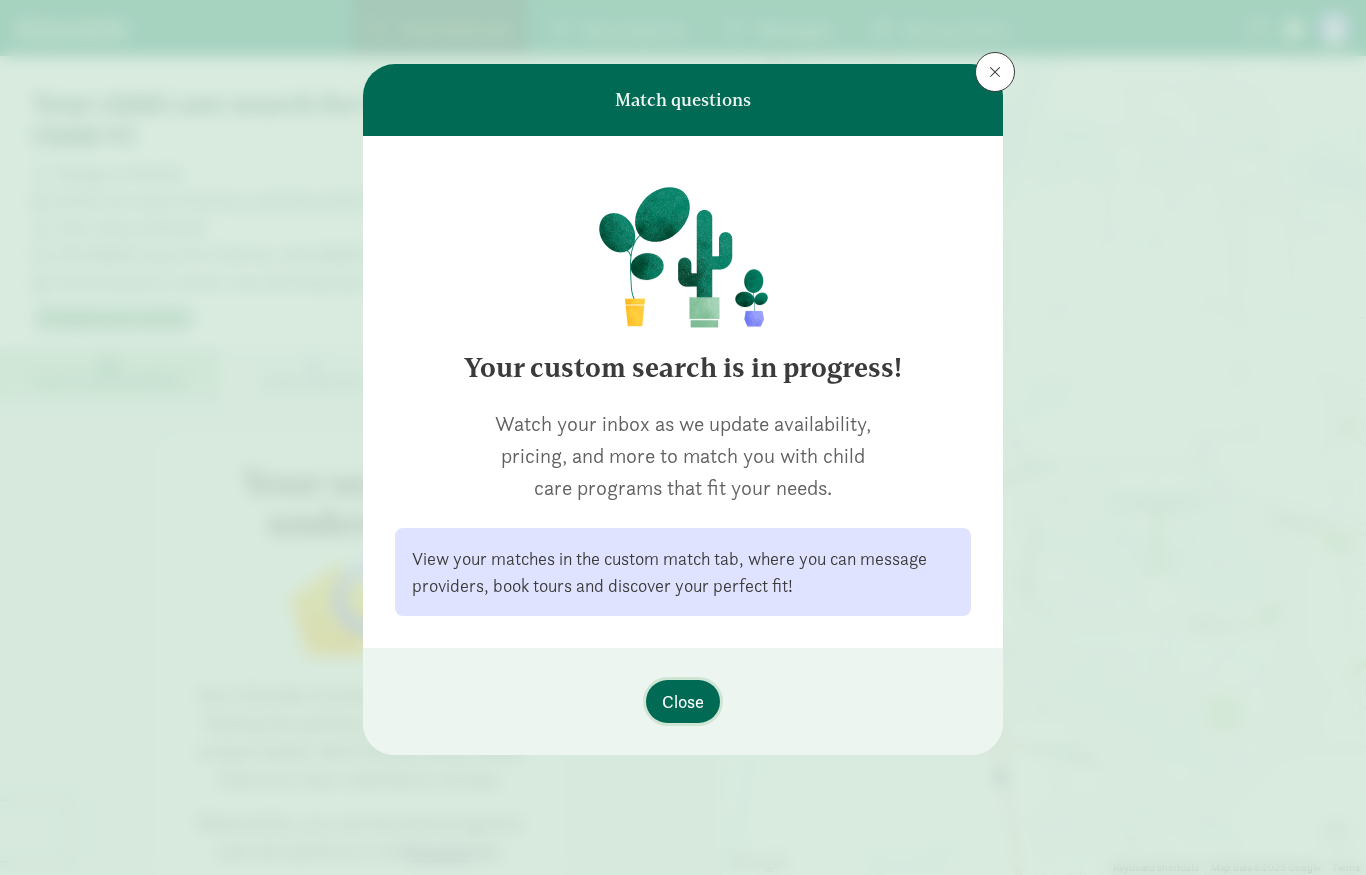 click on "Close" at bounding box center (683, 701) 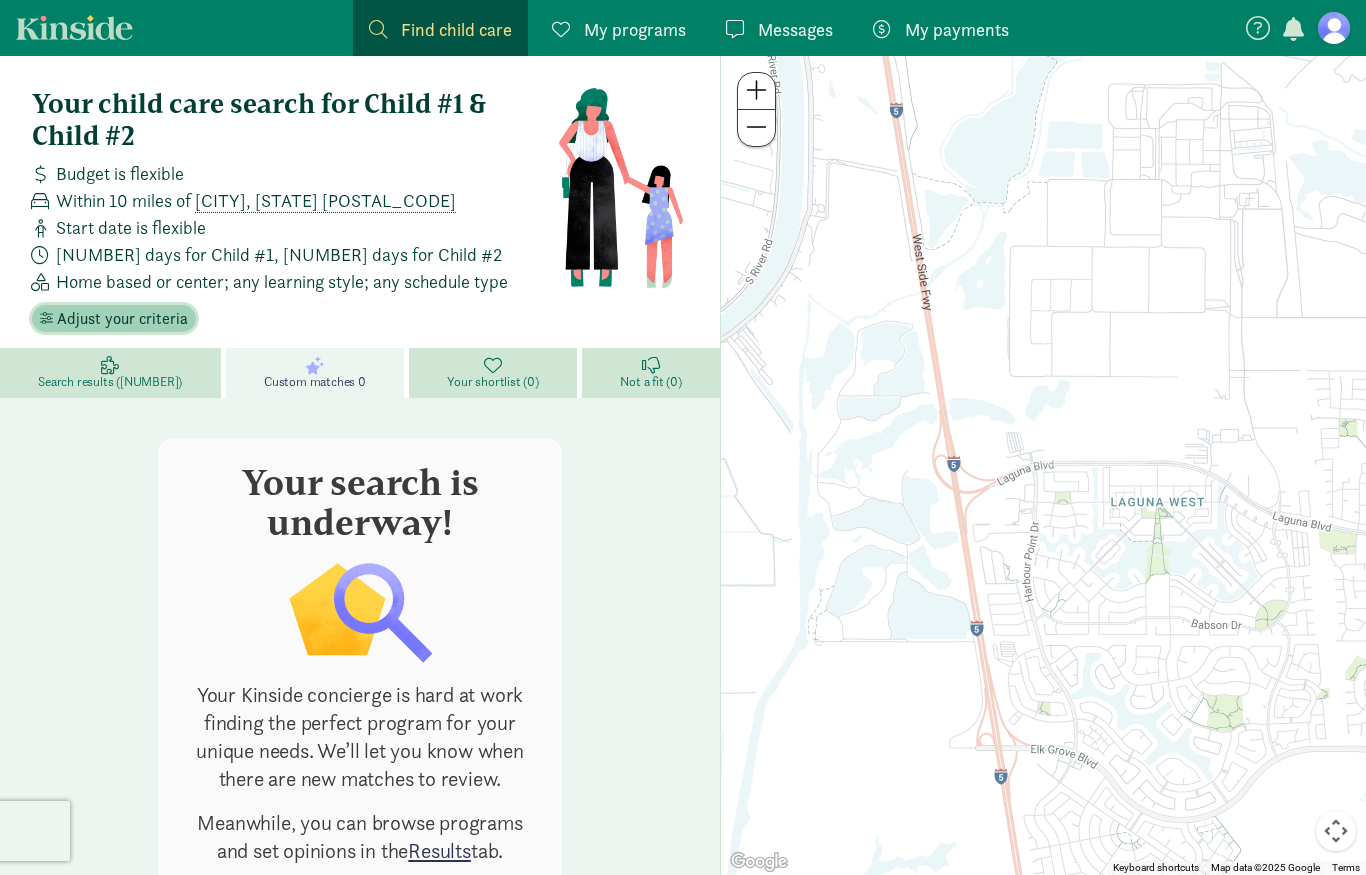 click on "Adjust your criteria" at bounding box center [122, 319] 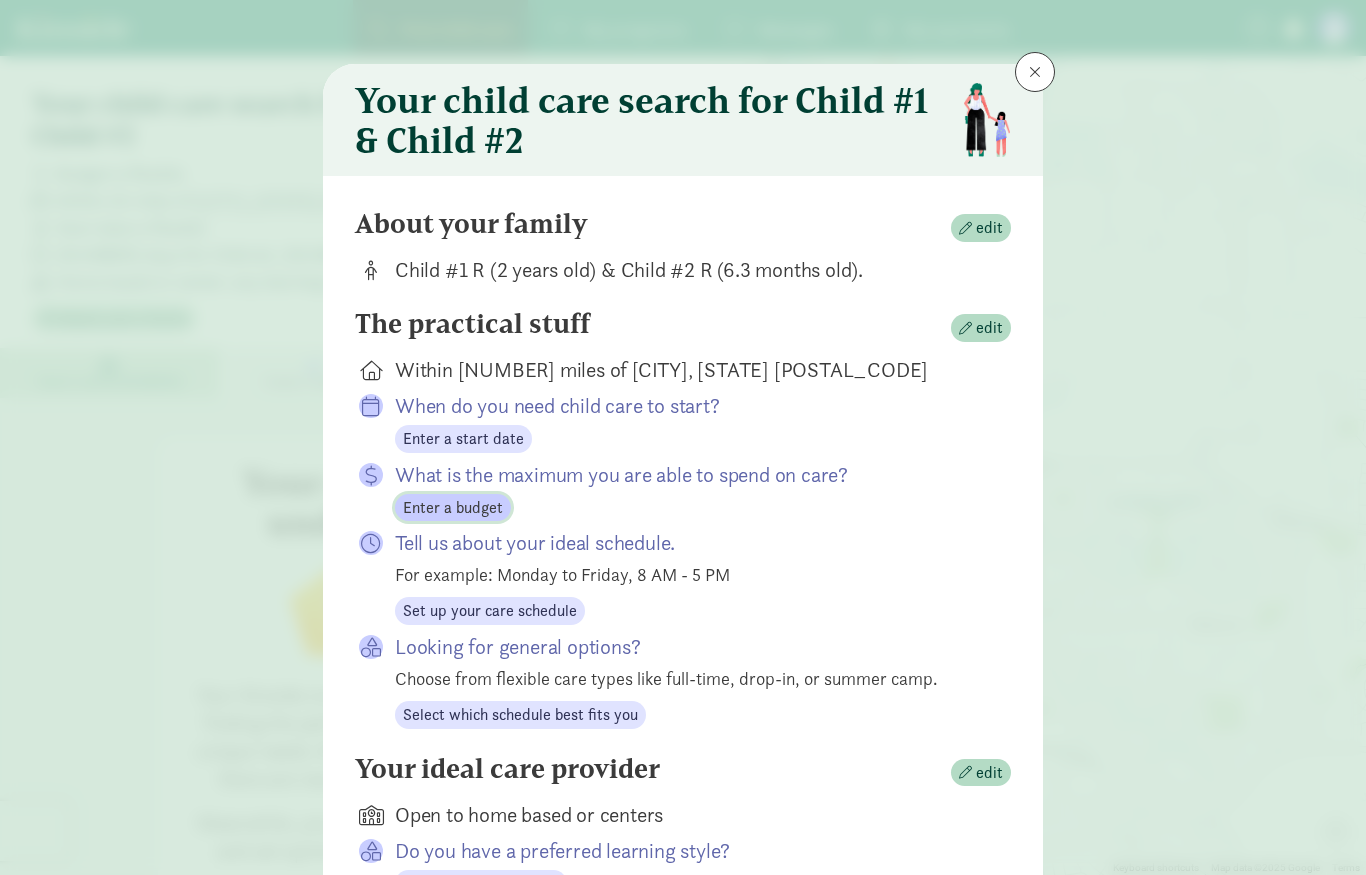 click on "Enter a budget" at bounding box center (453, 508) 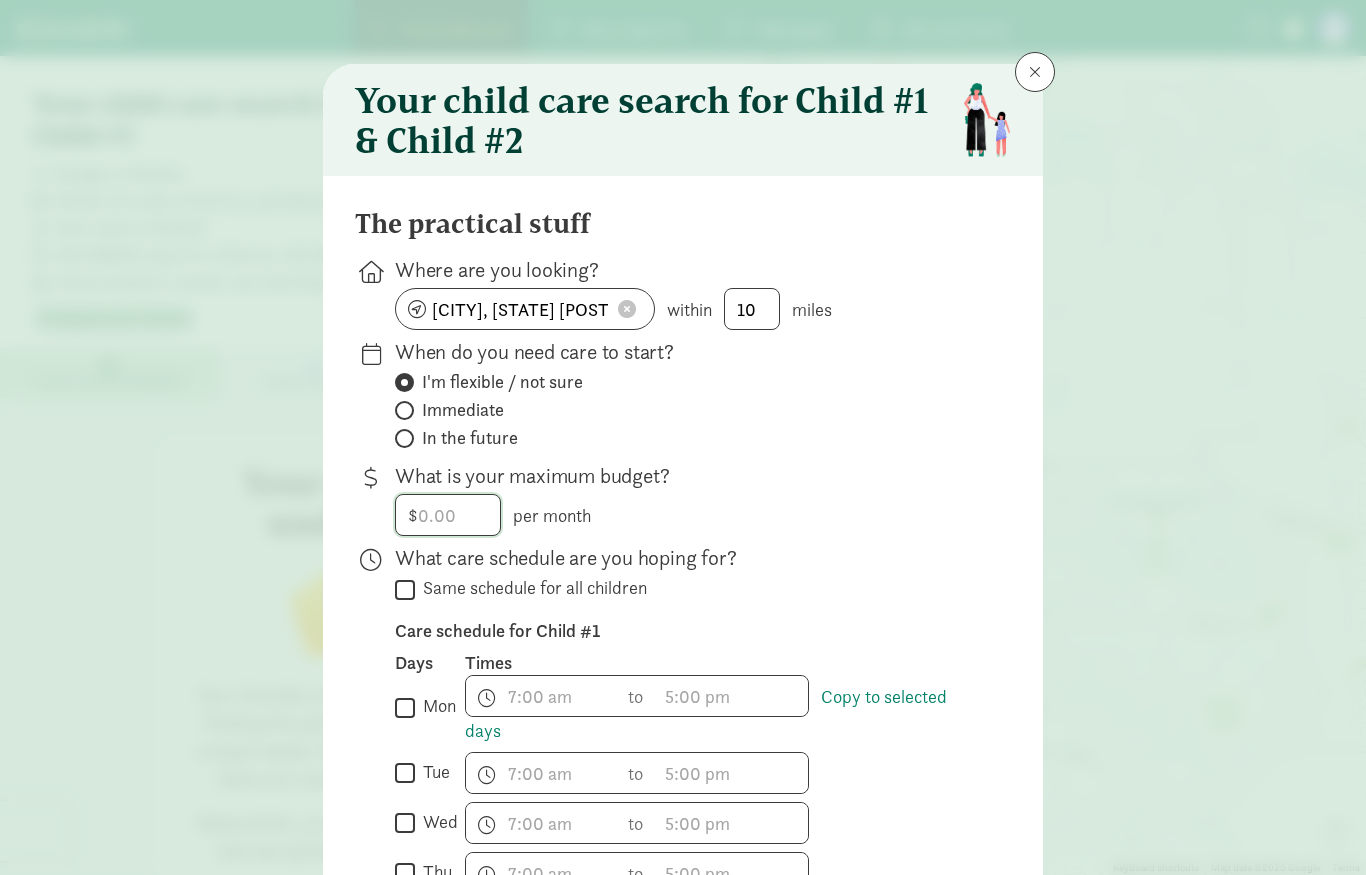 click 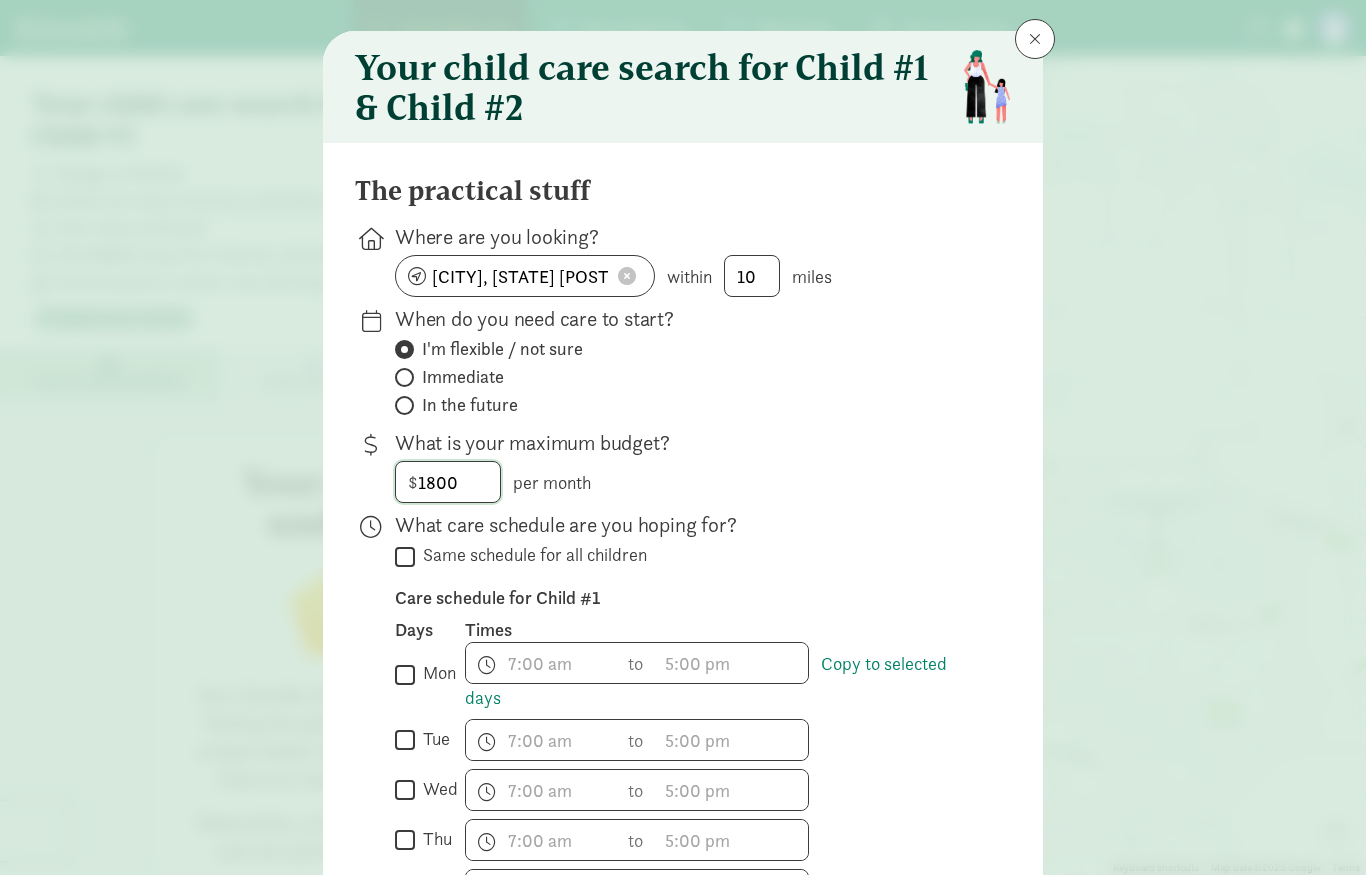 scroll, scrollTop: 36, scrollLeft: 0, axis: vertical 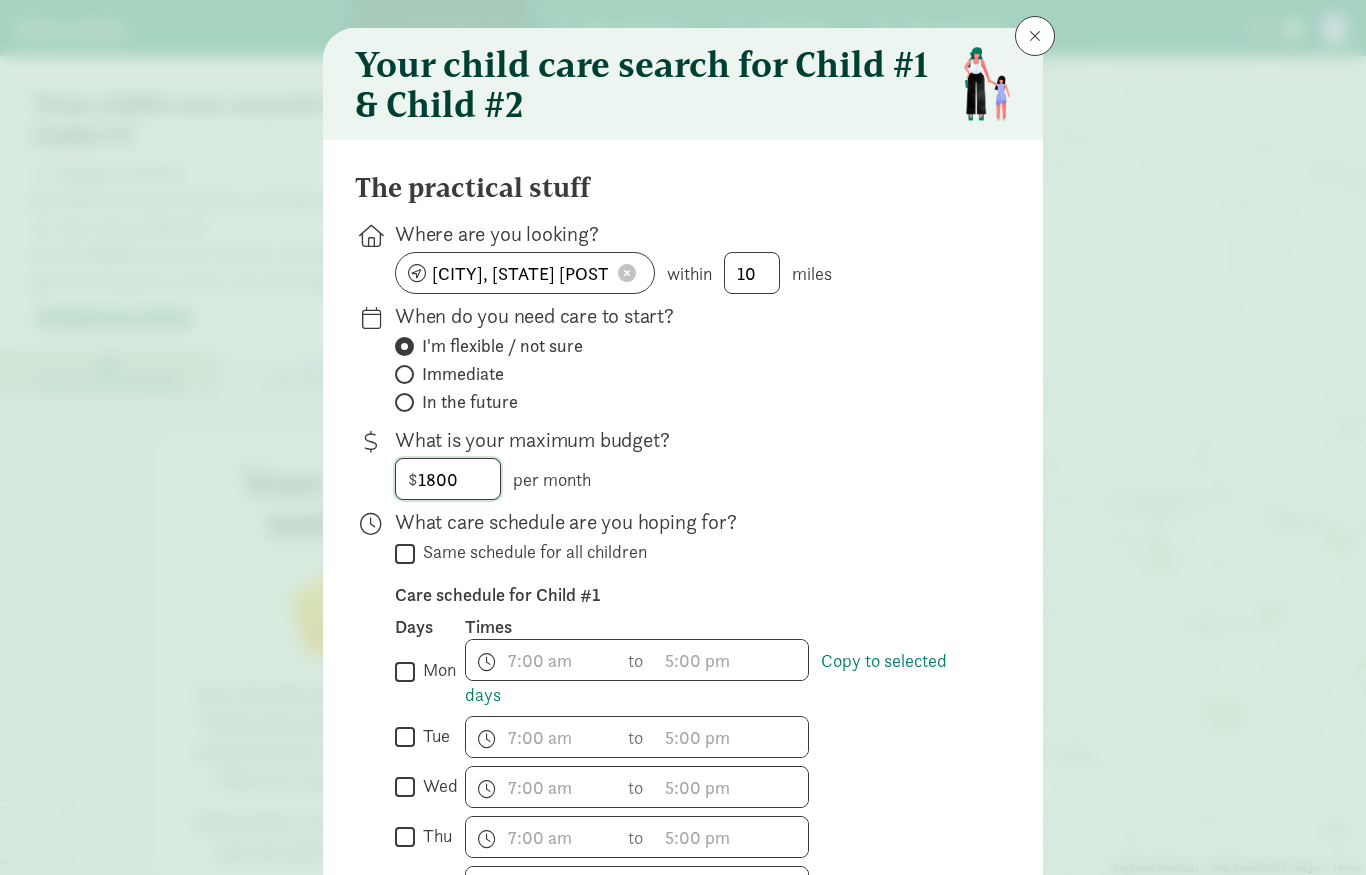 type on "1800" 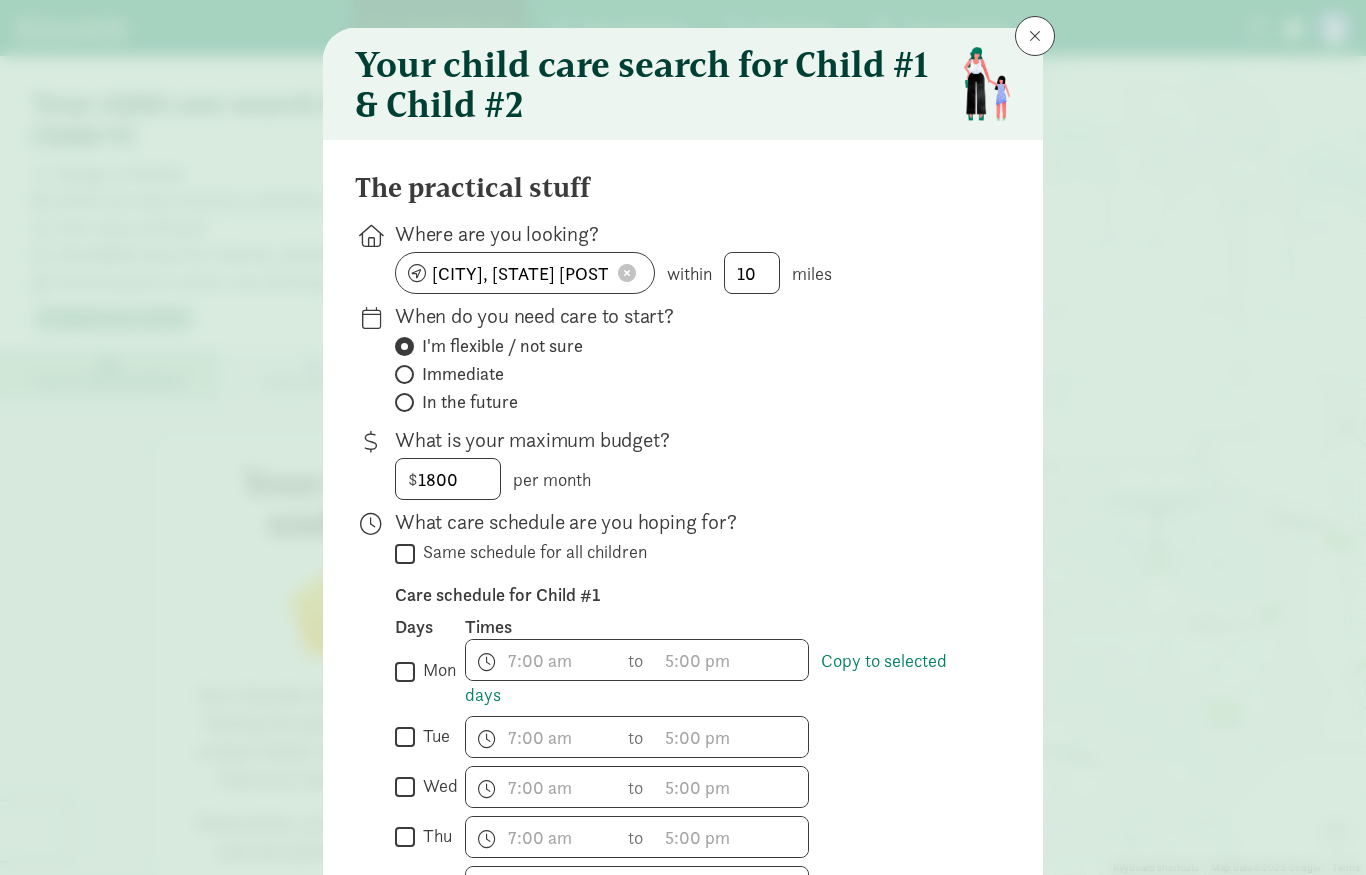 click on "Same schedule for all children" at bounding box center [405, 553] 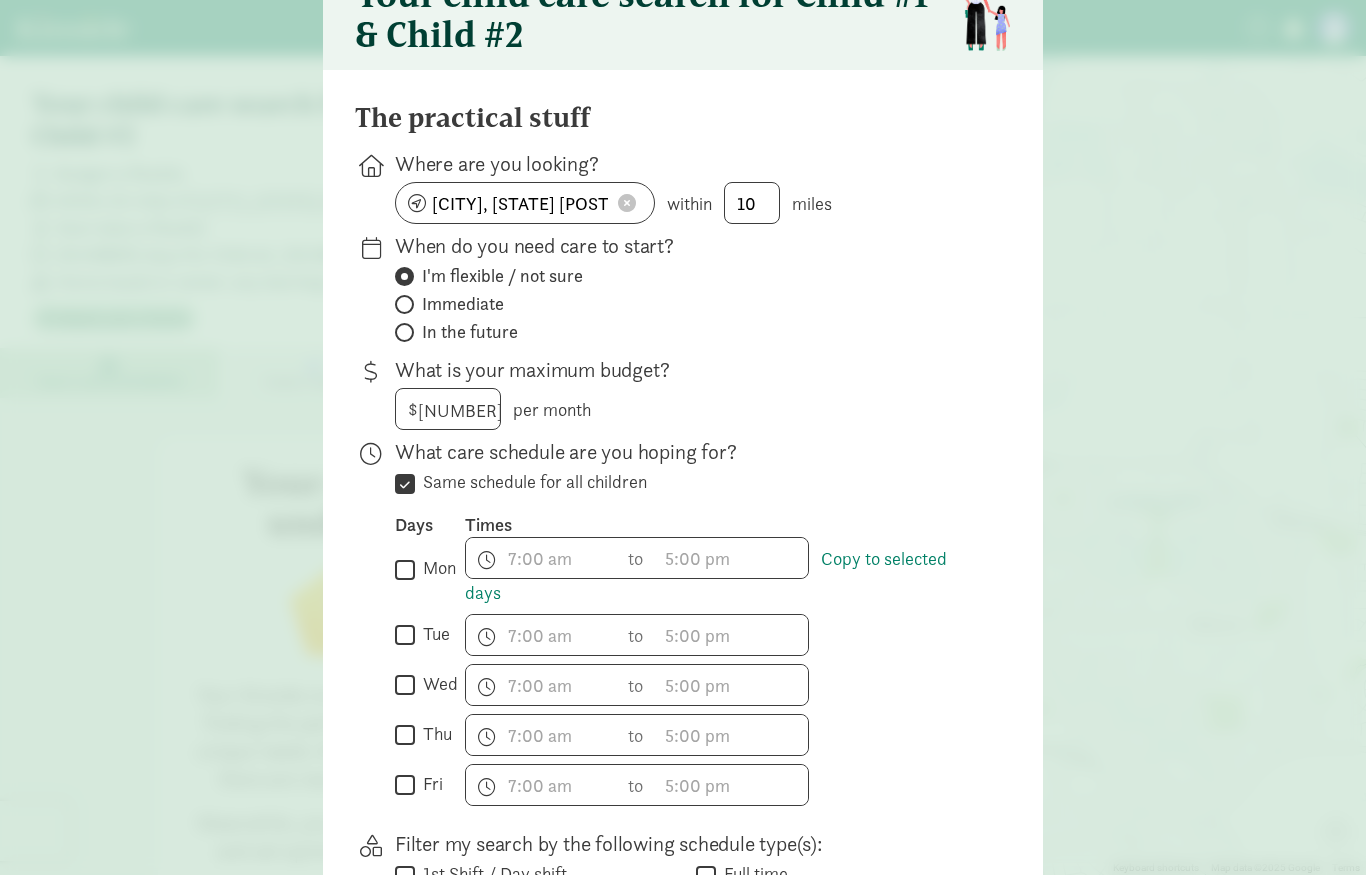 scroll, scrollTop: 107, scrollLeft: 0, axis: vertical 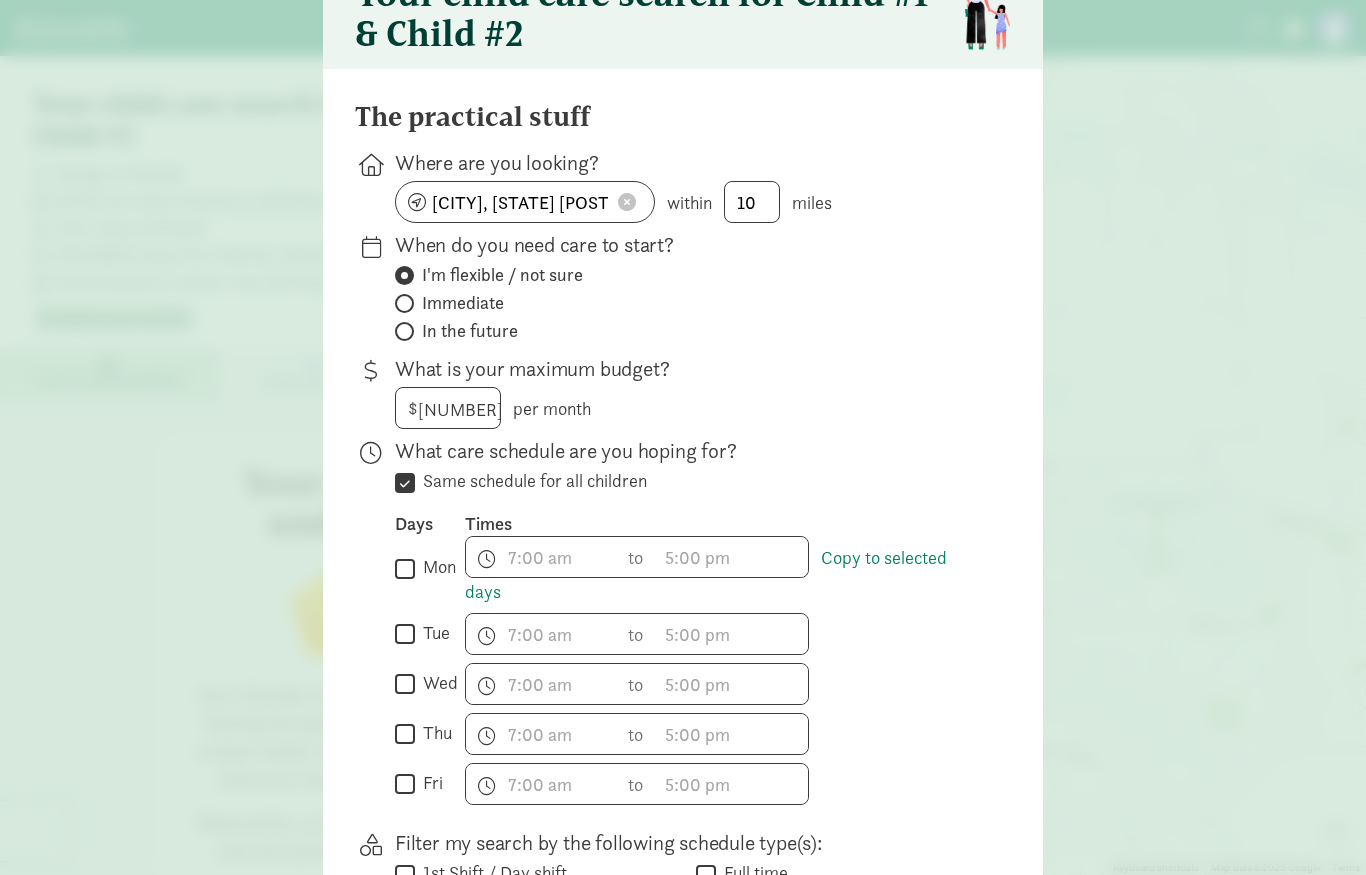 click on "mon" at bounding box center (405, 568) 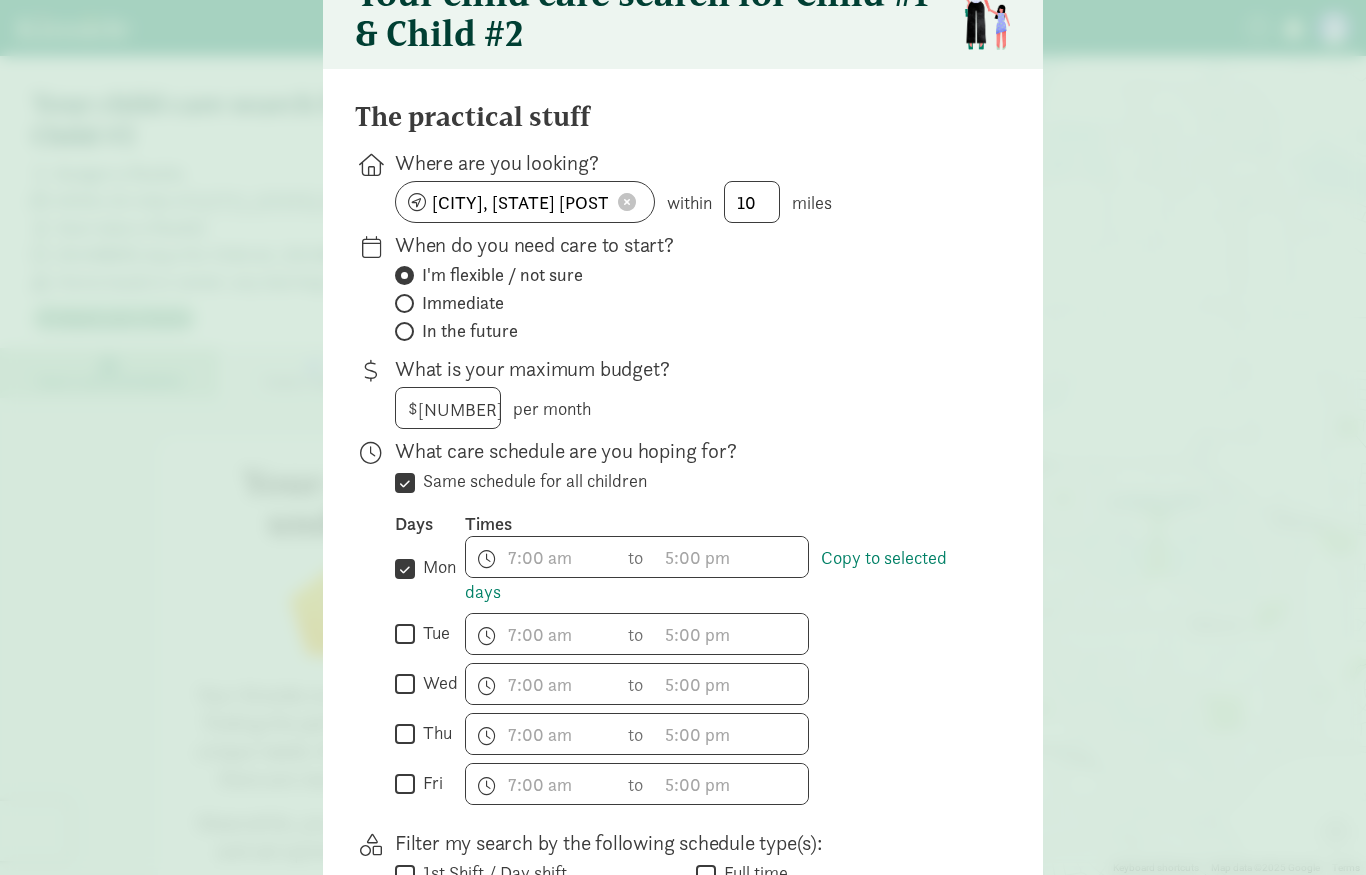 click on "tue" at bounding box center [405, 634] 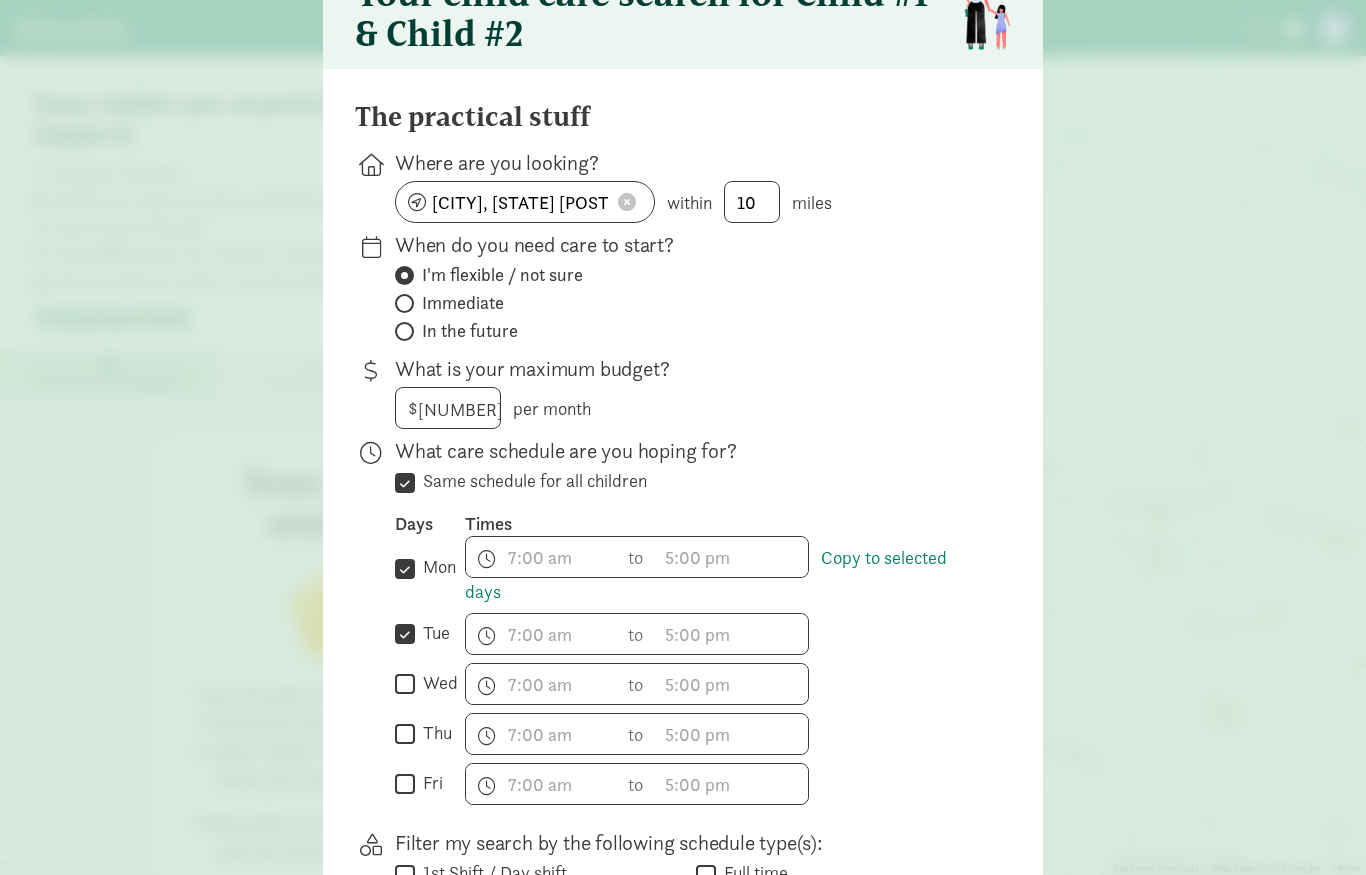 click on "wed" at bounding box center [405, 684] 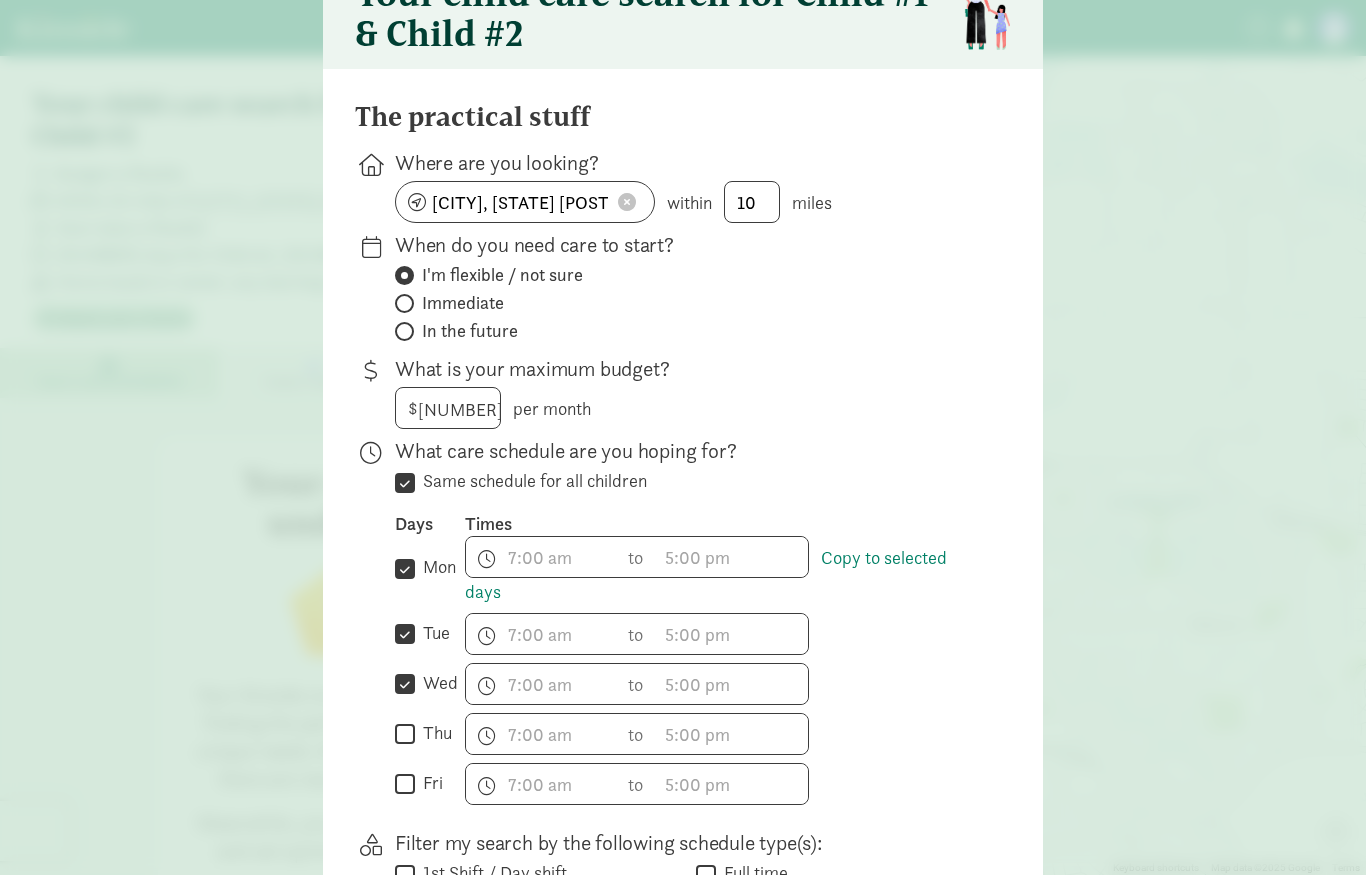 click on "Days   Times        mon
Copy to selected days
h 12 1 2 3 4 5 6 7 8 9 10 11 mm 00 15 30 45 a am pm
to
h 12 1 2 3 4 5 6 7 8 9 10 11 mm 00 15 30 45 a am pm
Copy to selected days
   tue         h 12 1 2 3 4 5 6 7 8 9 10 11 mm 00 15 30 45 a am pm
to
h 12 1 2 3 4 5 6 7 8 9 10 11 mm 00 15 30 45 a am pm        wed         h 12 1 2 3 4 5 6 7 8 9 10 11 mm 00 15 30 45 a am pm
to
h 12 1 2 3 4 5 6 7 8 9 10 11 mm 00 15 30 45 a am pm        thu         h 12 1 2 3 4 5 6 7 8 9 10 11 mm 00 15 30 45 a am pm
to
h 12 1 2 3 4 5 6 7 8 9 10 11 mm 00 15 30 45 a am pm        fri         h 12 1 2 3 4 5 6 7 8 9 10 11 mm 00 15 30 45 a am pm
to
h 12 1 2 3 4 5 6 7 8 9 10 11 mm 00 15 30 45 a am pm" 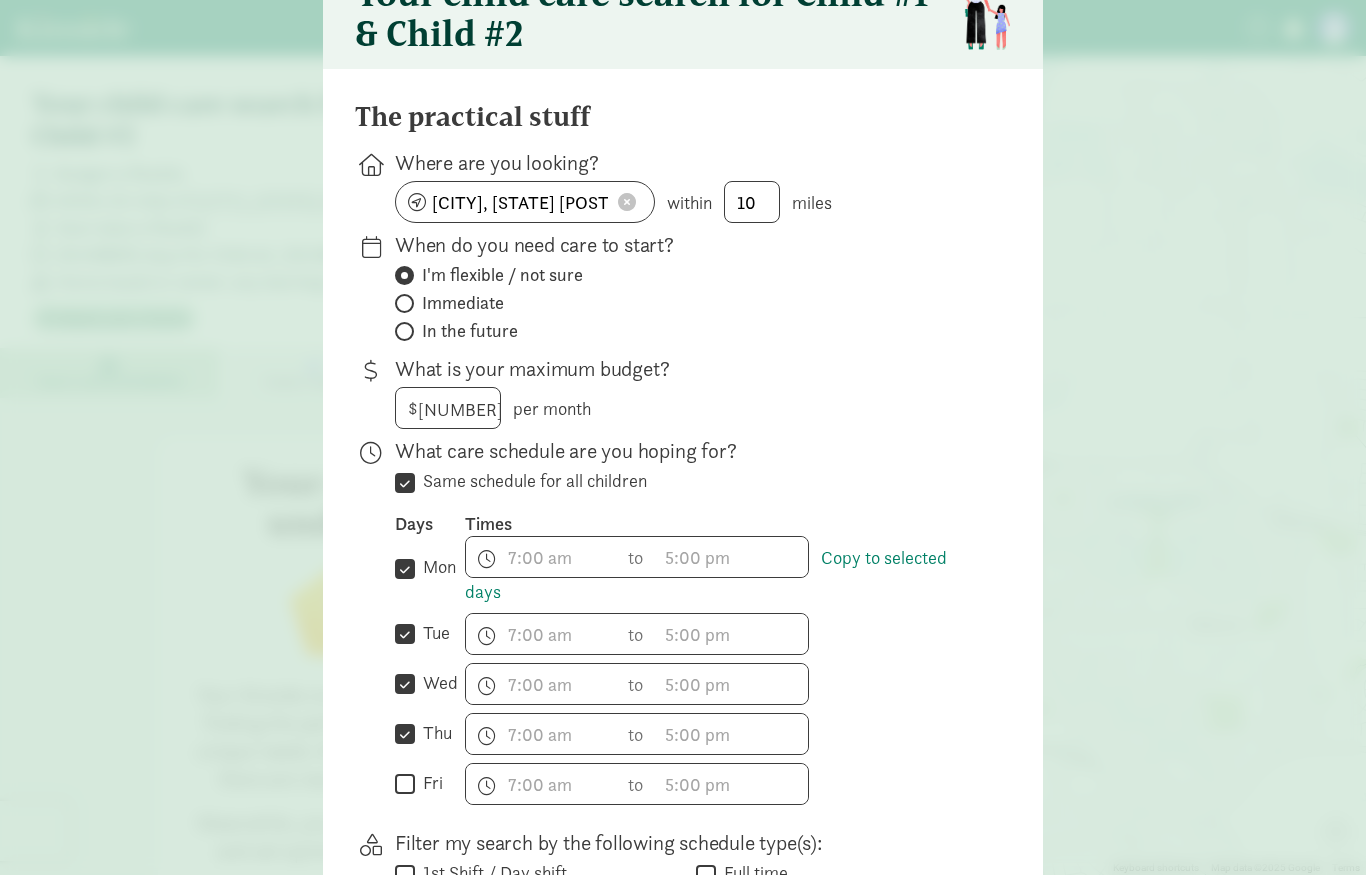 click on "fri" at bounding box center [405, 784] 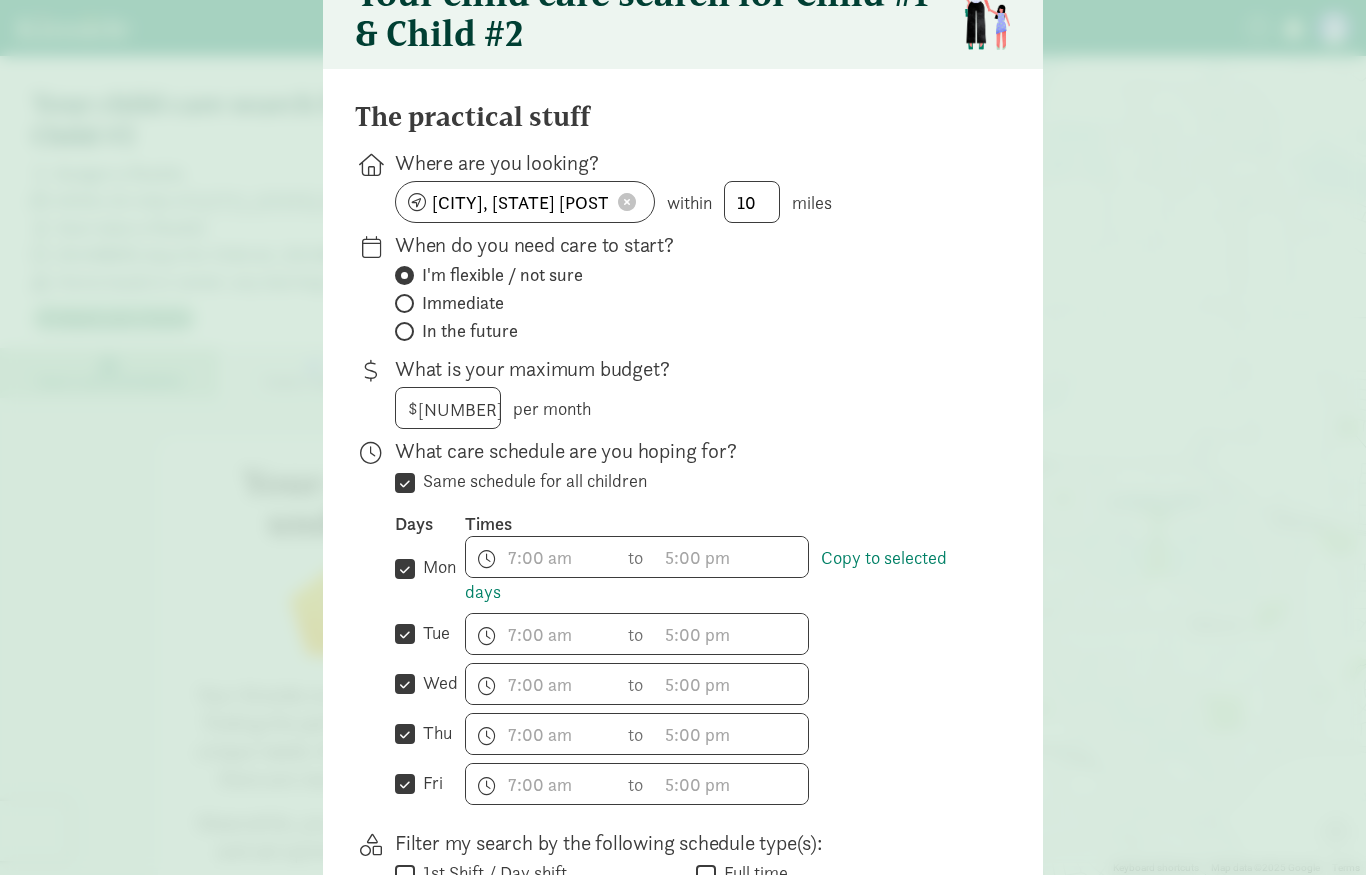 click on "h 12 1 2 3 4 5 6 7 8 9 10 11 mm 00 15 30 45 a am pm
to
h 12 1 2 3 4 5 6 7 8 9 10 11 mm 00 15 30 45 a am pm
Copy to selected days" at bounding box center (722, 570) 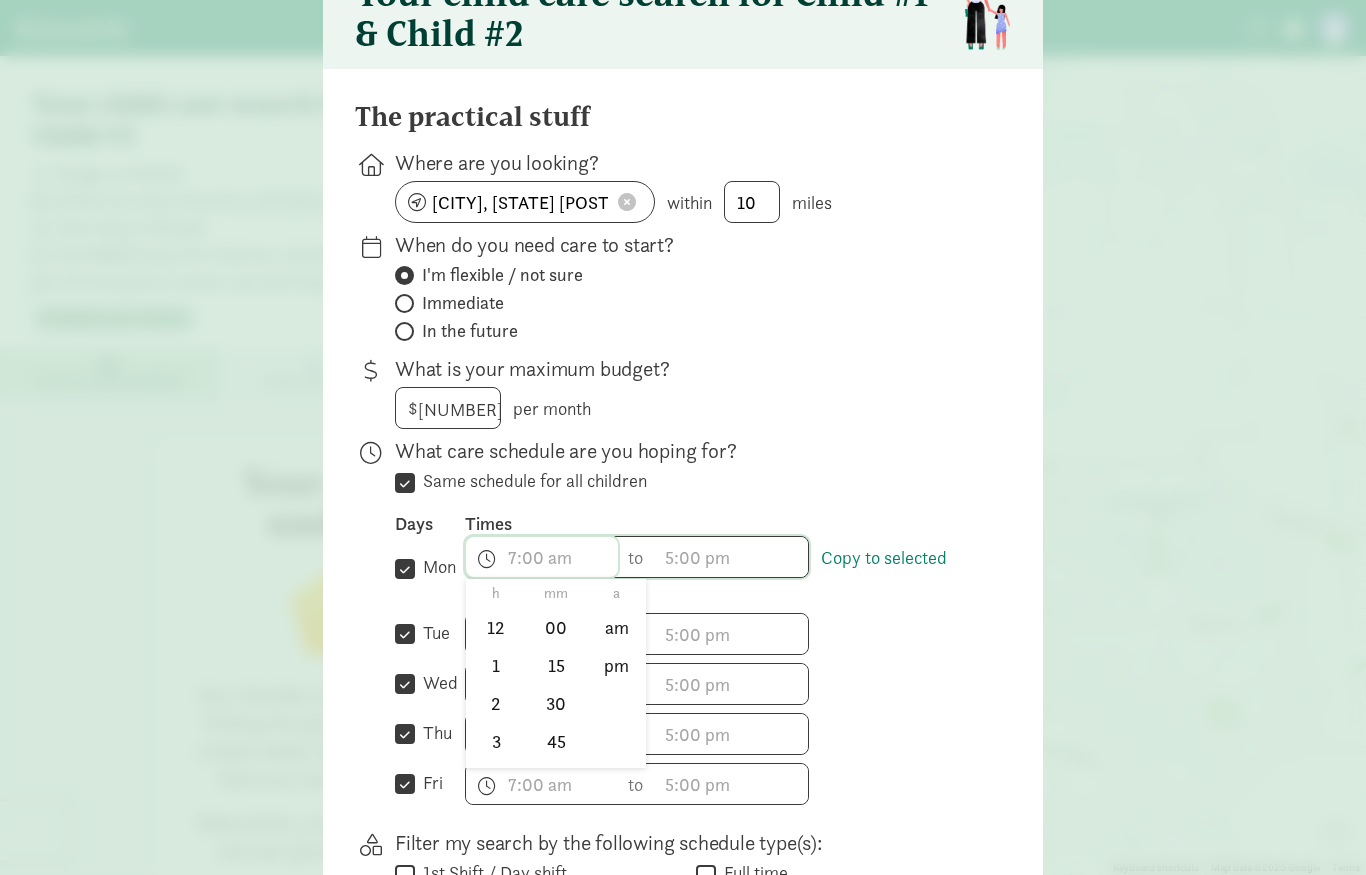 click on "h 12 1 2 3 4 5 6 7 8 9 10 11 mm 00 15 30 45 a am pm" at bounding box center (542, 557) 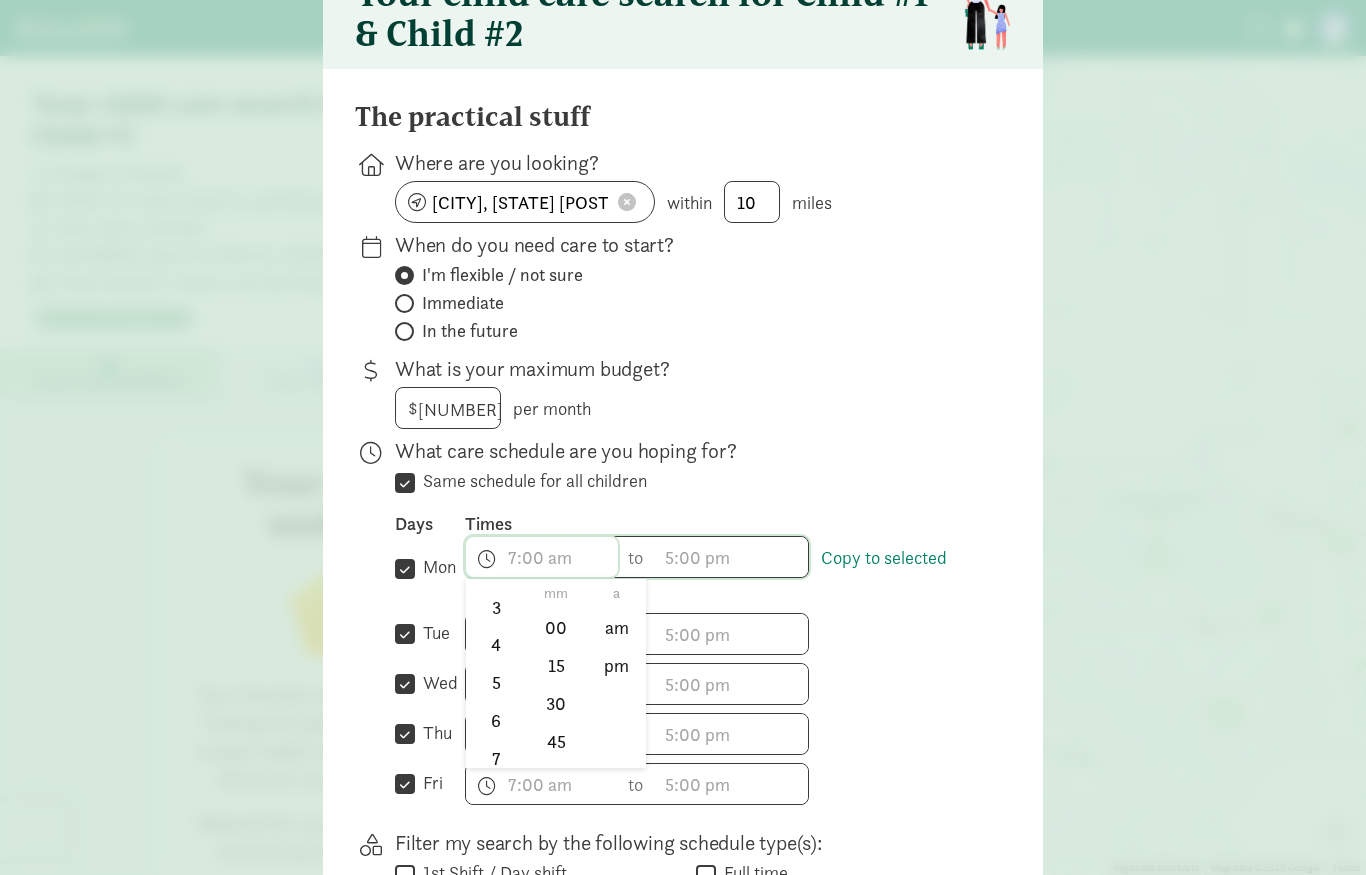 scroll, scrollTop: 136, scrollLeft: 0, axis: vertical 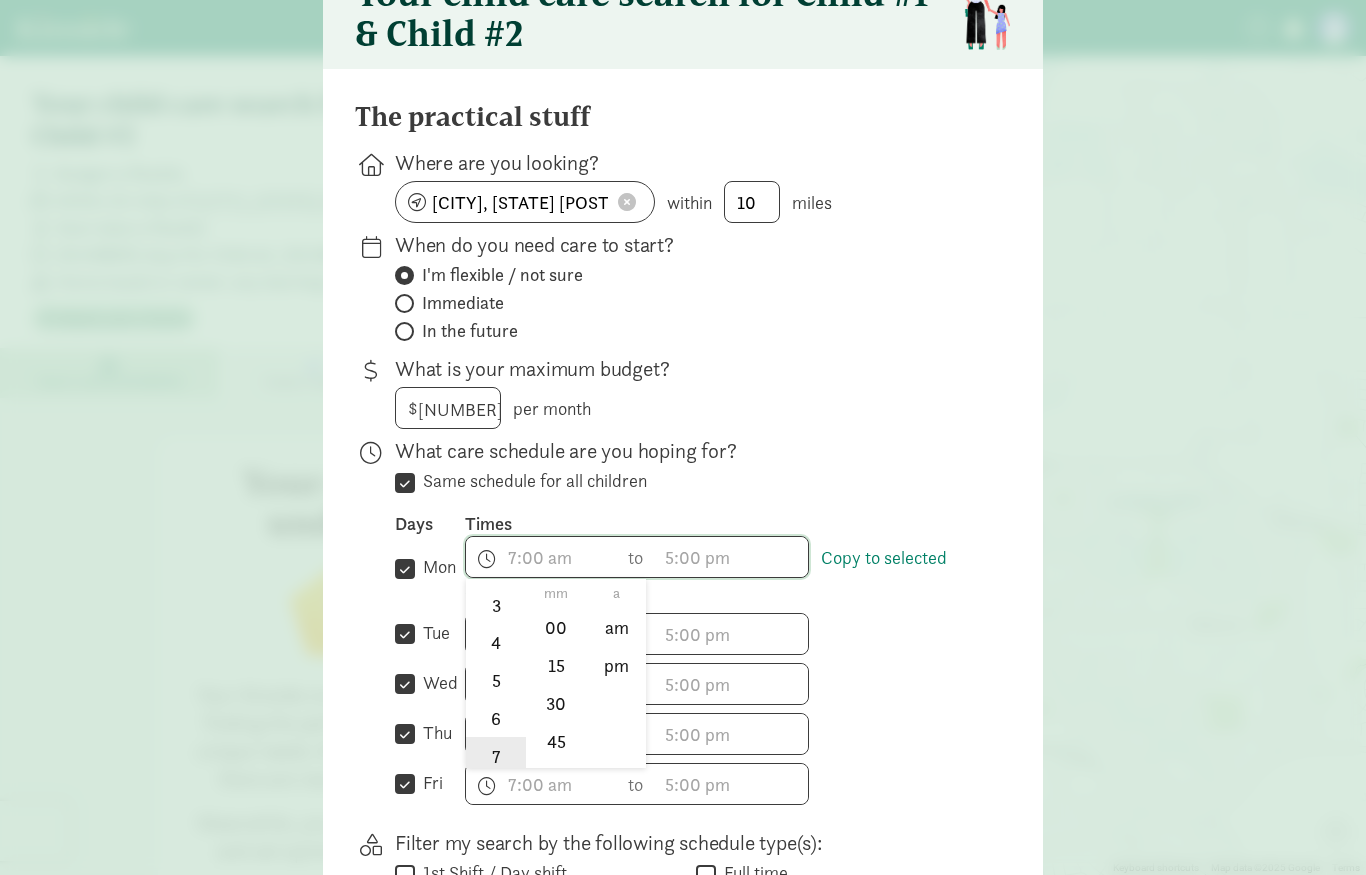 click on "7" 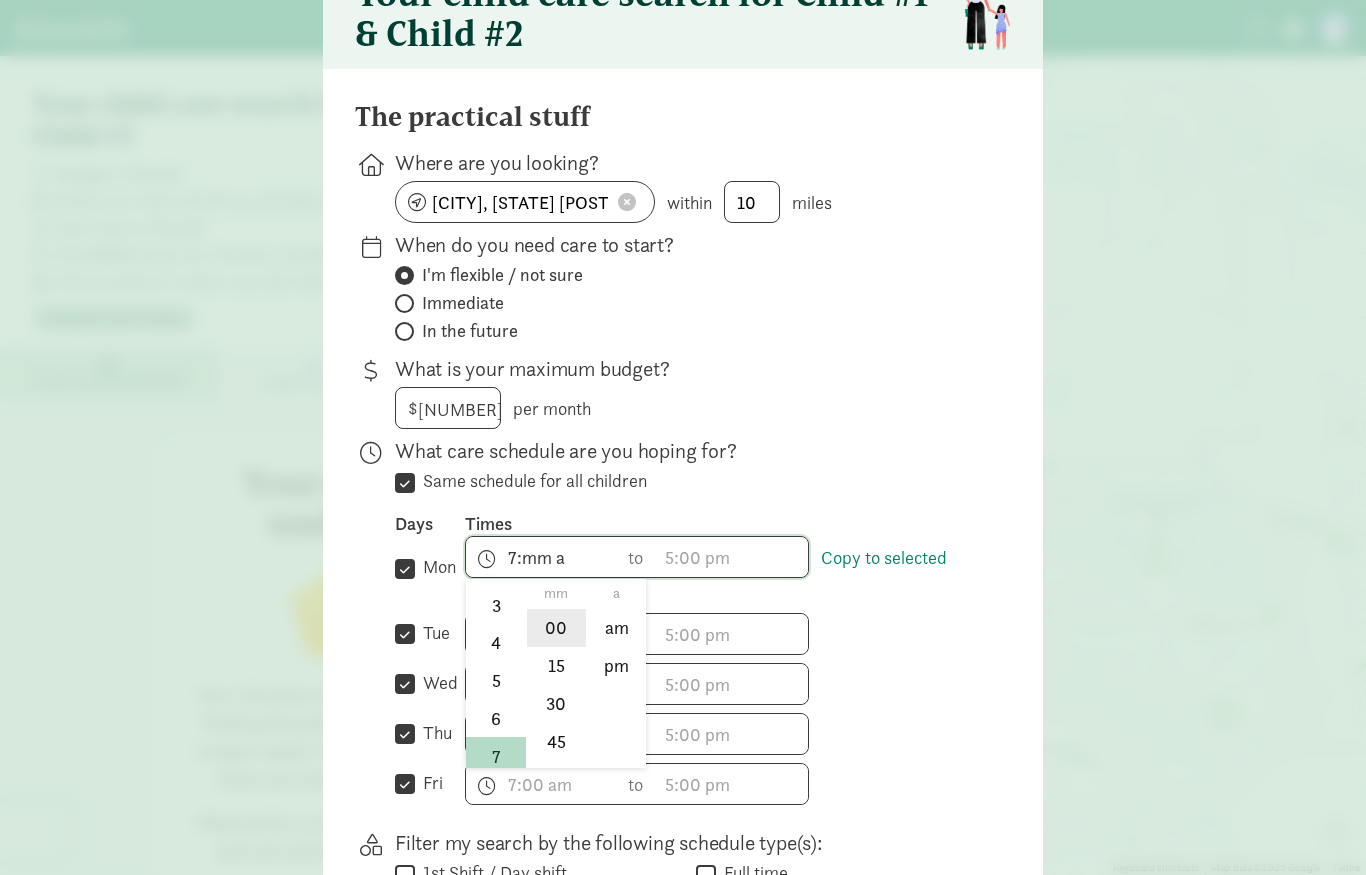 click on "00" 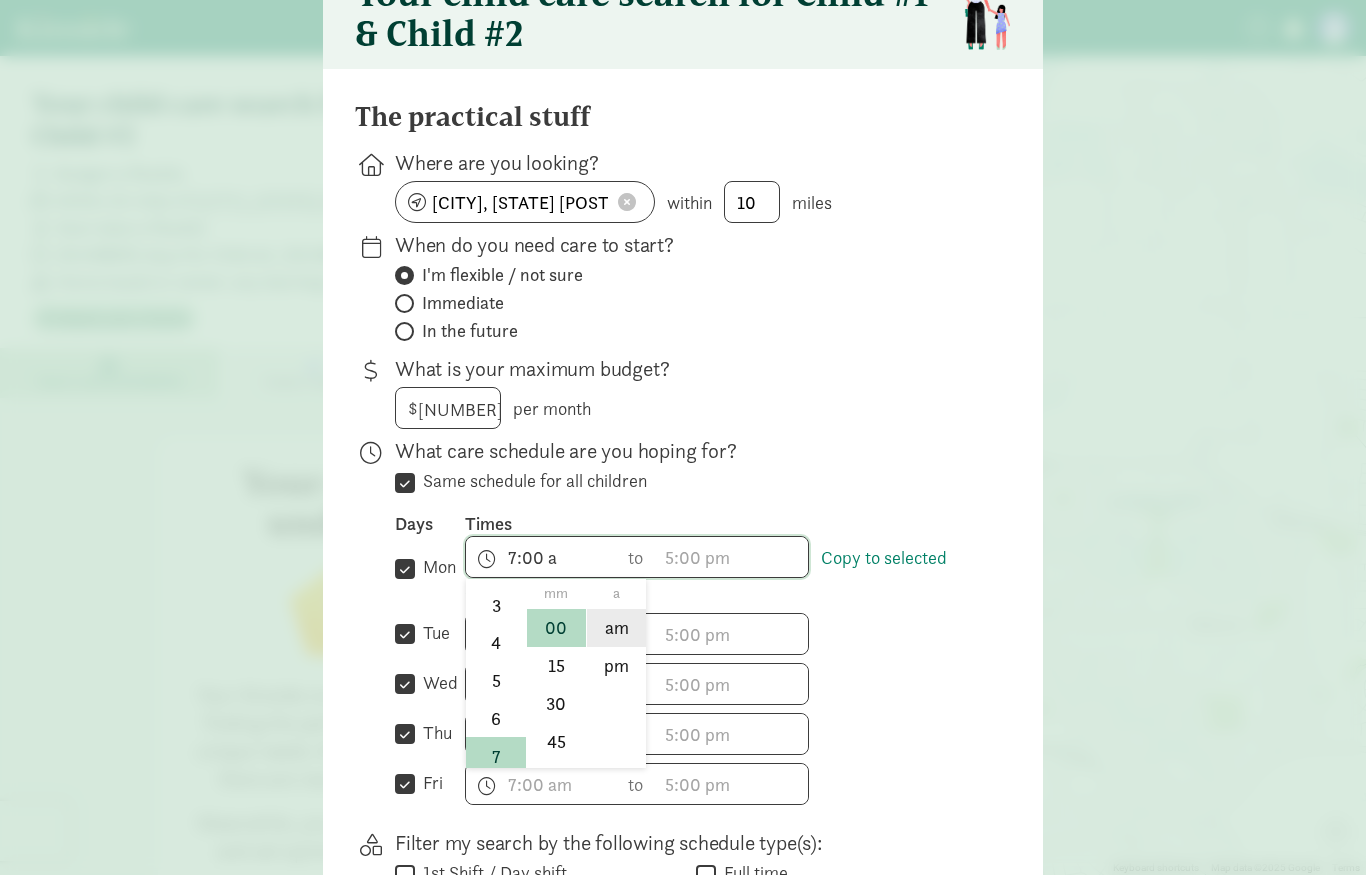 click on "am" 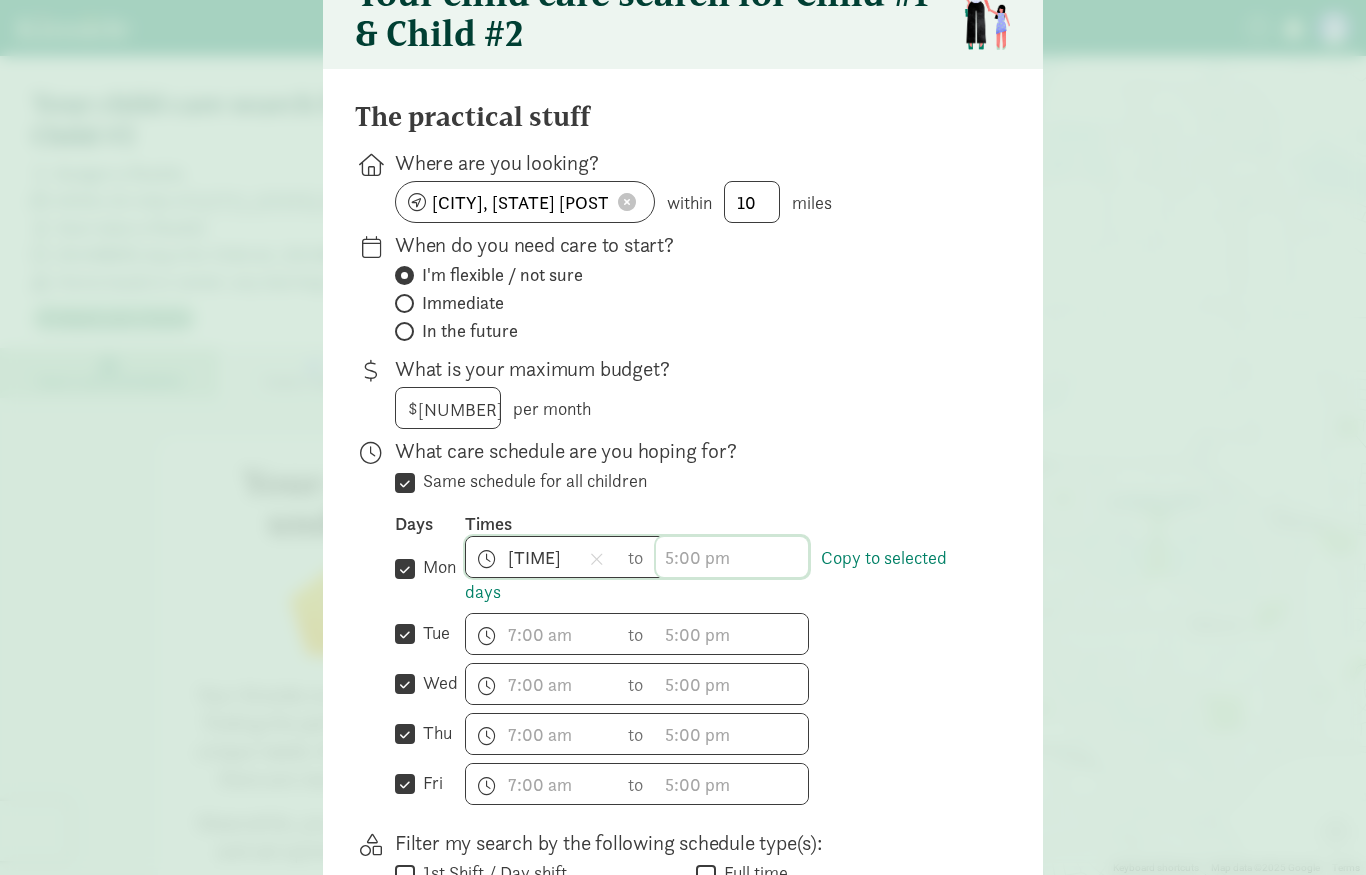 click on "h 12 1 2 3 4 5 6 7 8 9 10 11 mm 00 15 30 45 a am pm" at bounding box center [732, 557] 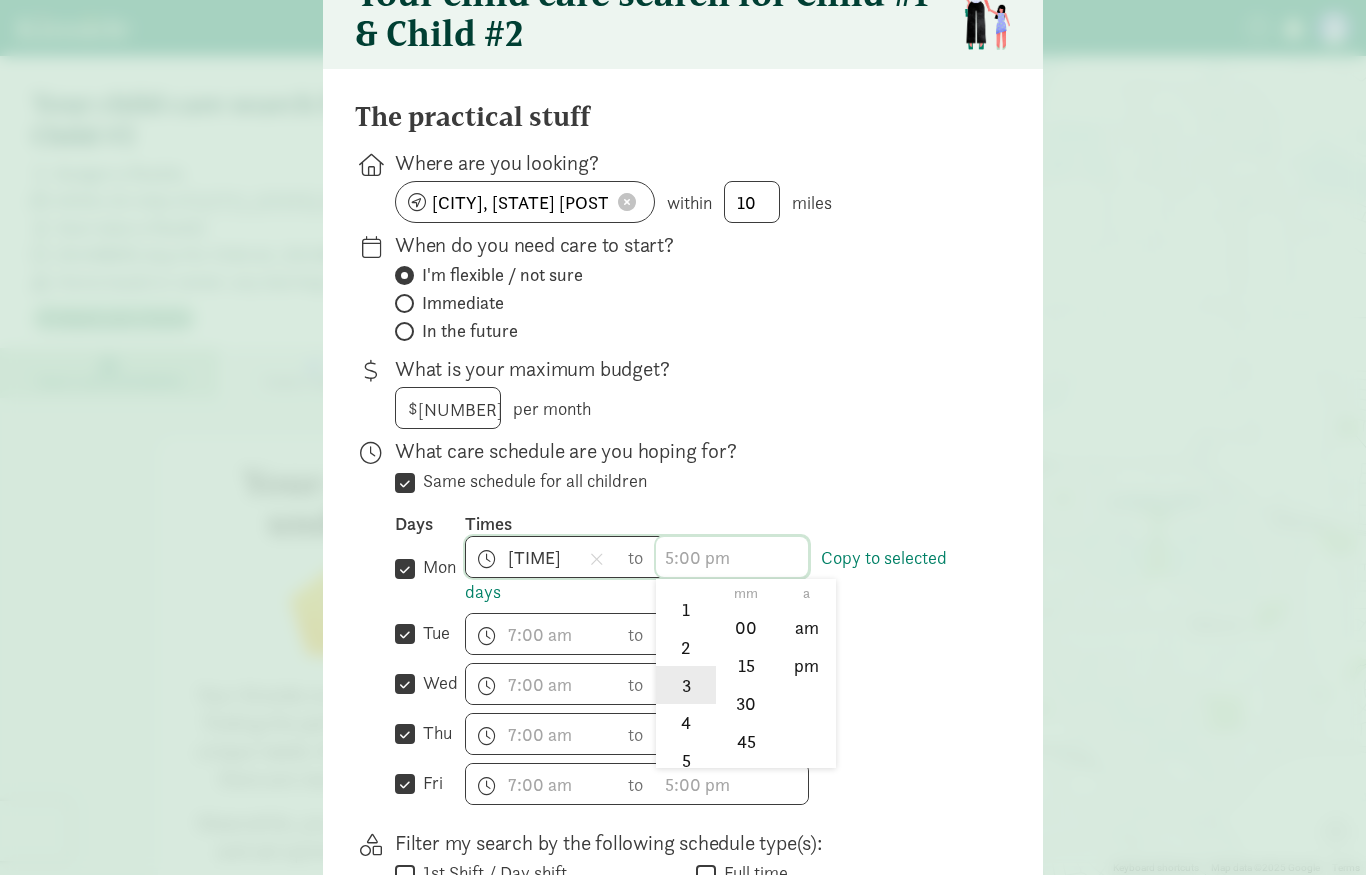 scroll, scrollTop: 60, scrollLeft: 0, axis: vertical 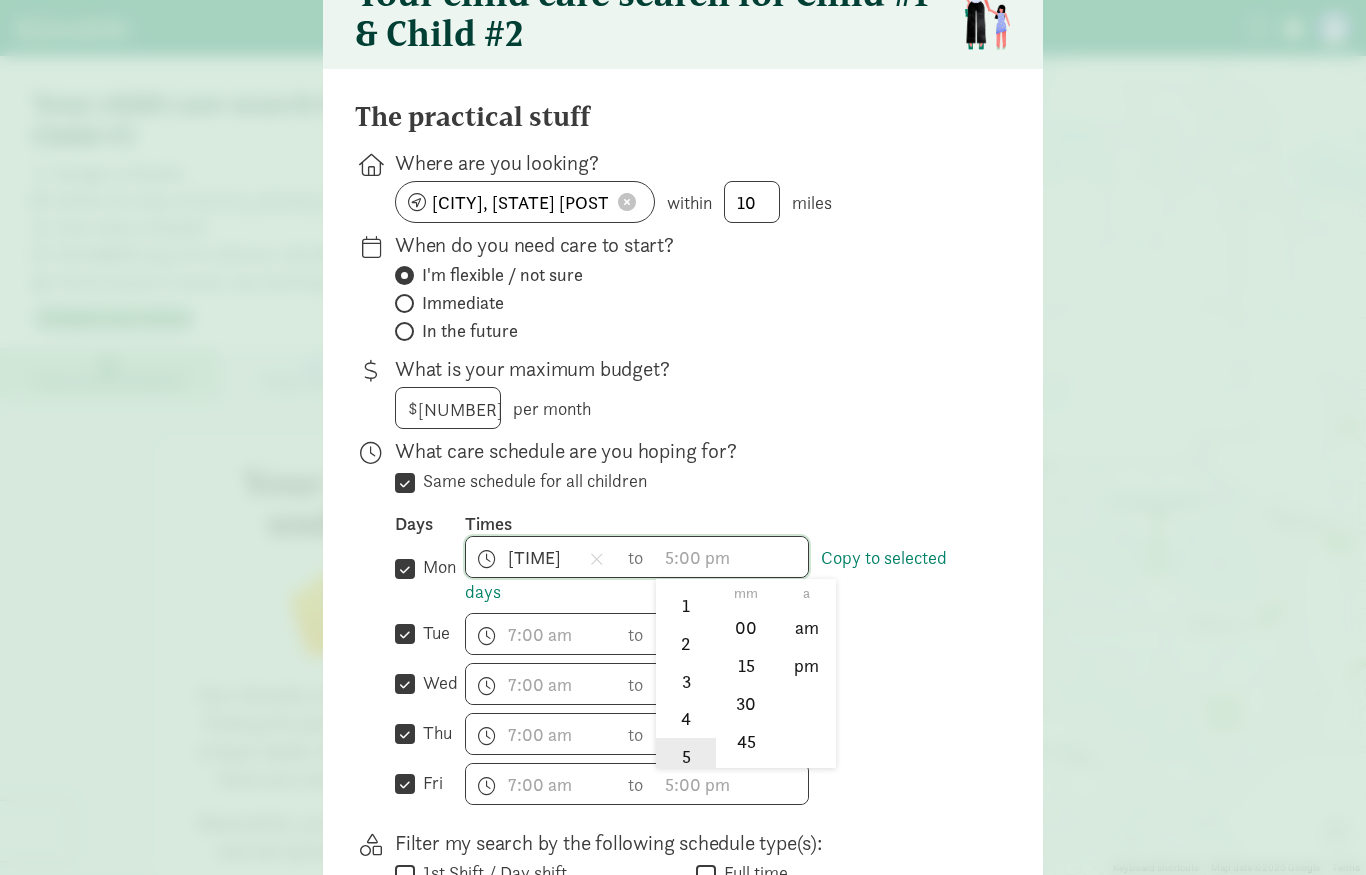 click on "5" 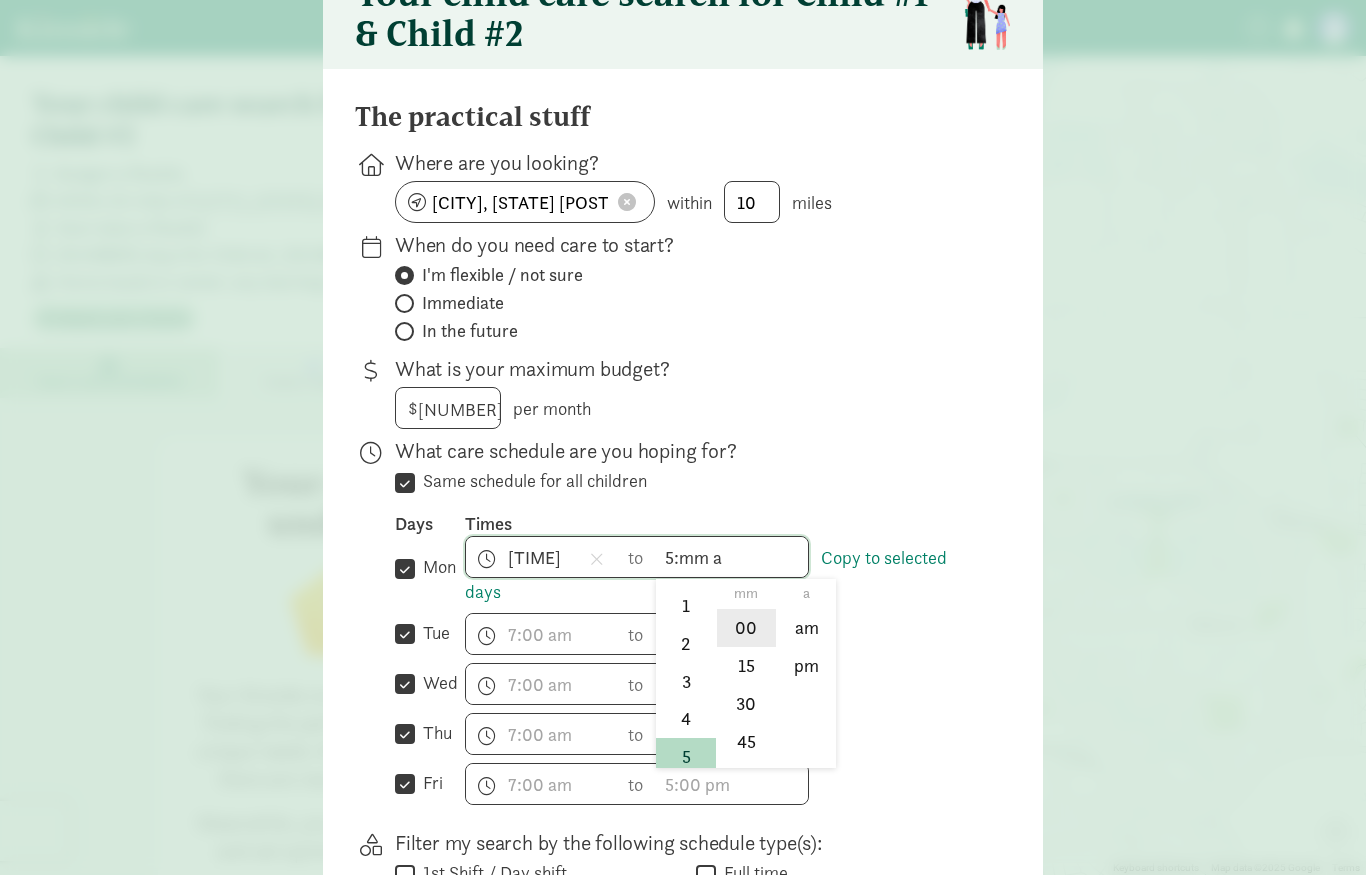 click on "00" 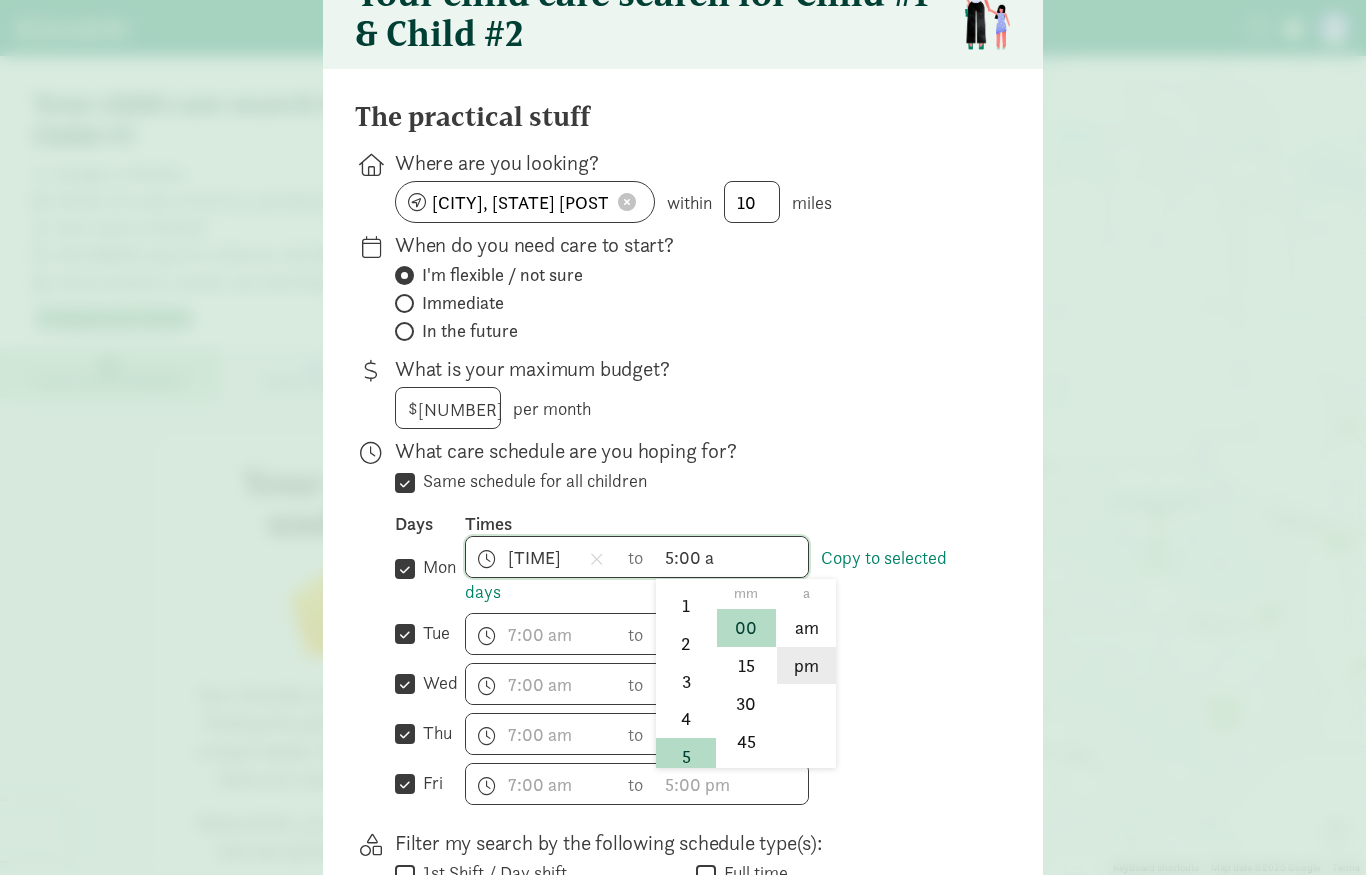 click on "pm" 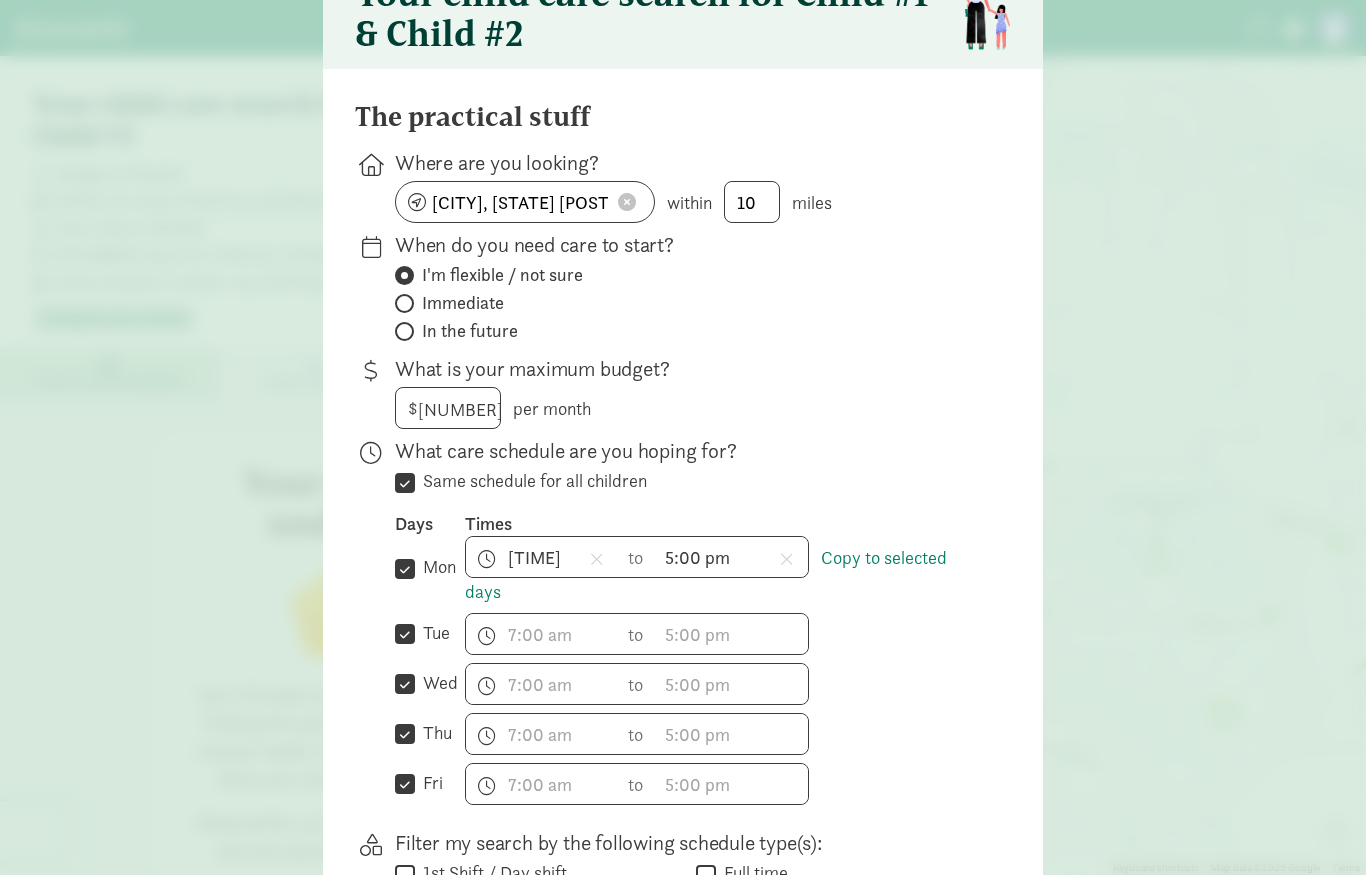 click on "7:00 am h 12 1 2 3 4 5 6 7 8 9 10 11 mm 00 15 30 45 a am pm
to
5:00 pm h 12 1 2 3 4 5 6 7 8 9 10 11 mm 00 15 30 45 a am pm
Copy to selected days" at bounding box center (722, 570) 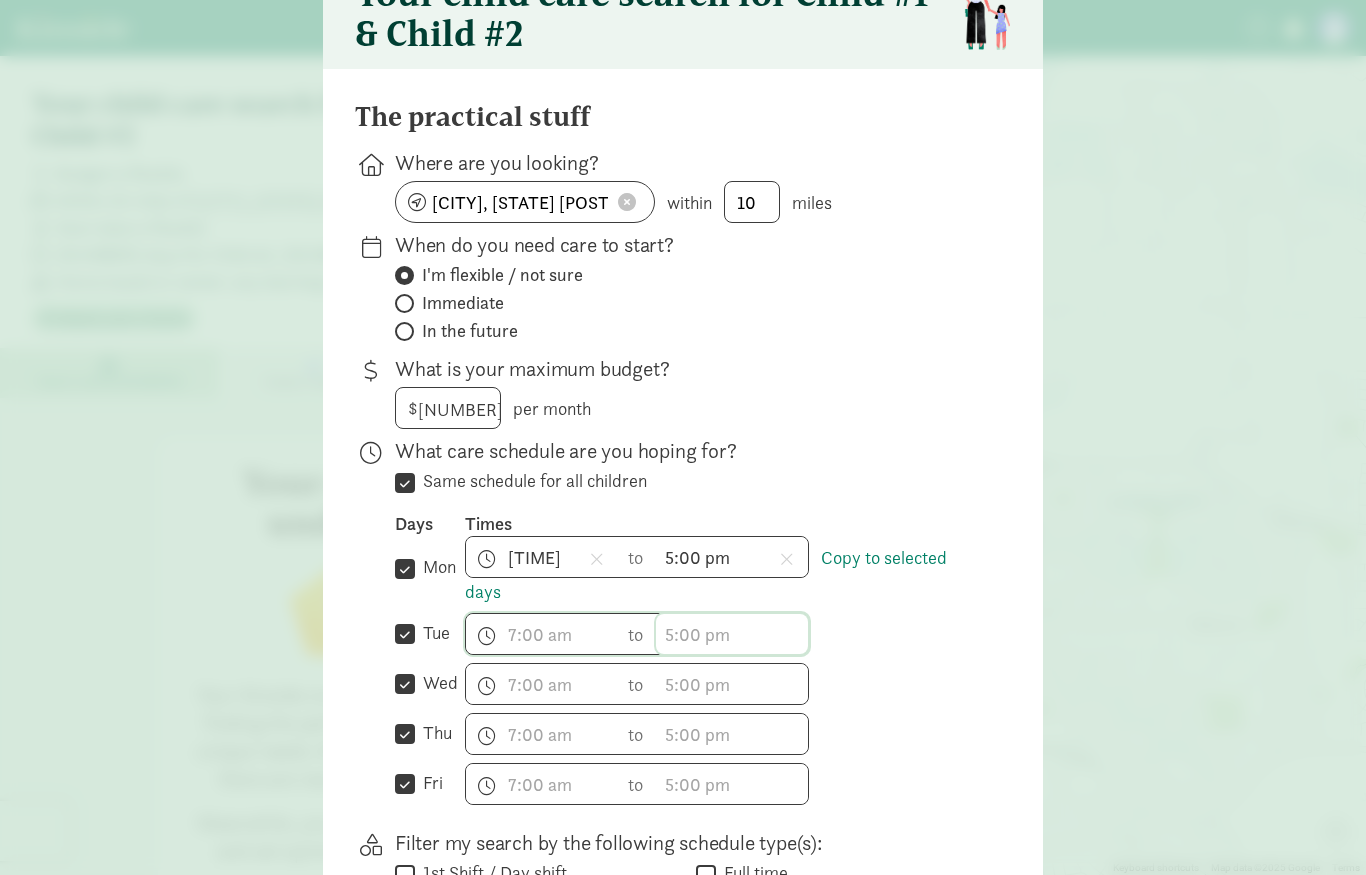 click on "h 12 1 2 3 4 5 6 7 8 9 10 11 mm 00 15 30 45 a am pm" at bounding box center (732, 634) 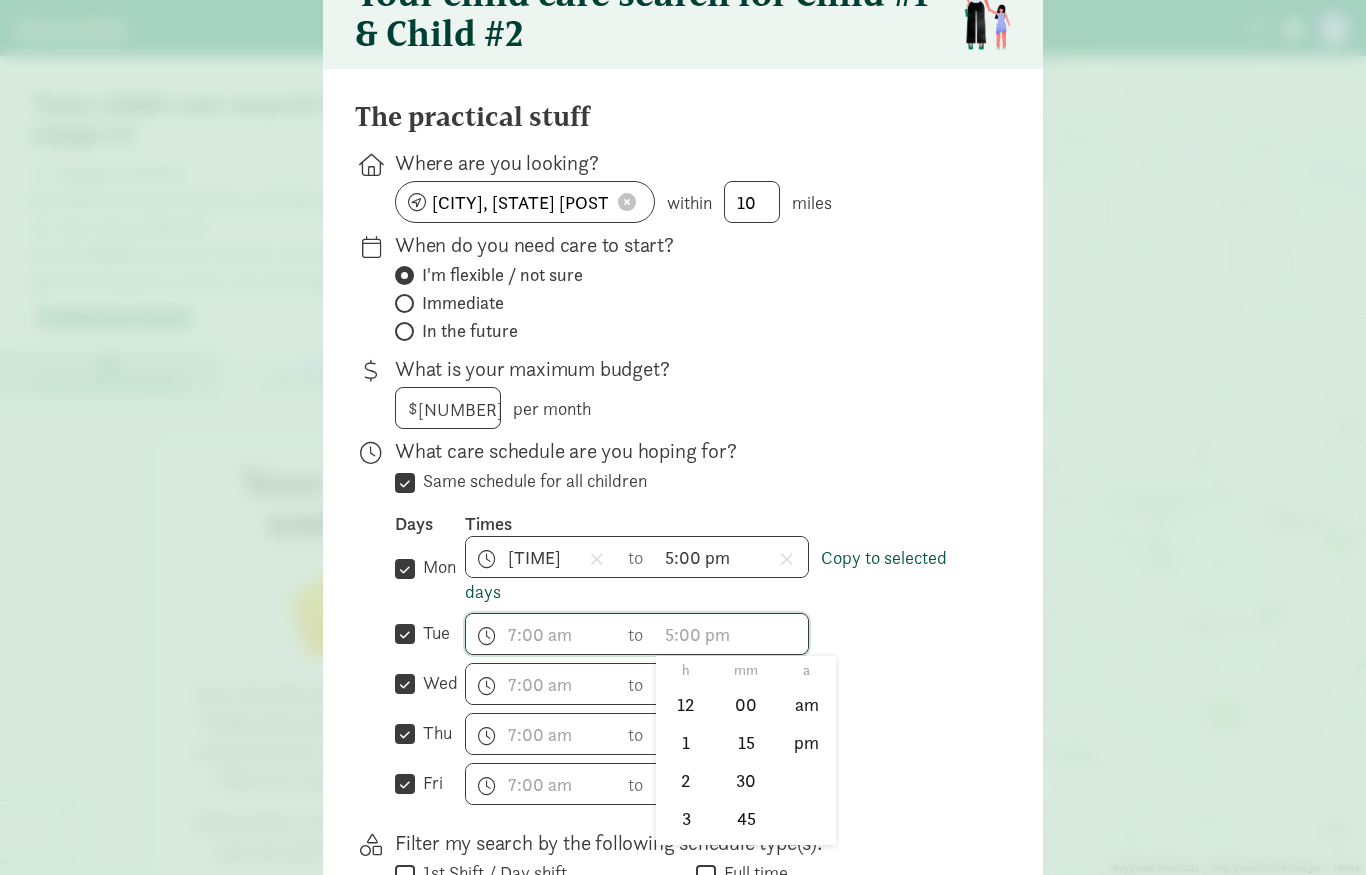 click at bounding box center [683, 330] 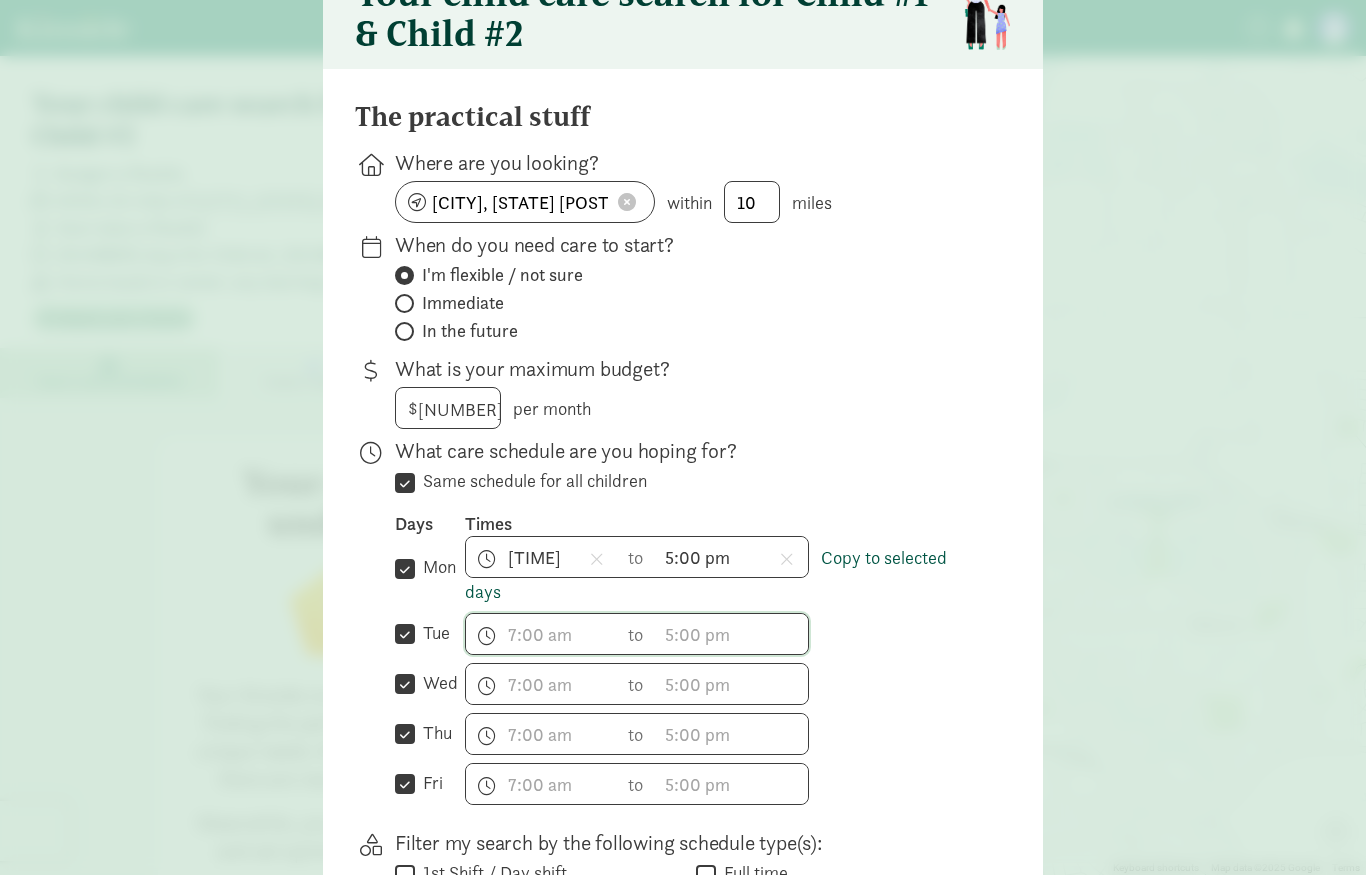 click on "Copy to selected days" at bounding box center (706, 575) 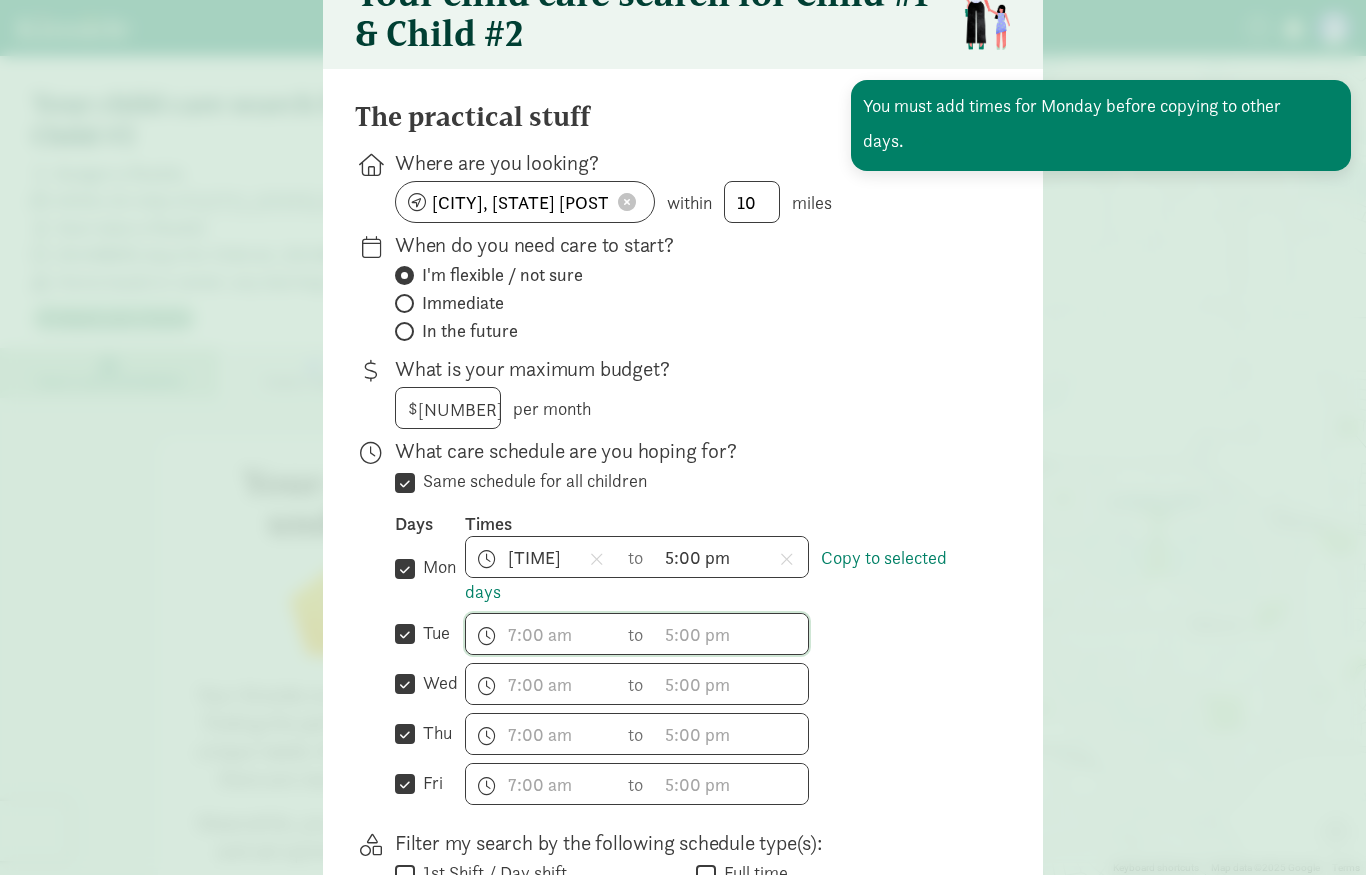 click on "h 12 1 2 3 4 5 6 7 8 9 10 11 mm 00 15 30 45 a am pm
to
h 12 1 2 3 4 5 6 7 8 9 10 11 mm 00 15 30 45 a am pm" at bounding box center [722, 684] 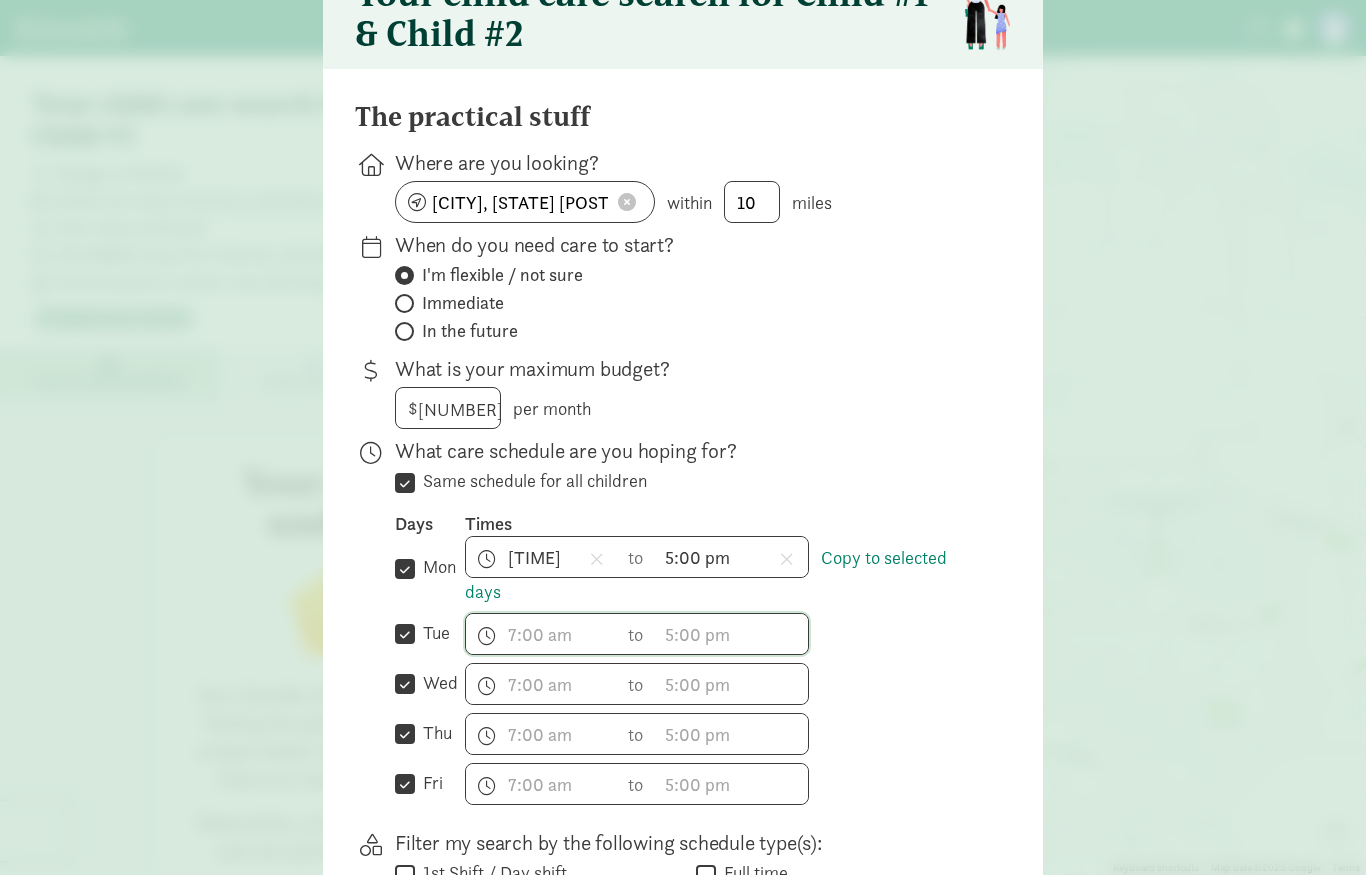 click on "tue" at bounding box center [405, 634] 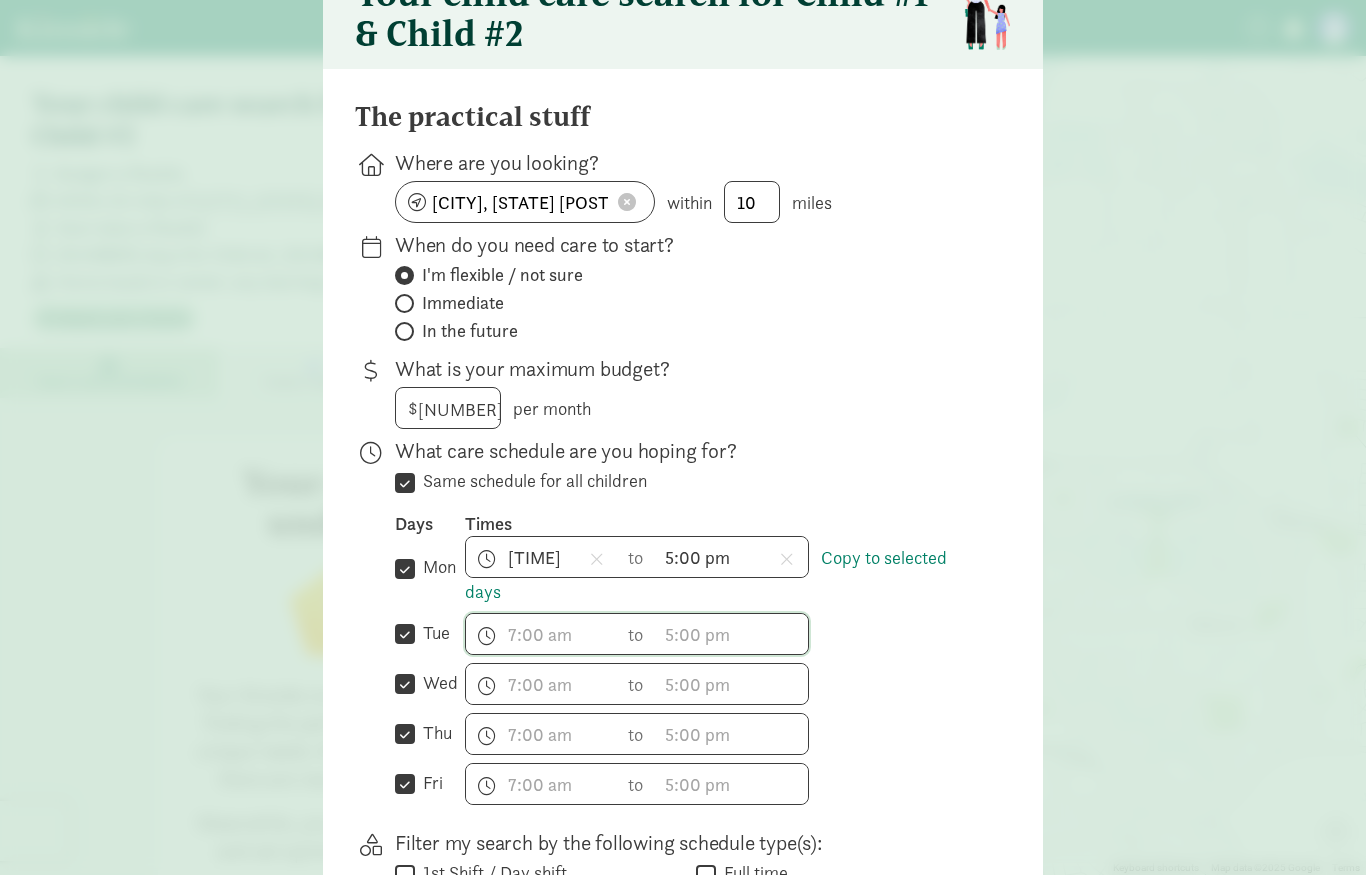 checkbox on "false" 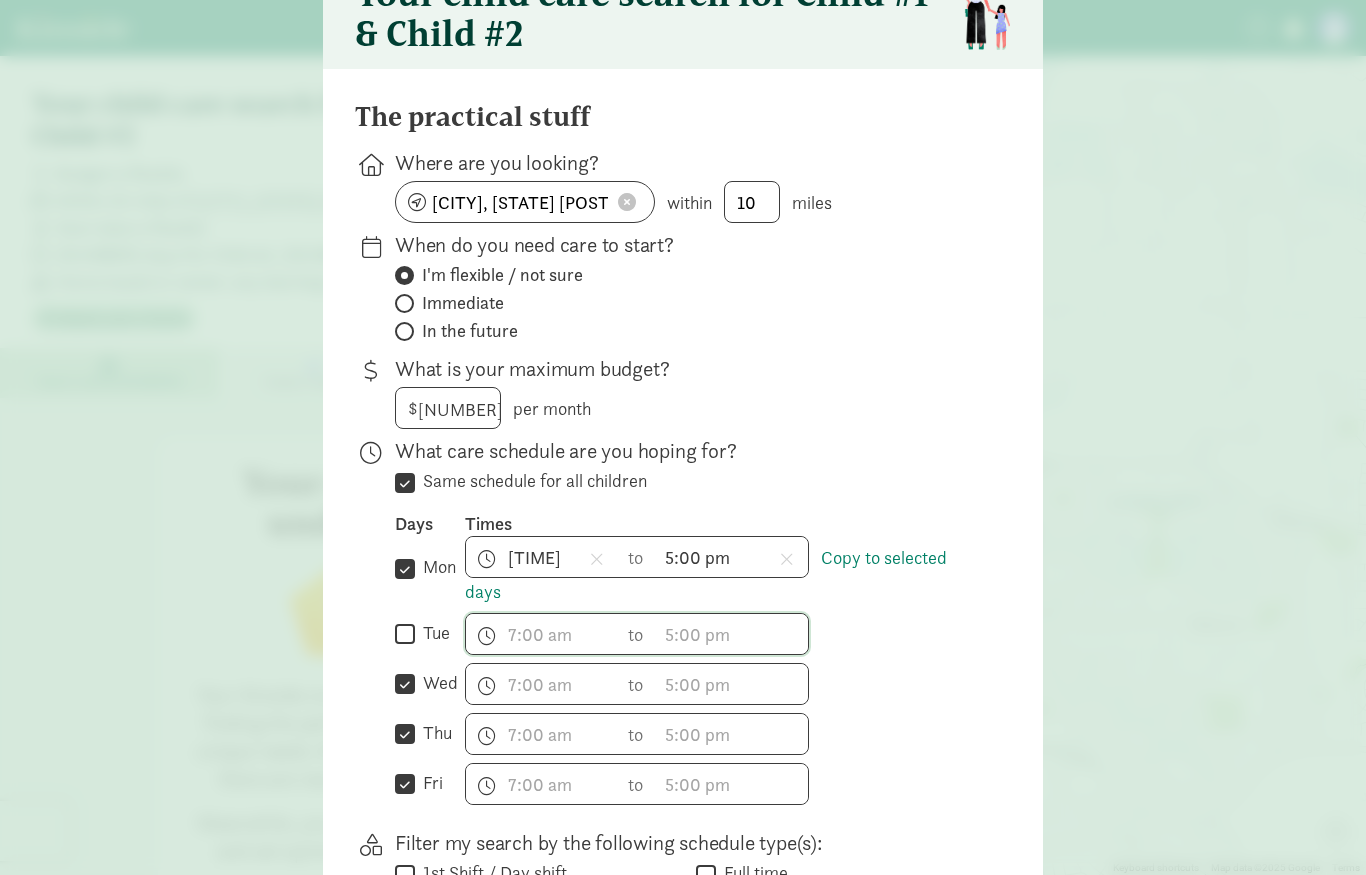 click on "wed" at bounding box center (405, 684) 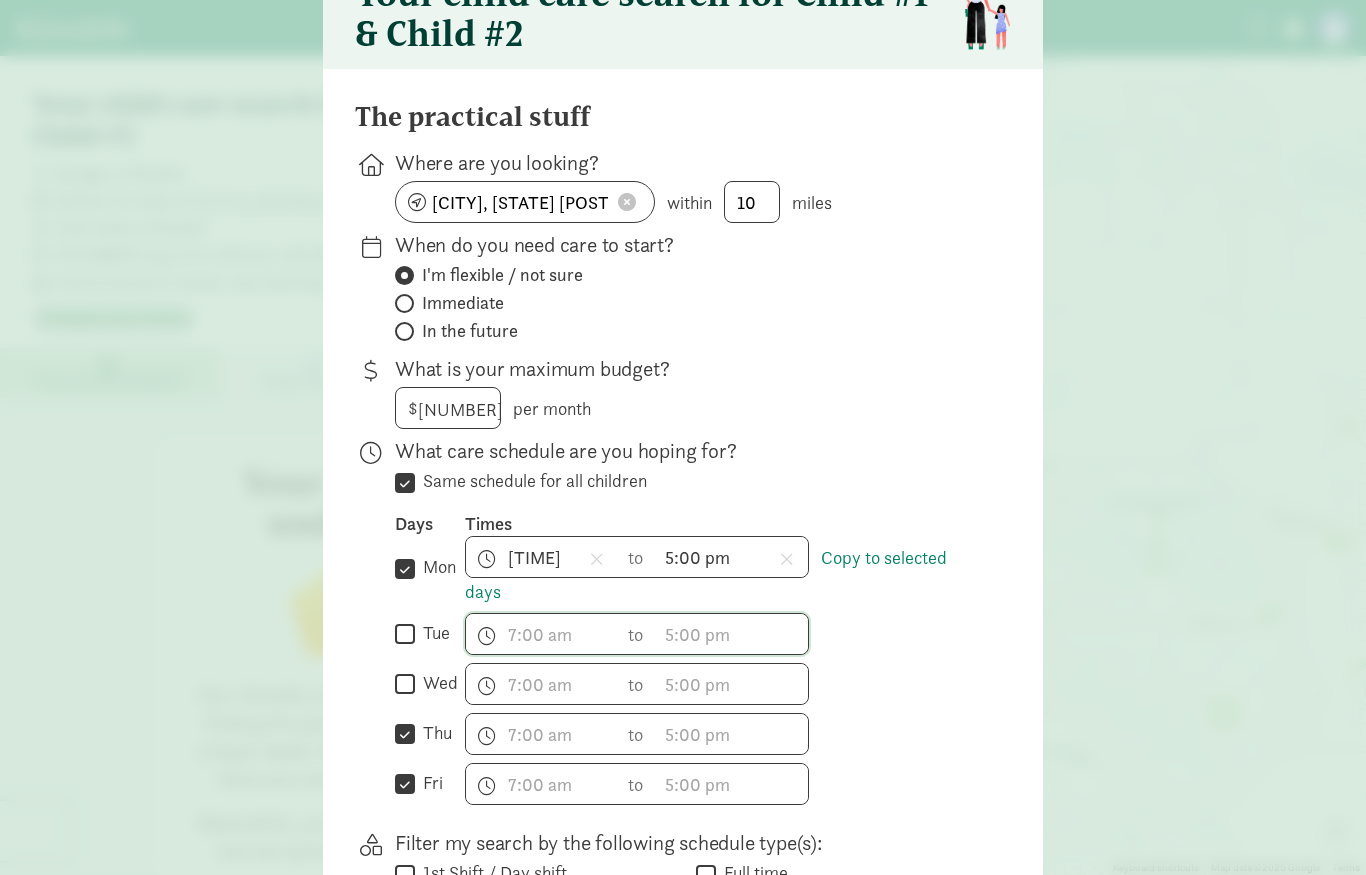 click on "thu" at bounding box center [405, 734] 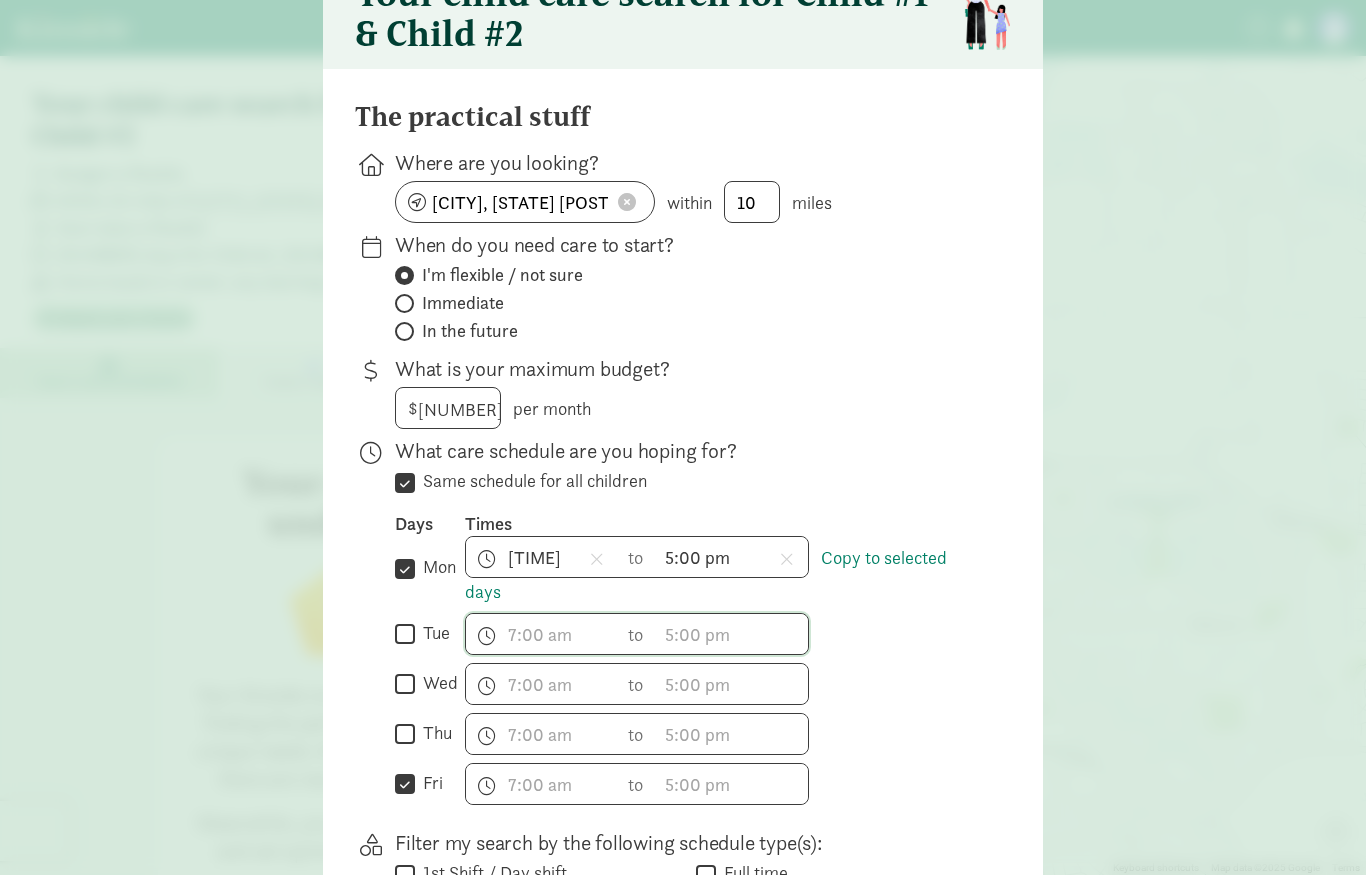 click on "fri" at bounding box center (405, 784) 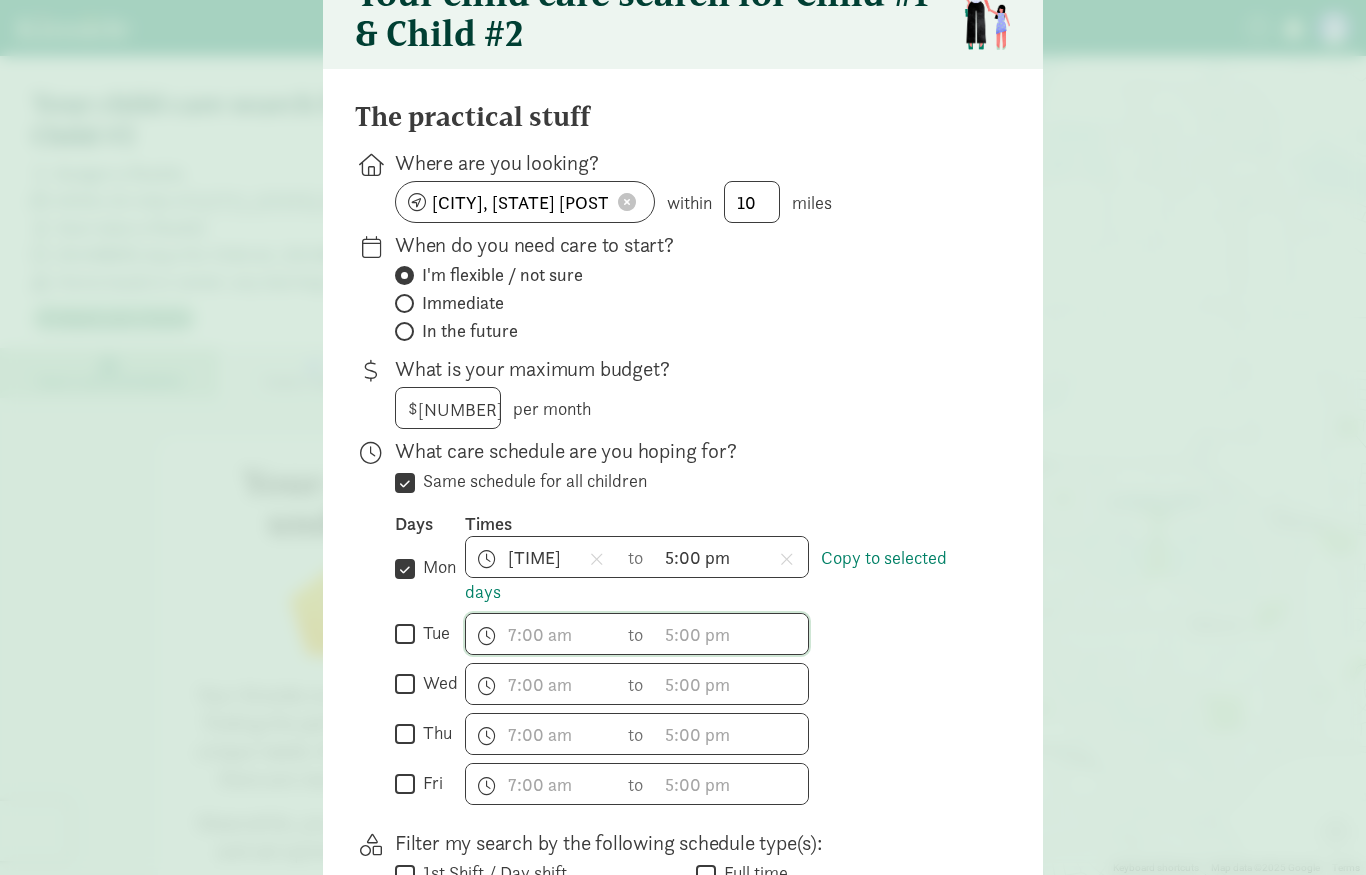 click on "tue" at bounding box center (405, 634) 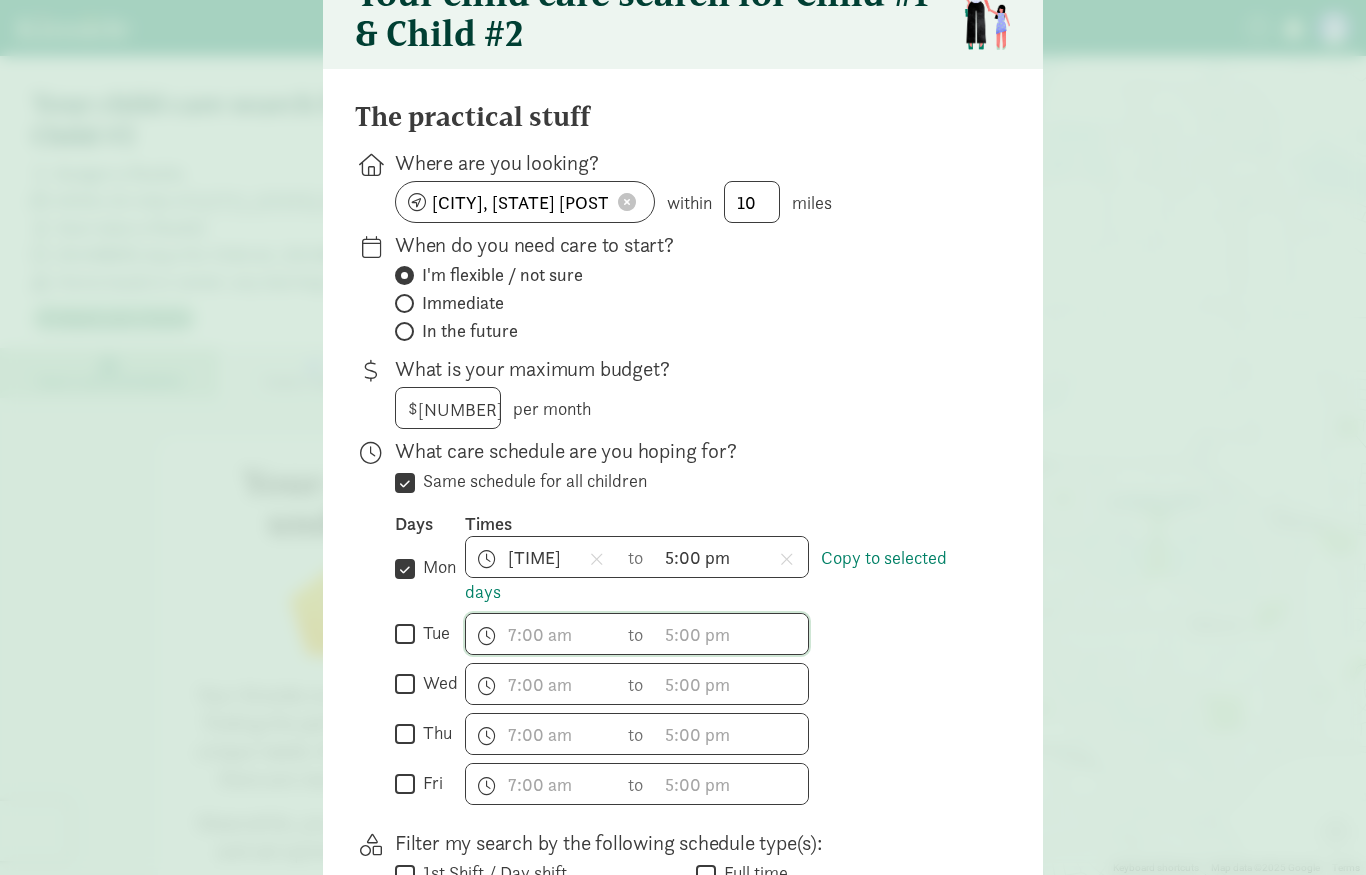 checkbox on "true" 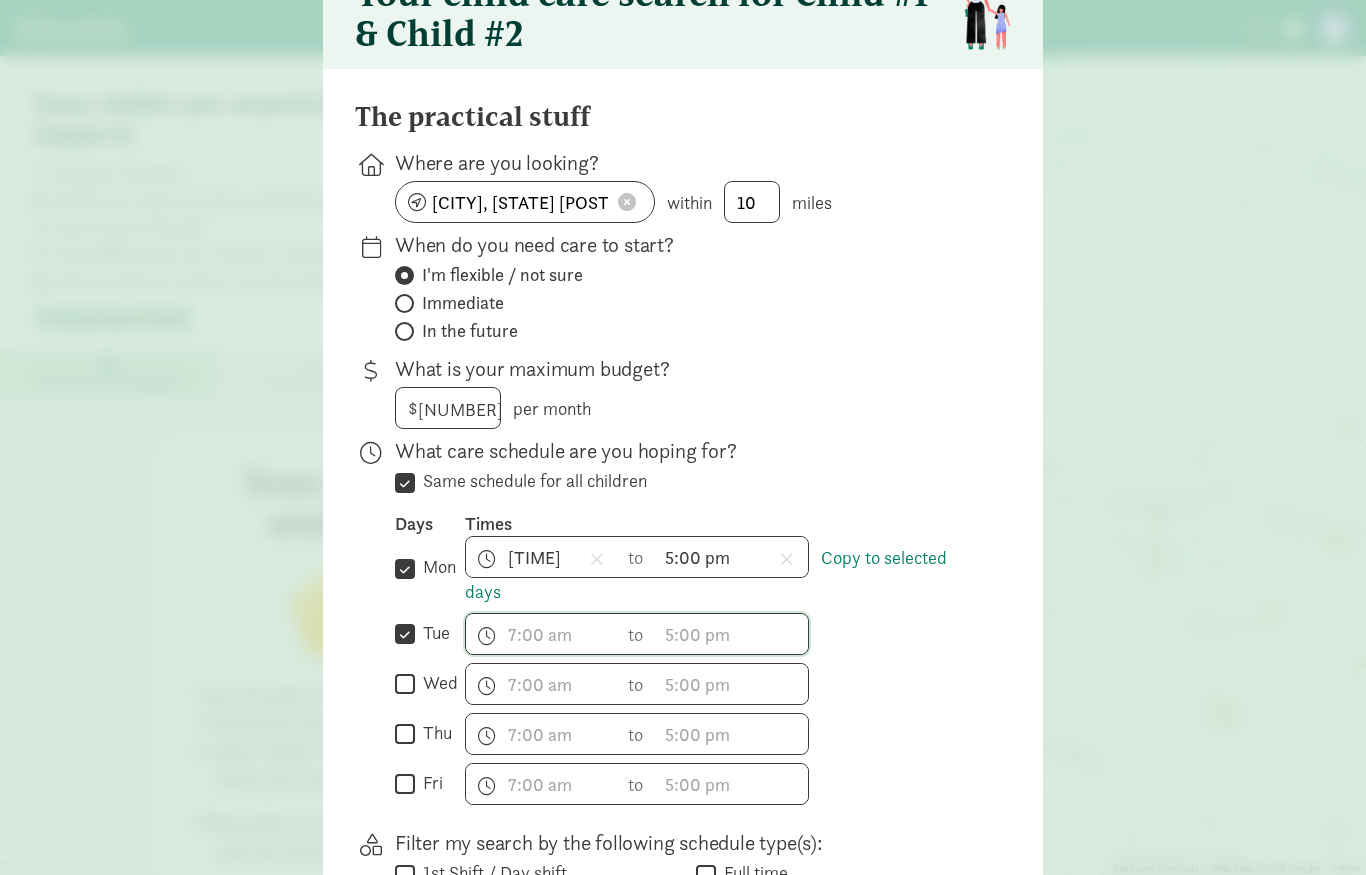 click on "wed" at bounding box center (405, 684) 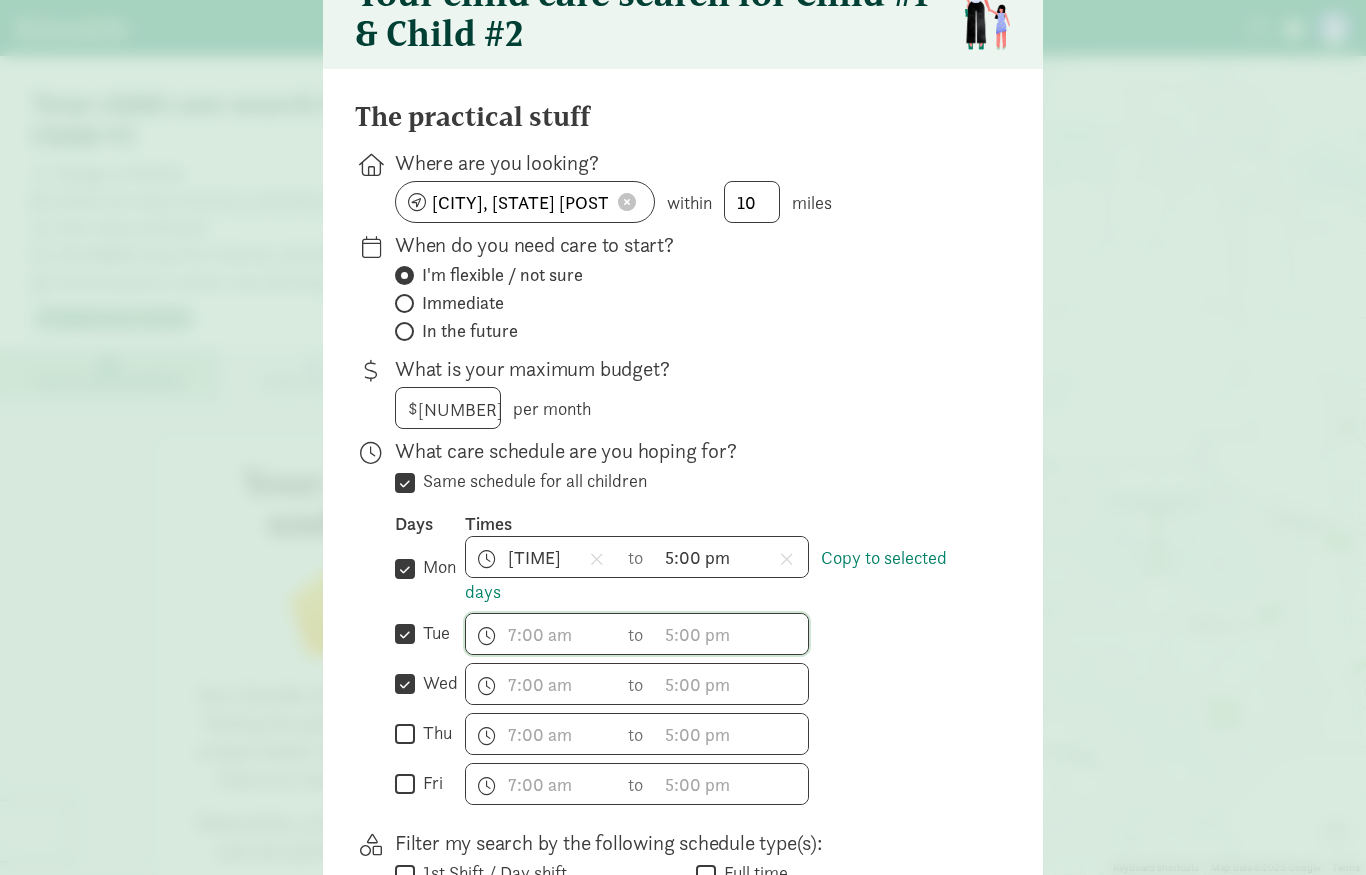 click on "thu" at bounding box center (405, 734) 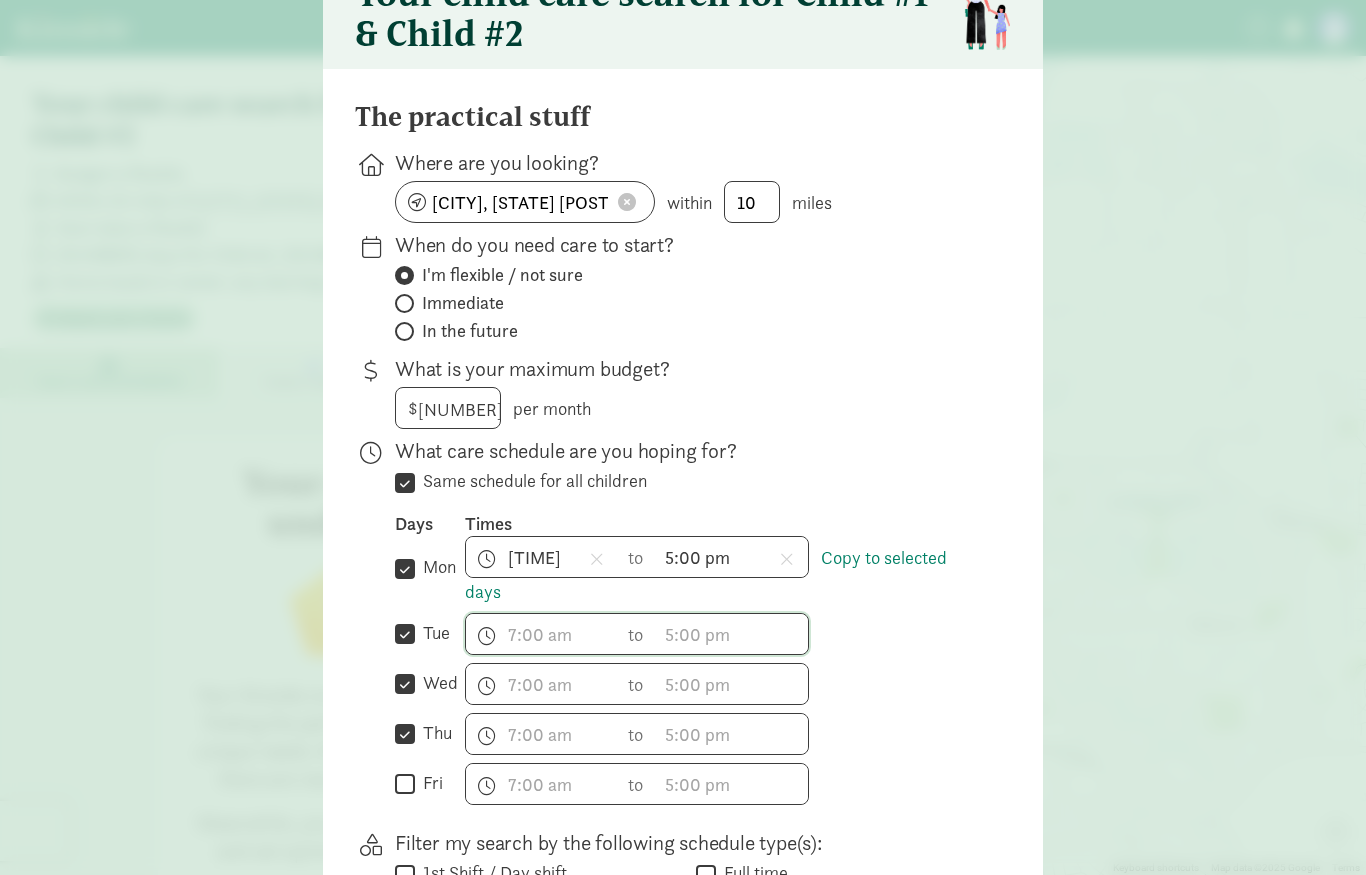click on "fri" at bounding box center [405, 784] 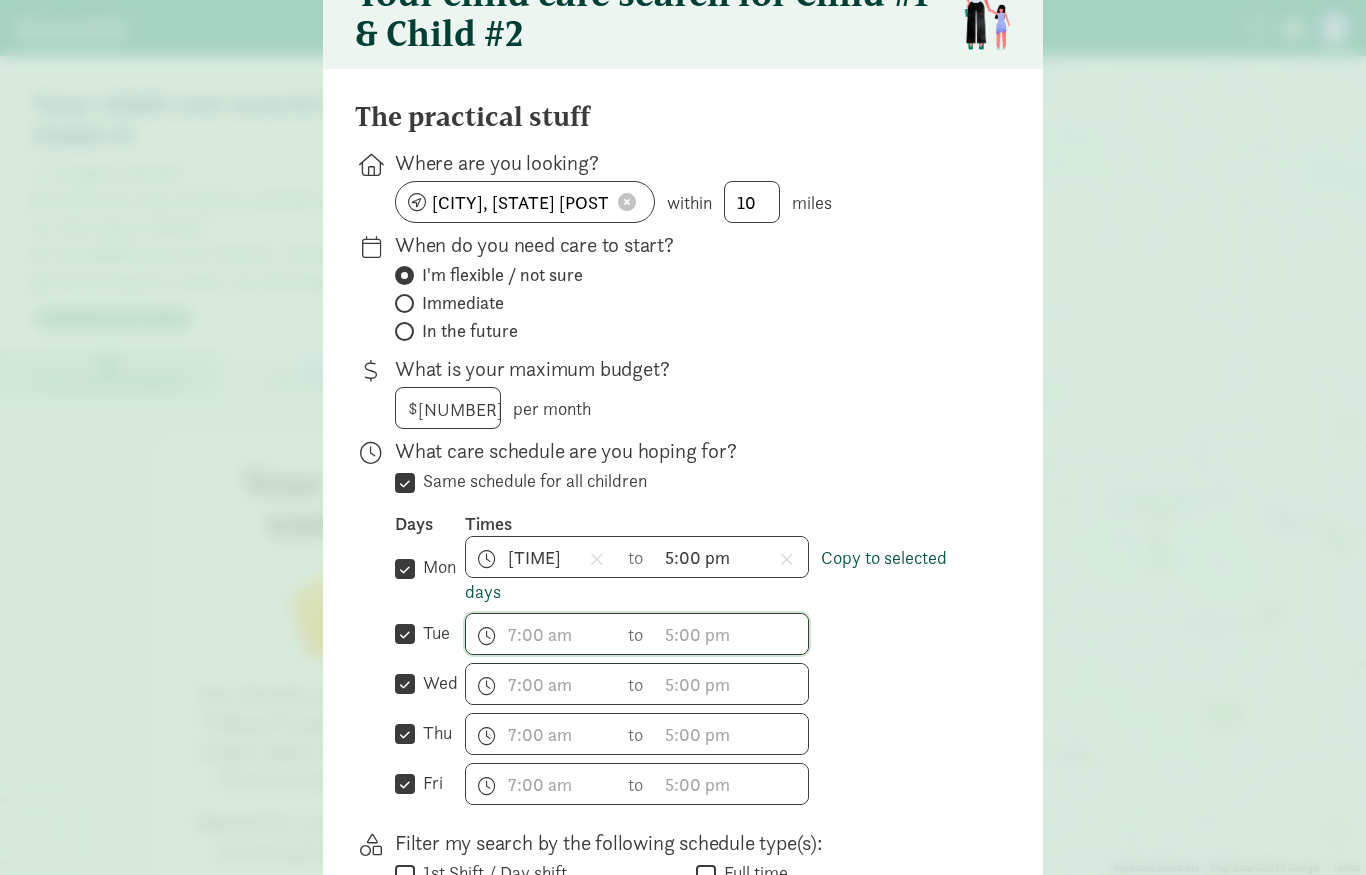 click on "Copy to selected days" at bounding box center [706, 575] 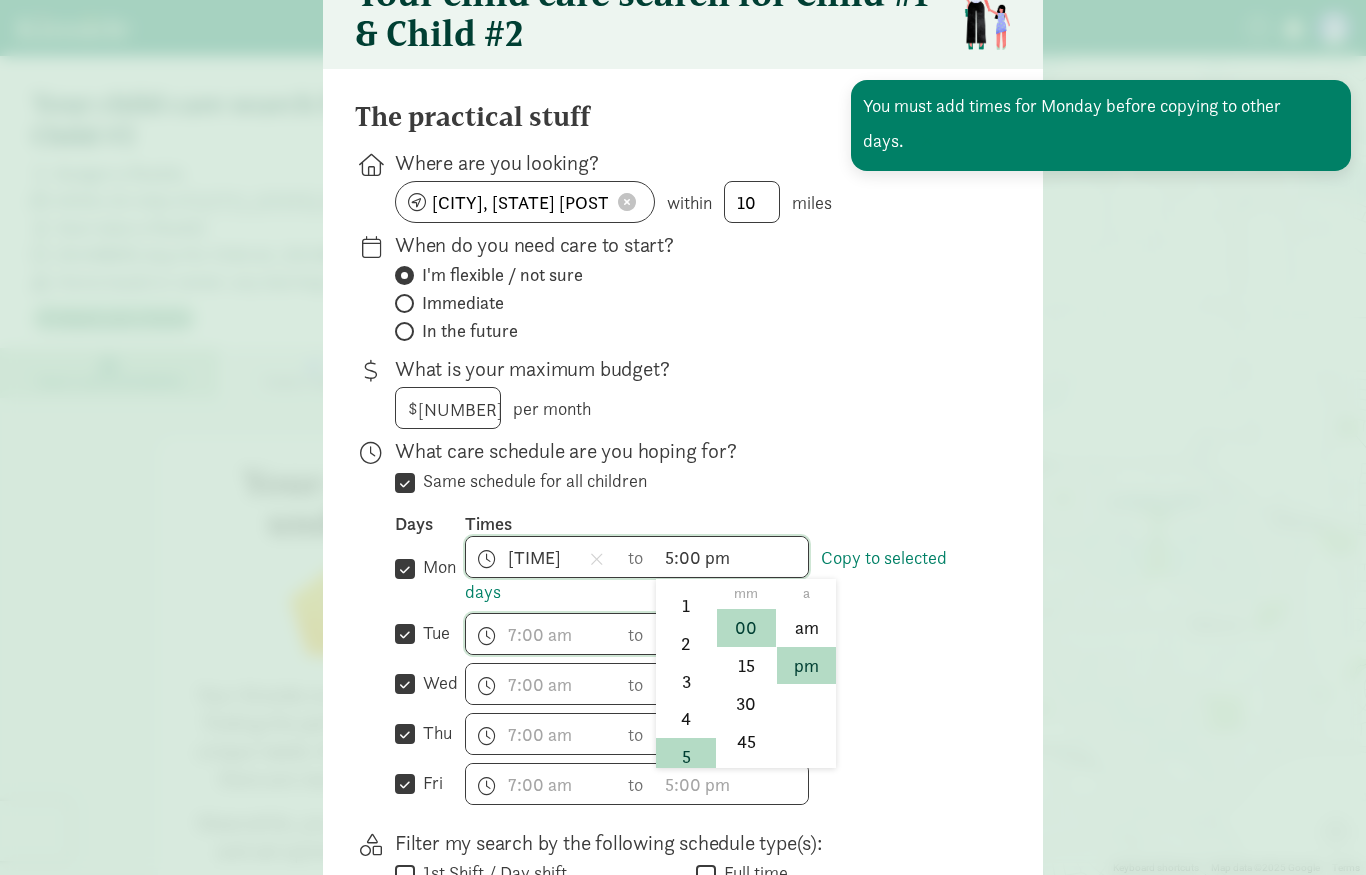 scroll, scrollTop: 219, scrollLeft: 0, axis: vertical 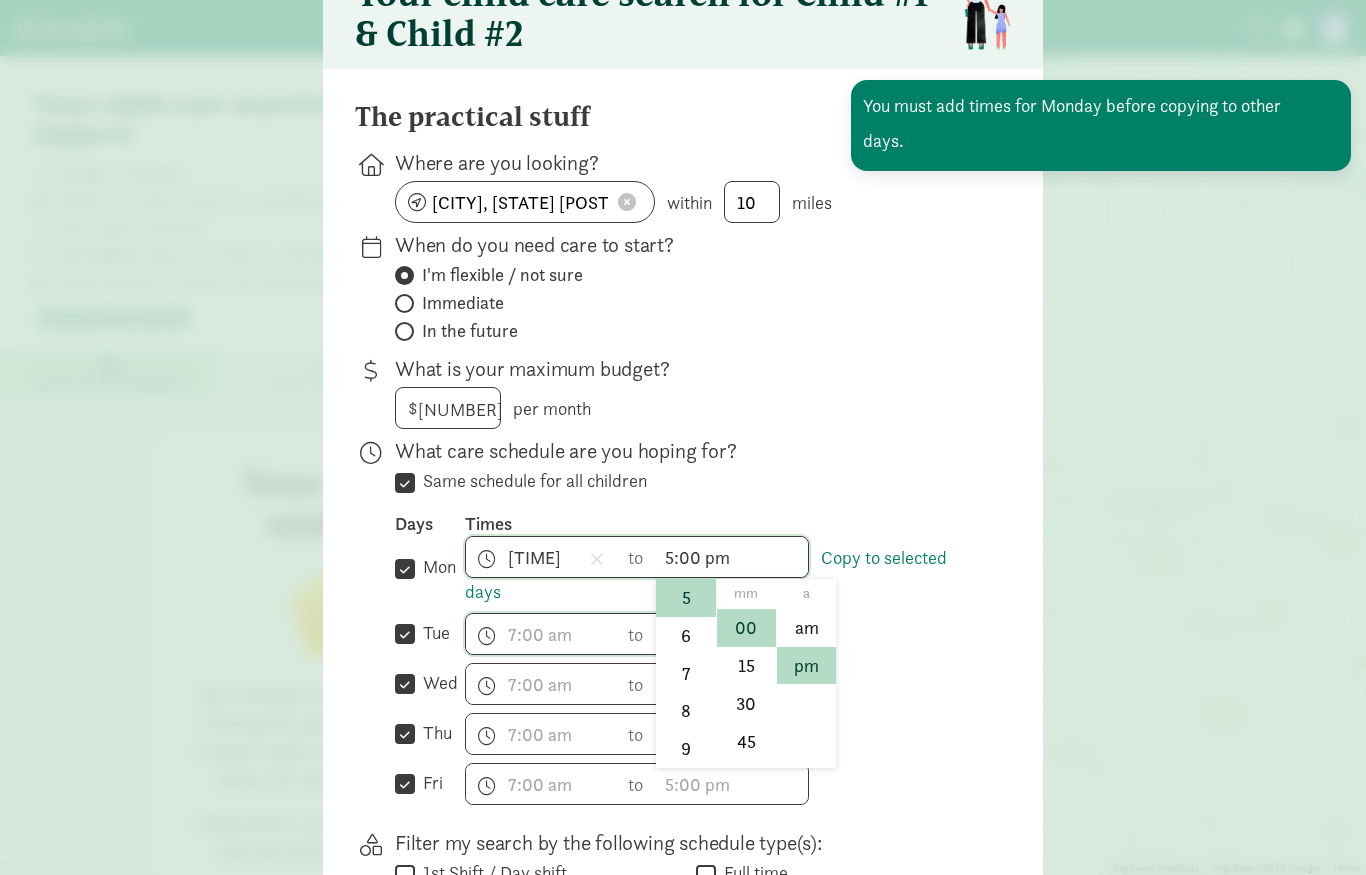 click on "5:00 pm h 12 1 2 3 4 5 6 7 8 9 10 11 mm 00 15 30 45 a am pm" at bounding box center (732, 557) 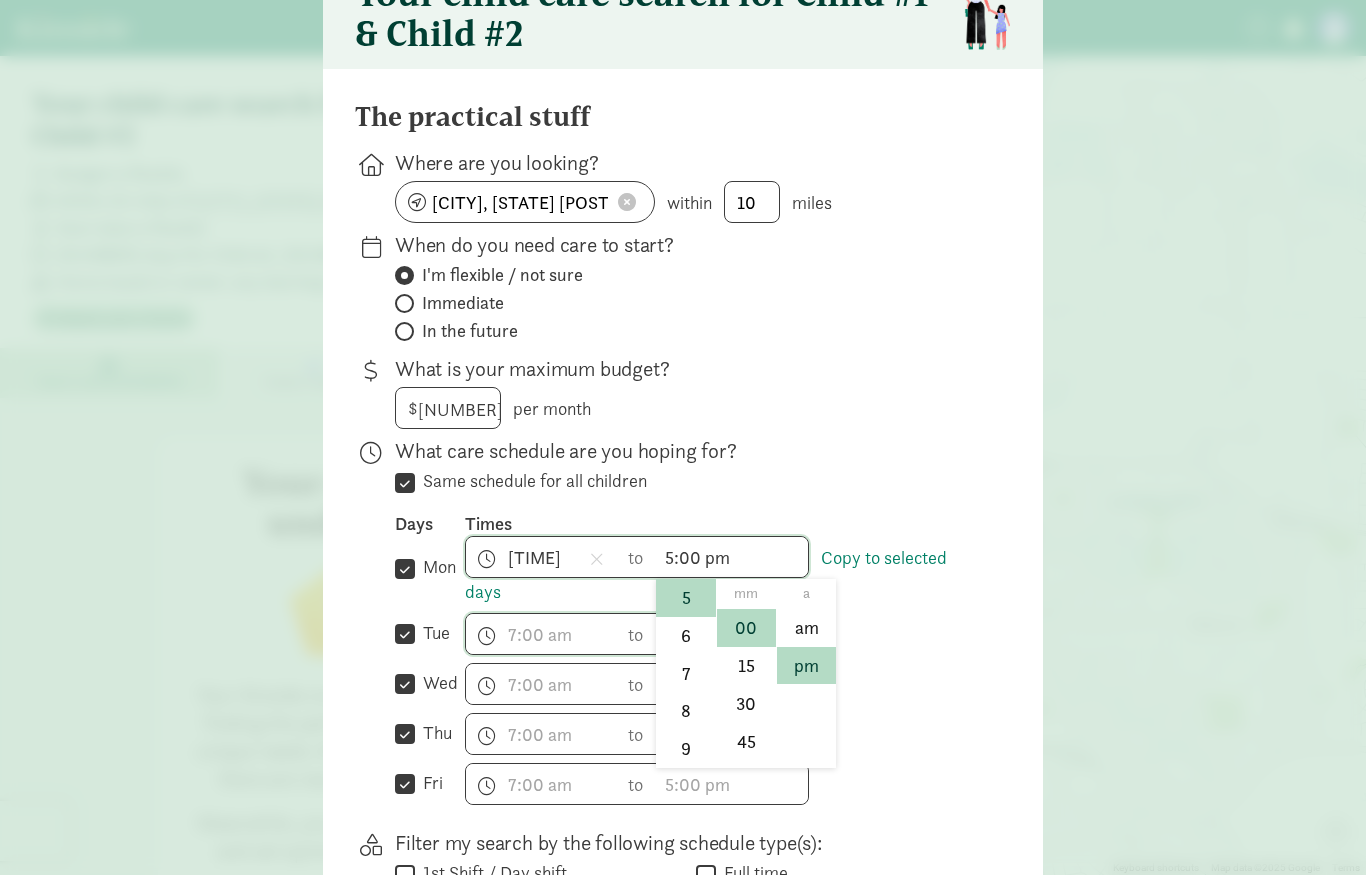 click at bounding box center [683, 330] 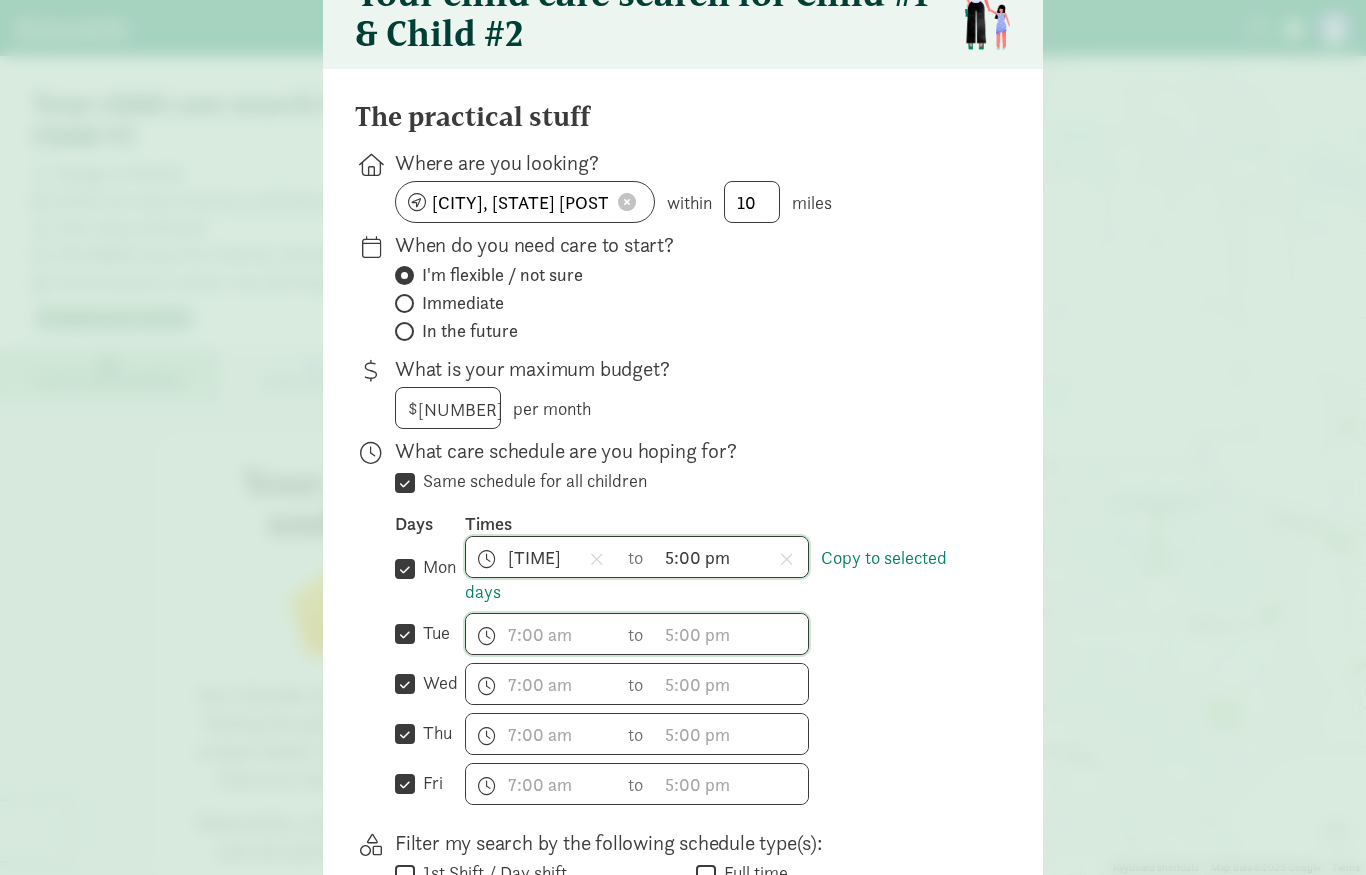click on "7:00 am h 12 1 2 3 4 5 6 7 8 9 10 11 mm 00 15 30 45 a am pm
to
5:00 pm h 12 1 2 3 4 5 6 7 8 9 10 11 mm 00 15 30 45 a am pm
Copy to selected days" at bounding box center (722, 570) 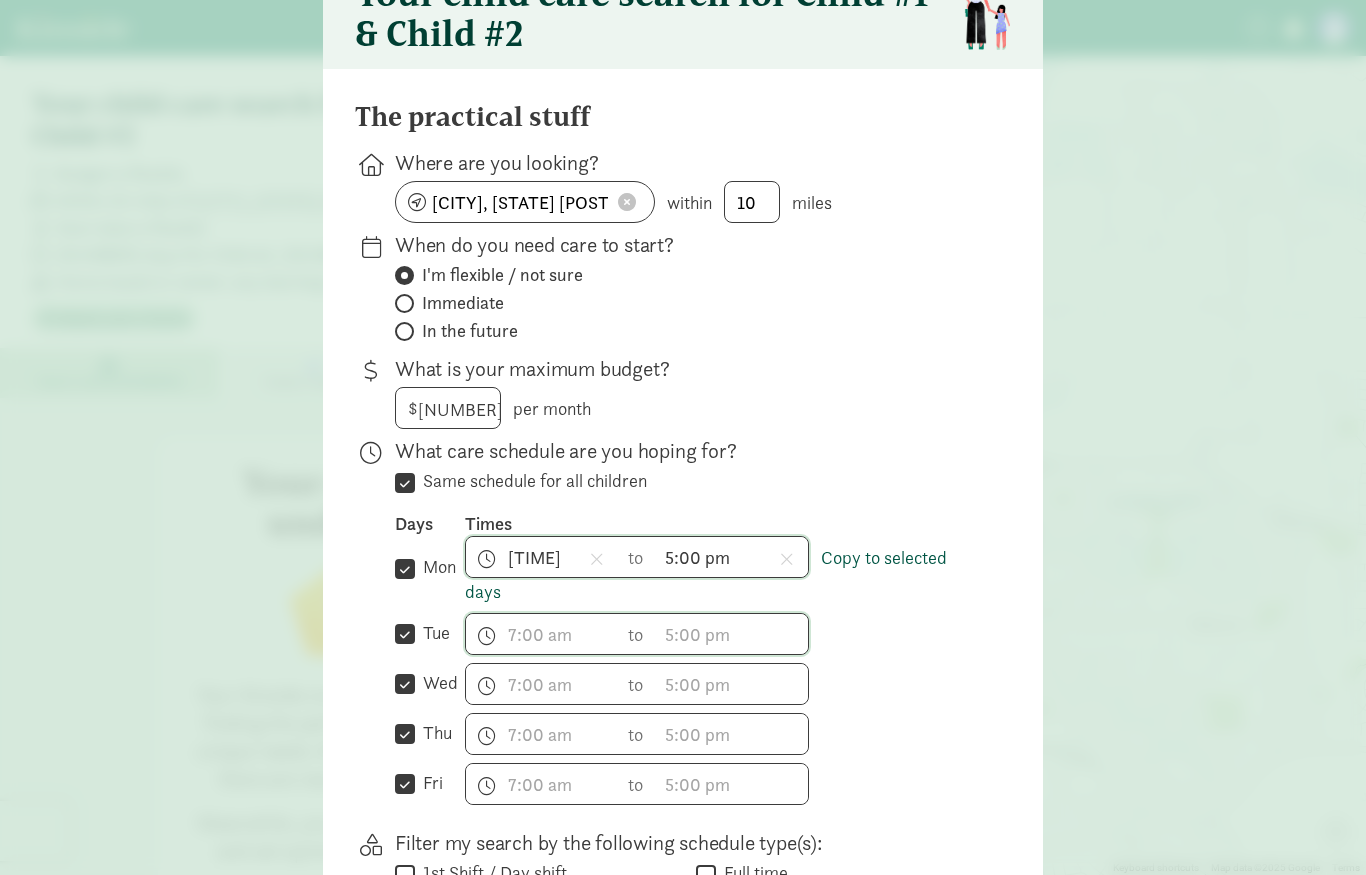 click on "Copy to selected days" at bounding box center [706, 575] 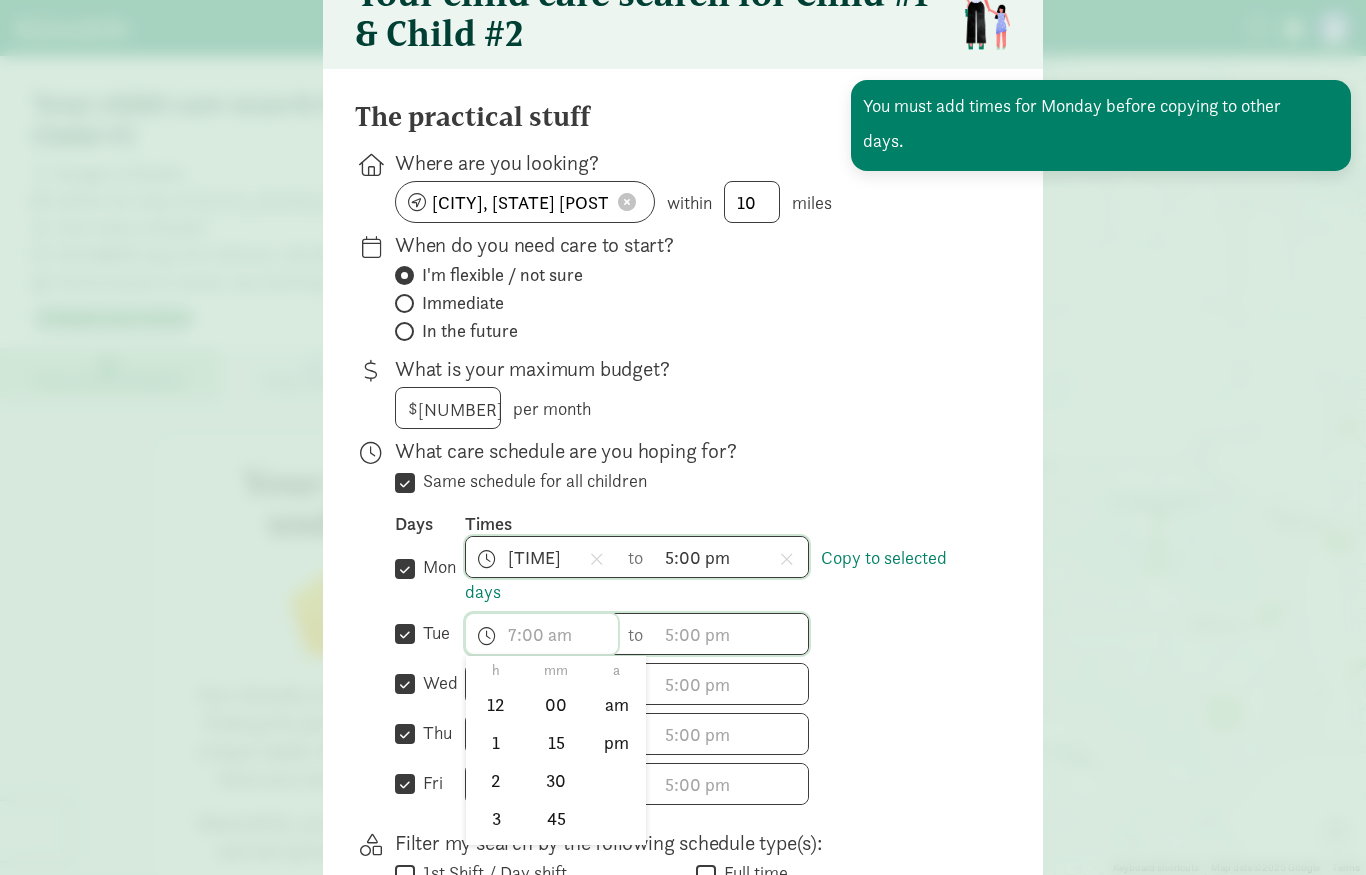 click on "h 12 1 2 3 4 5 6 7 8 9 10 11 mm 00 15 30 45 a am pm" at bounding box center (542, 634) 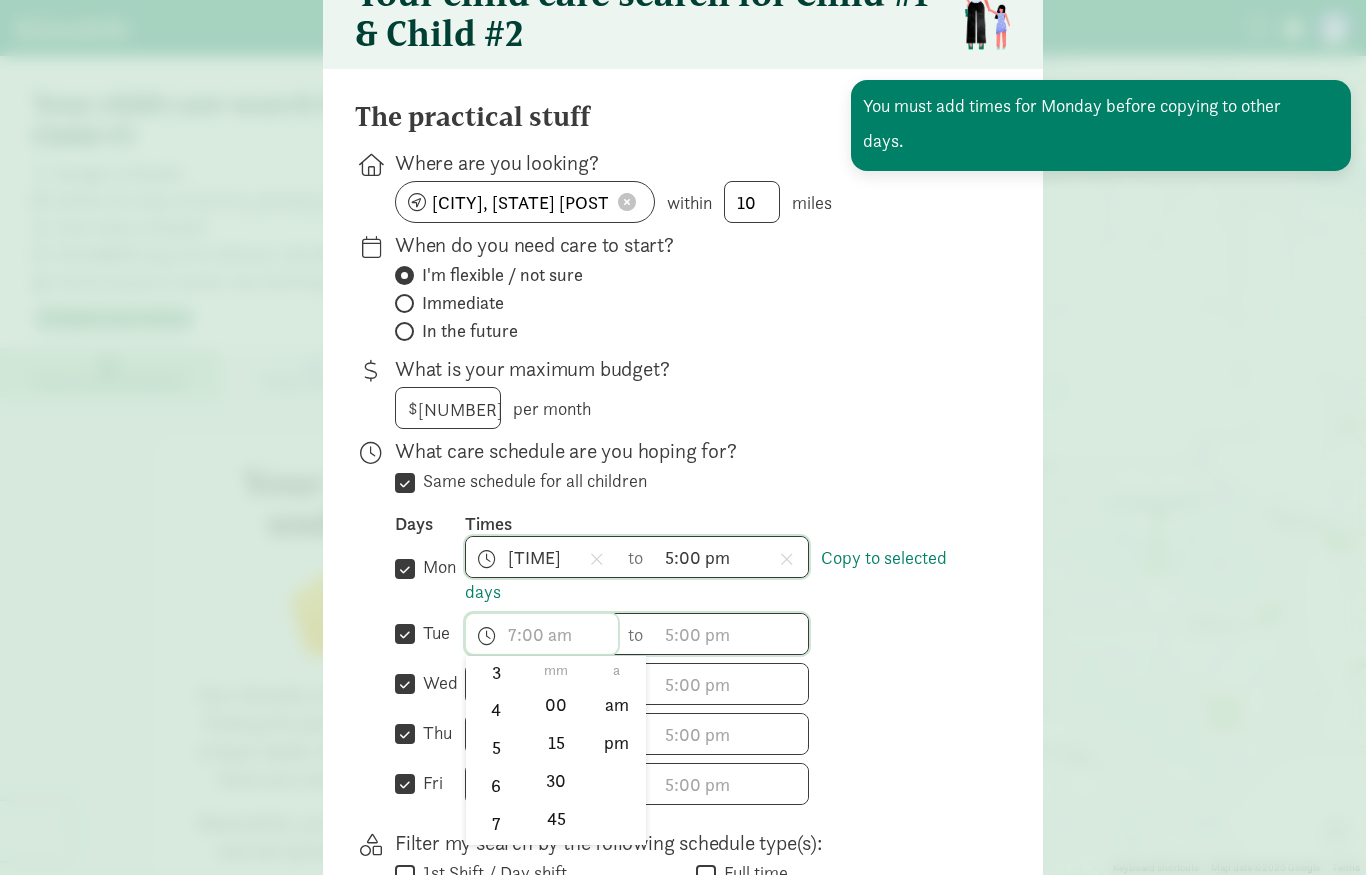 scroll, scrollTop: 146, scrollLeft: 0, axis: vertical 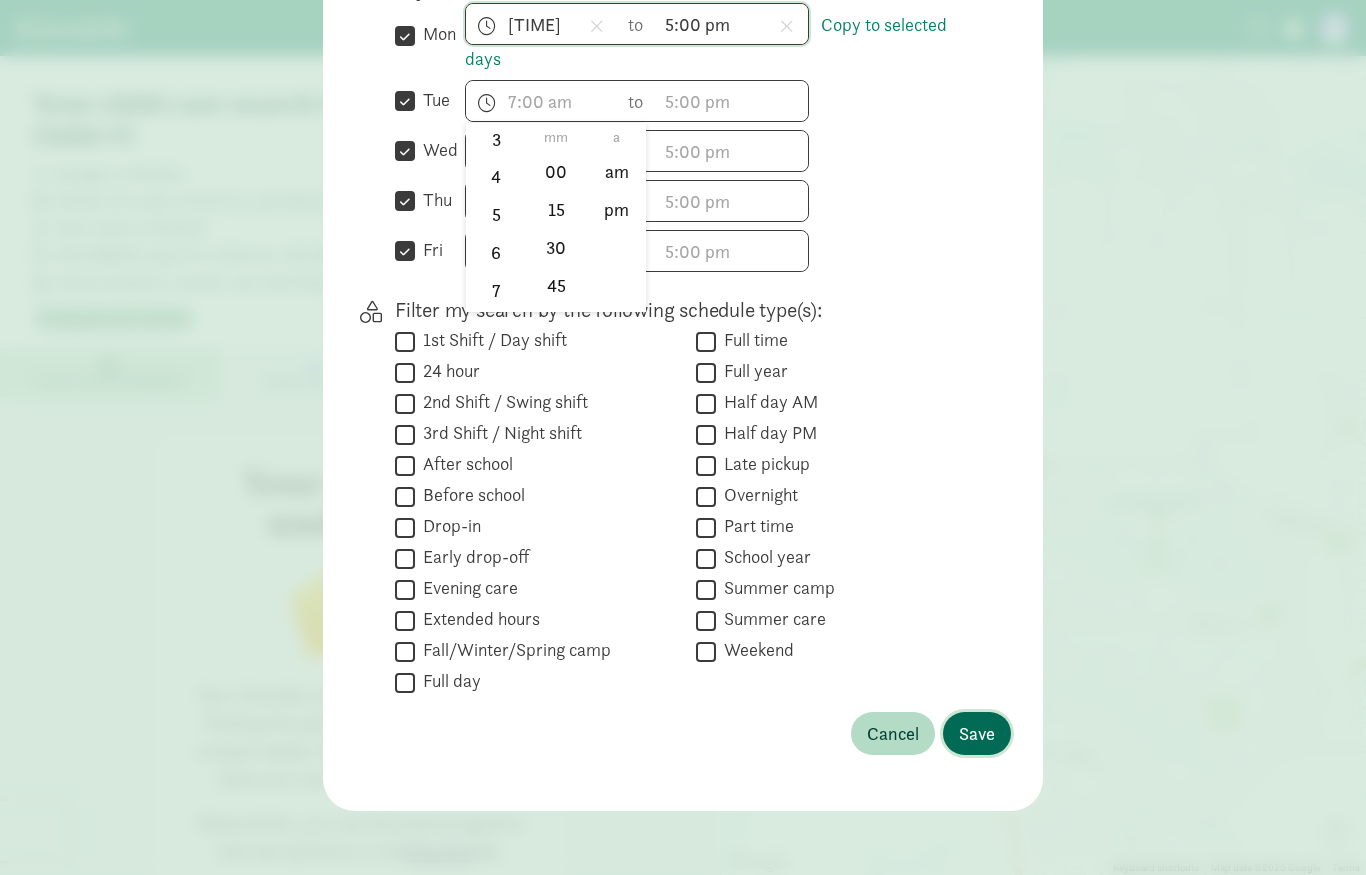 click on "Save" at bounding box center (977, 733) 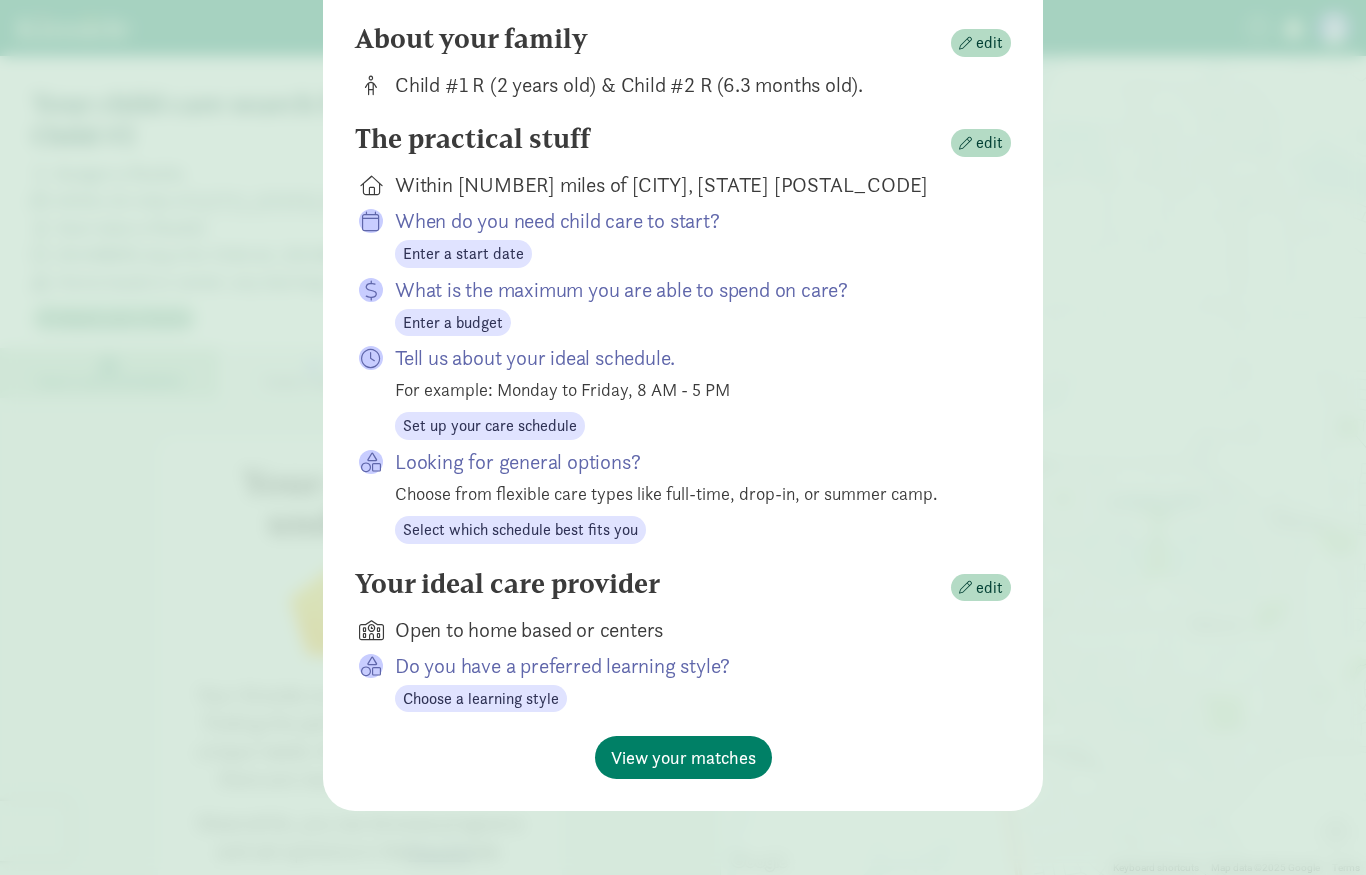 scroll, scrollTop: 177, scrollLeft: 0, axis: vertical 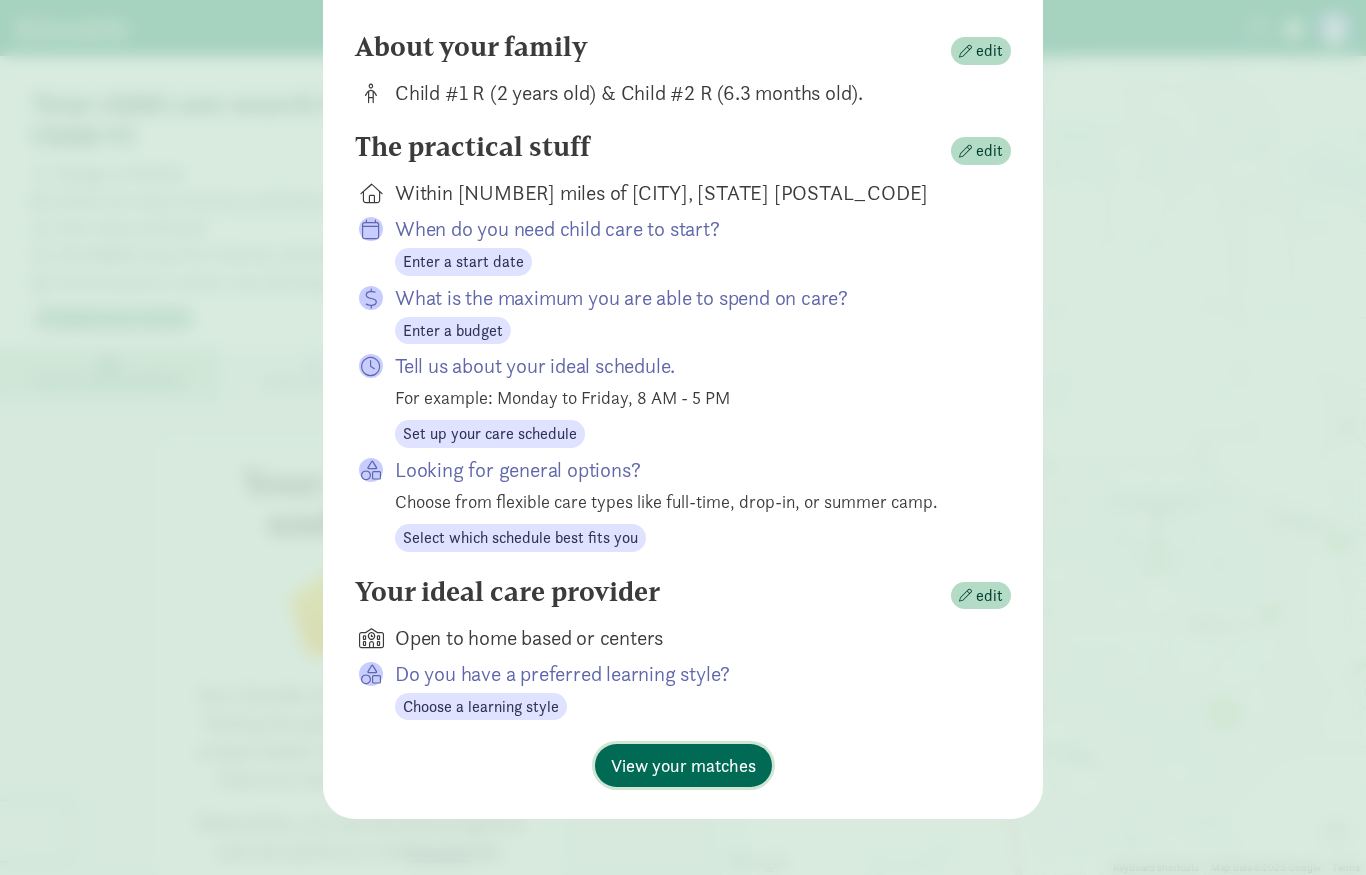 click on "View your matches" at bounding box center [683, 765] 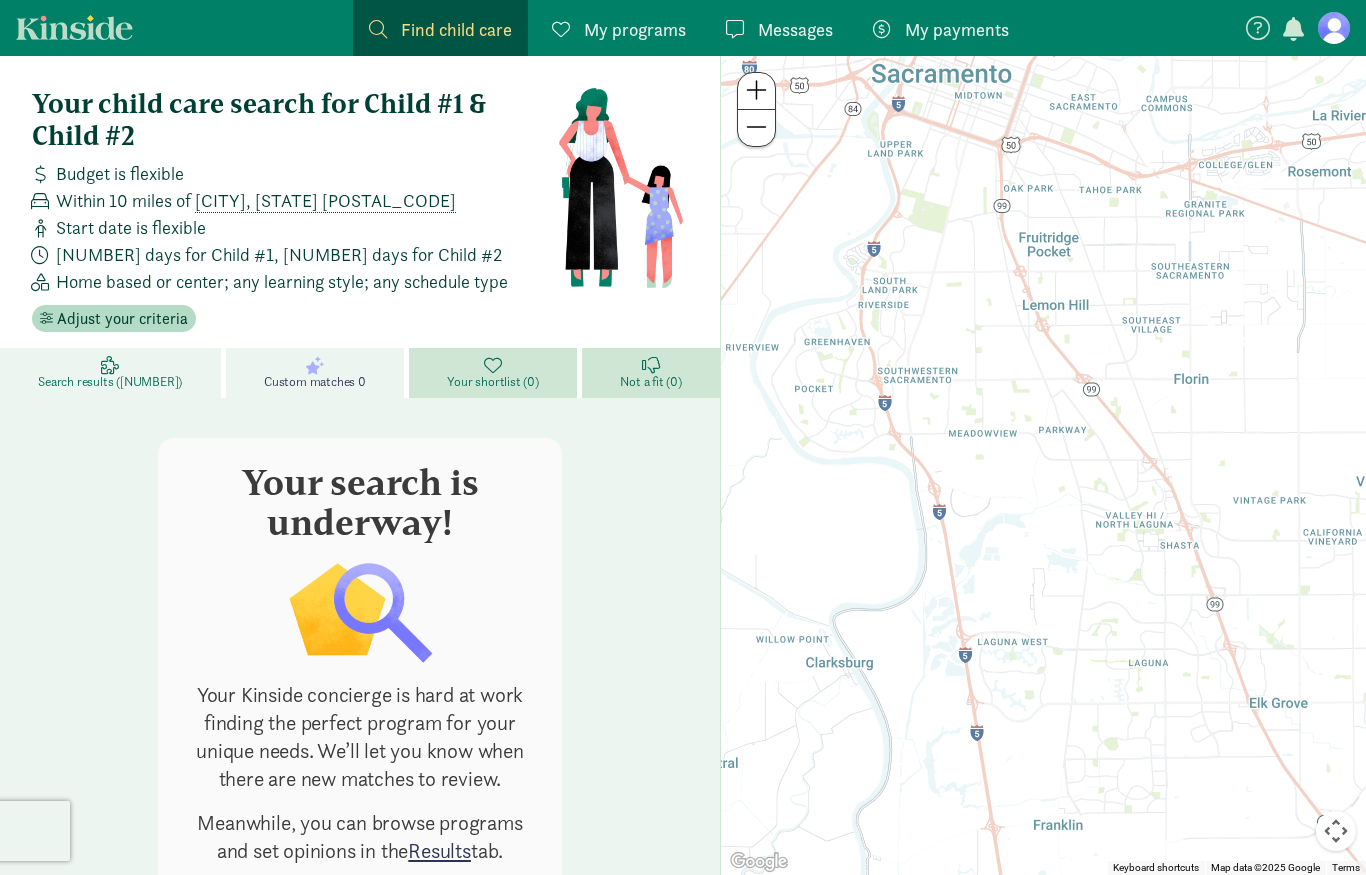 click on "Search results (279)" at bounding box center [113, 373] 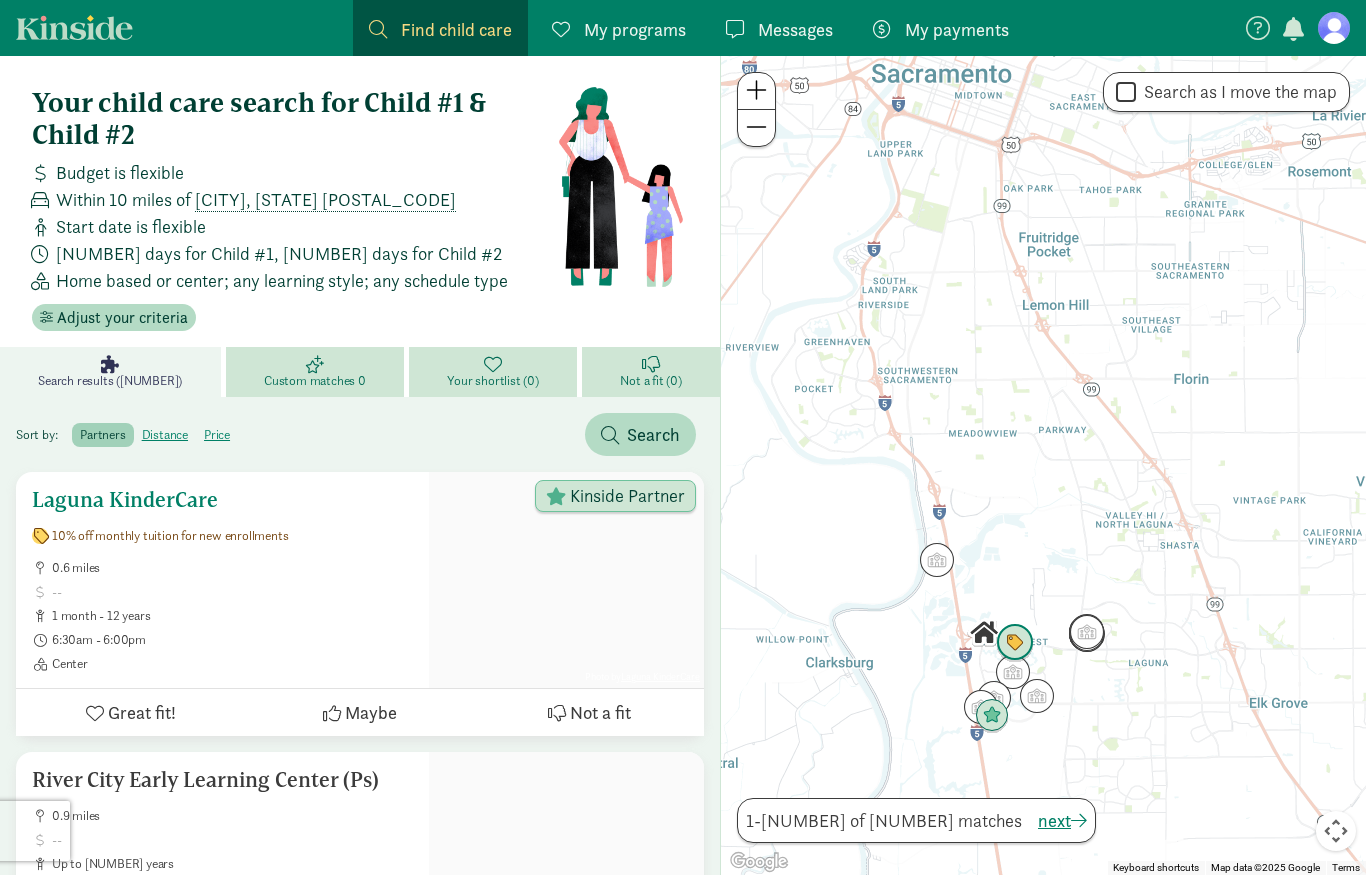 scroll, scrollTop: 0, scrollLeft: 0, axis: both 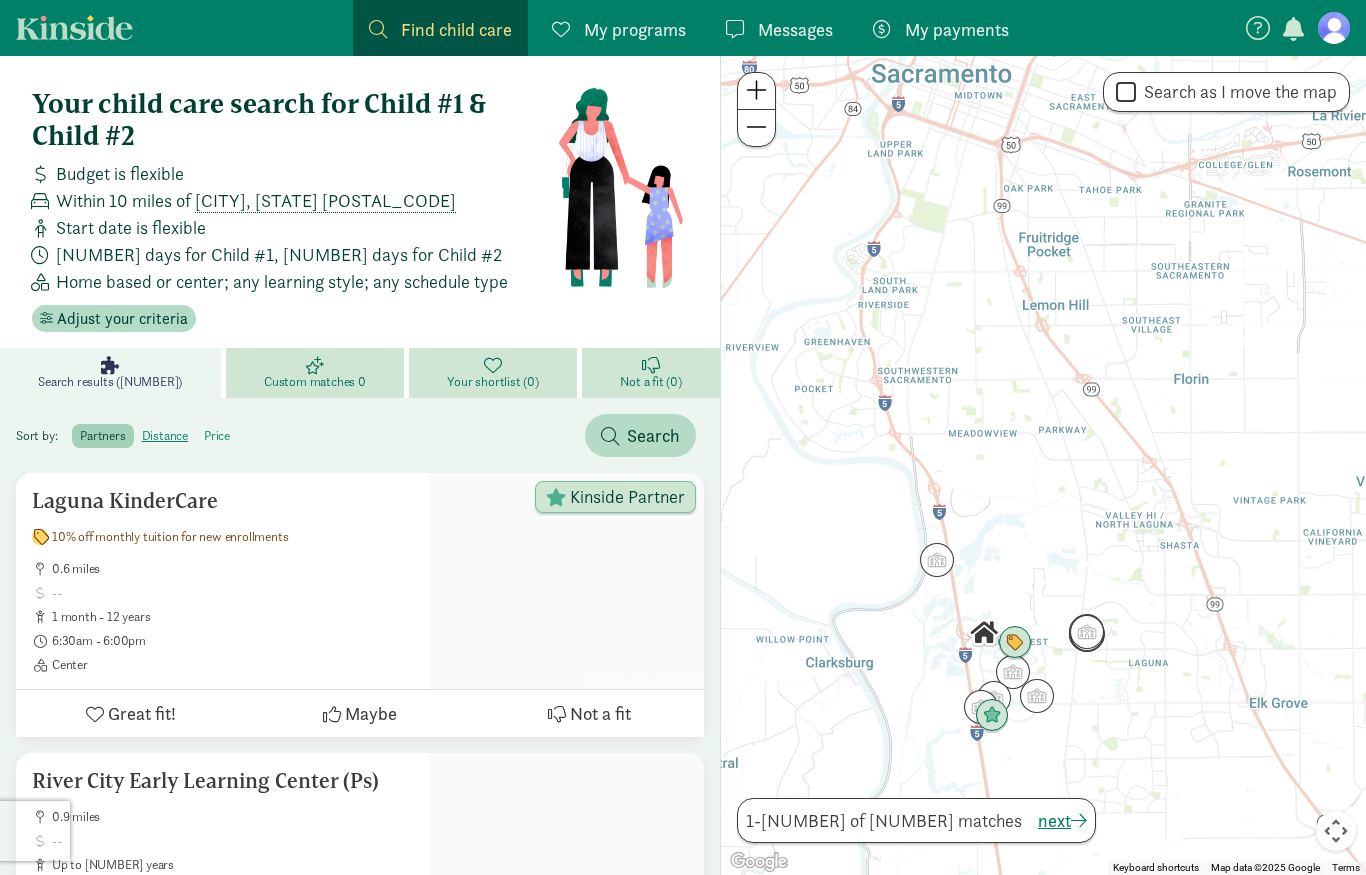 click on "price" 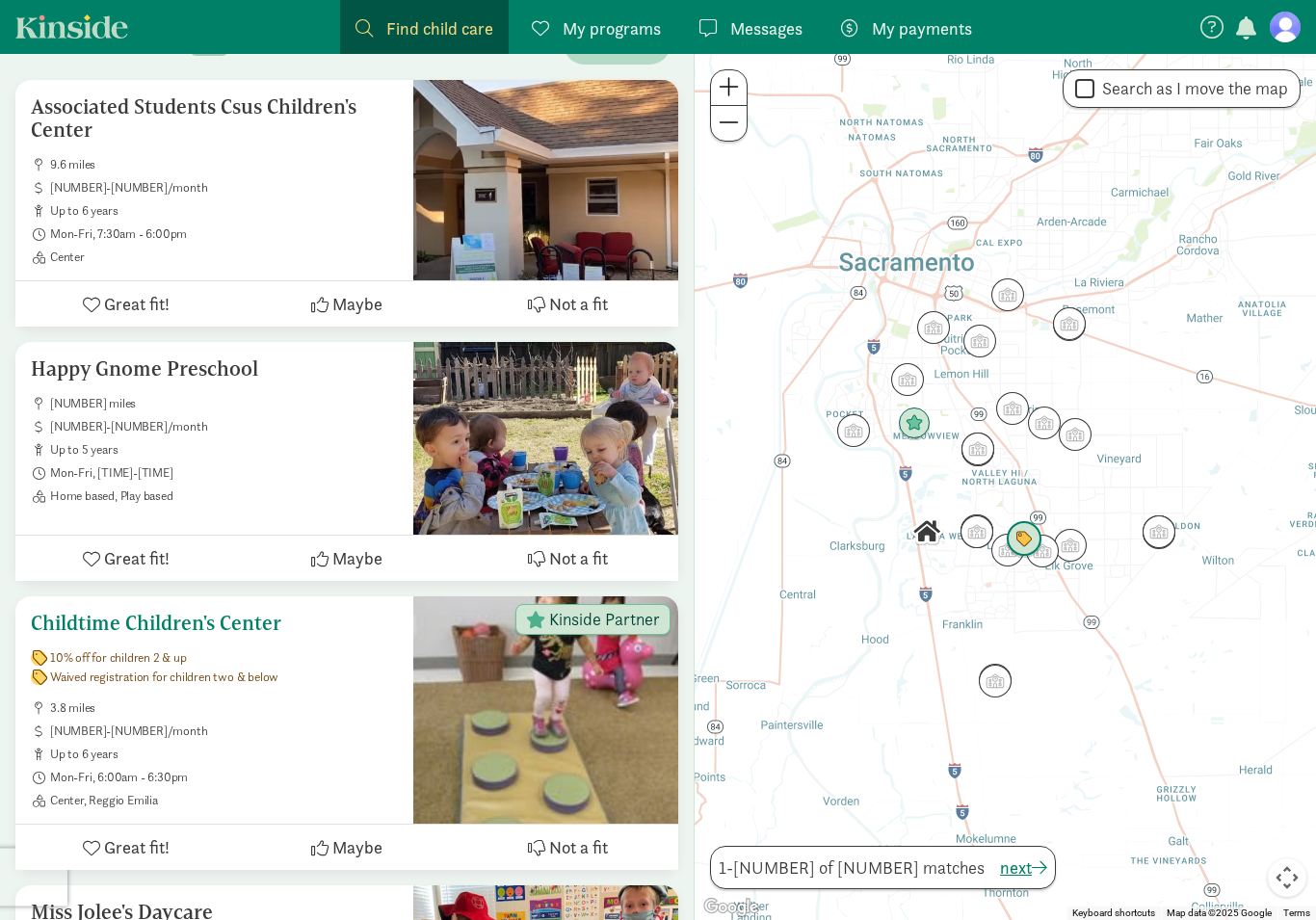 scroll, scrollTop: 376, scrollLeft: 0, axis: vertical 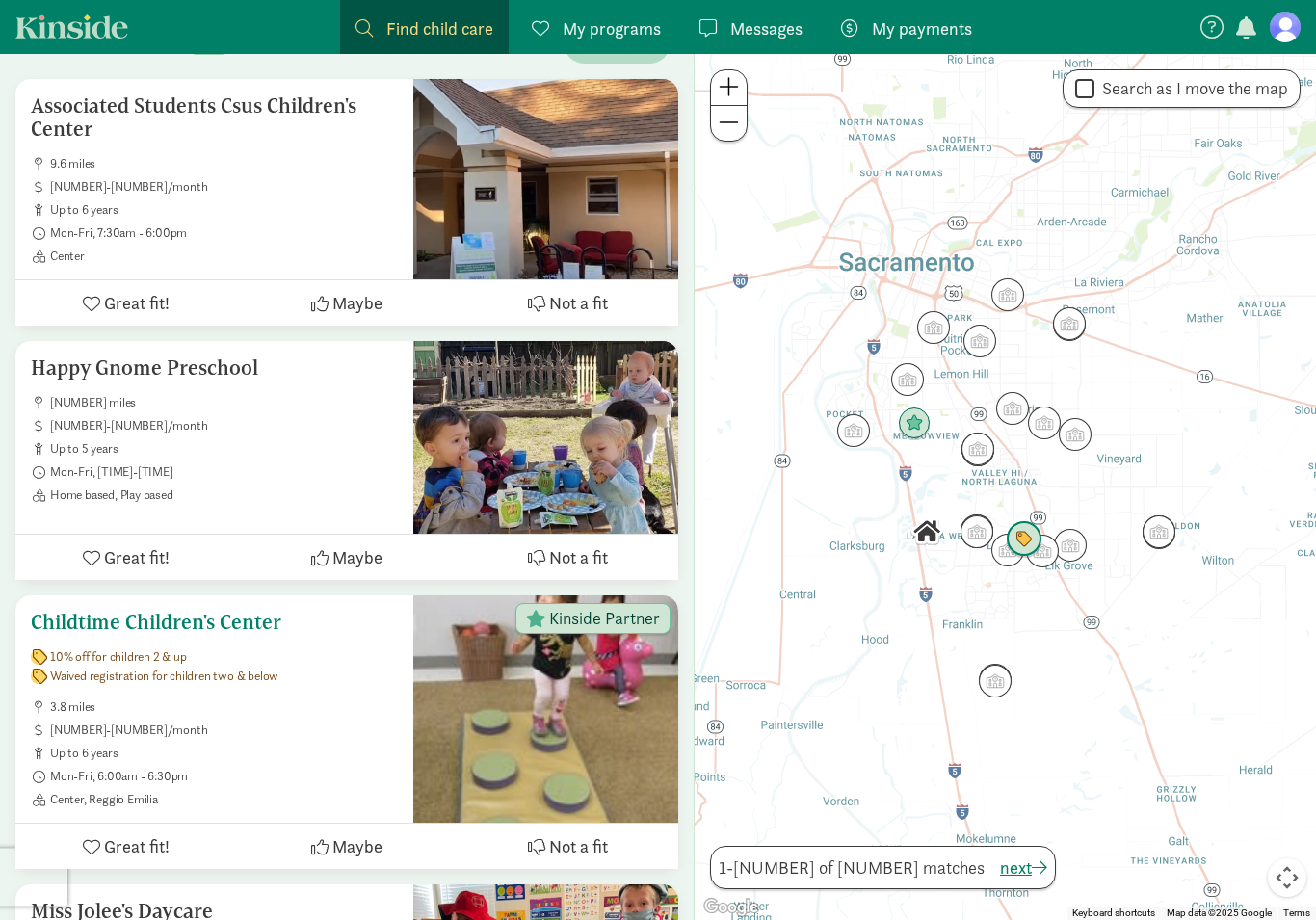 click on "Childtime Children's Center" at bounding box center (214, 623) 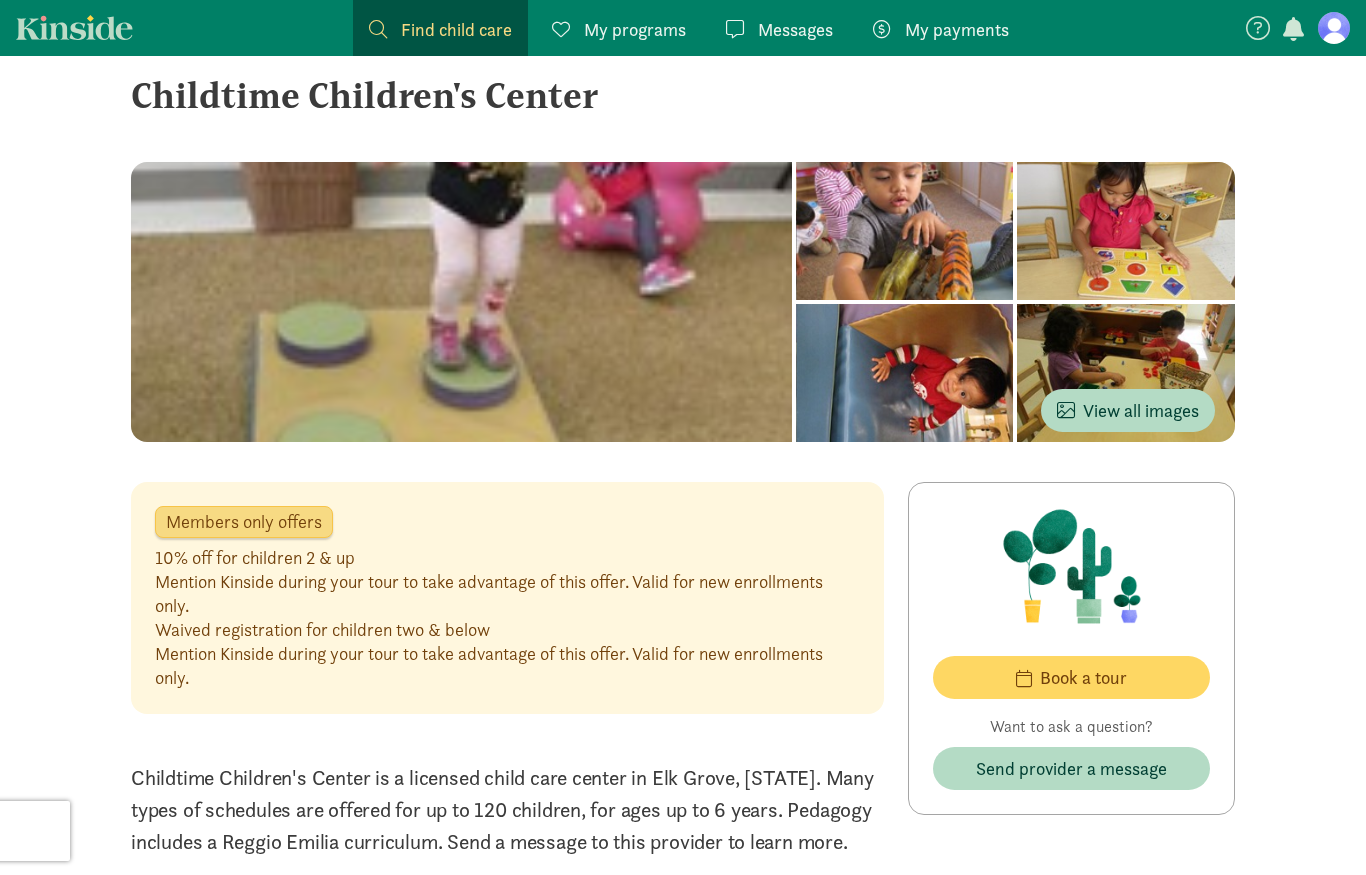 scroll, scrollTop: 0, scrollLeft: 0, axis: both 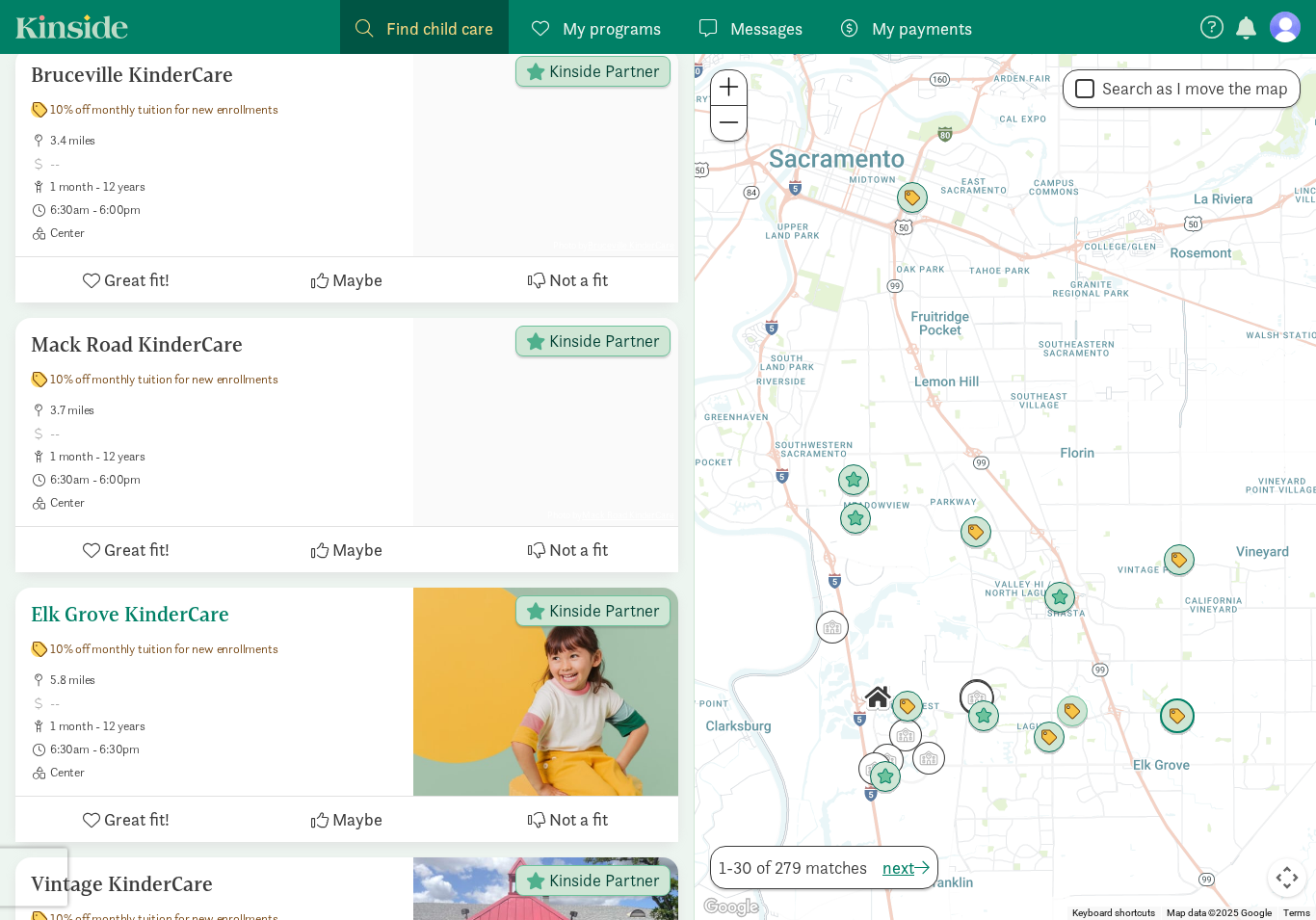 click on "Elk Grove KinderCare" at bounding box center [214, 616] 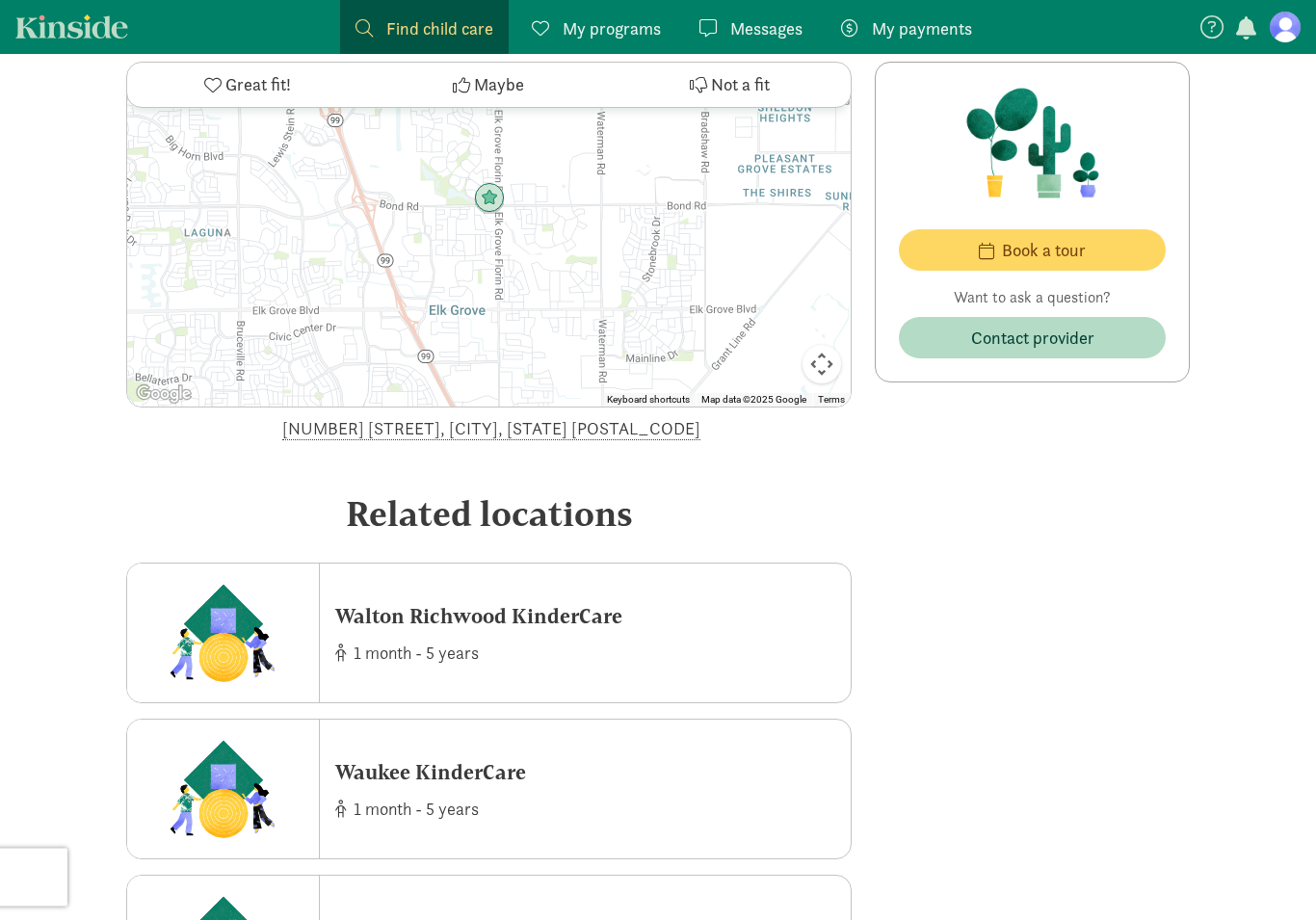 scroll, scrollTop: 3137, scrollLeft: 0, axis: vertical 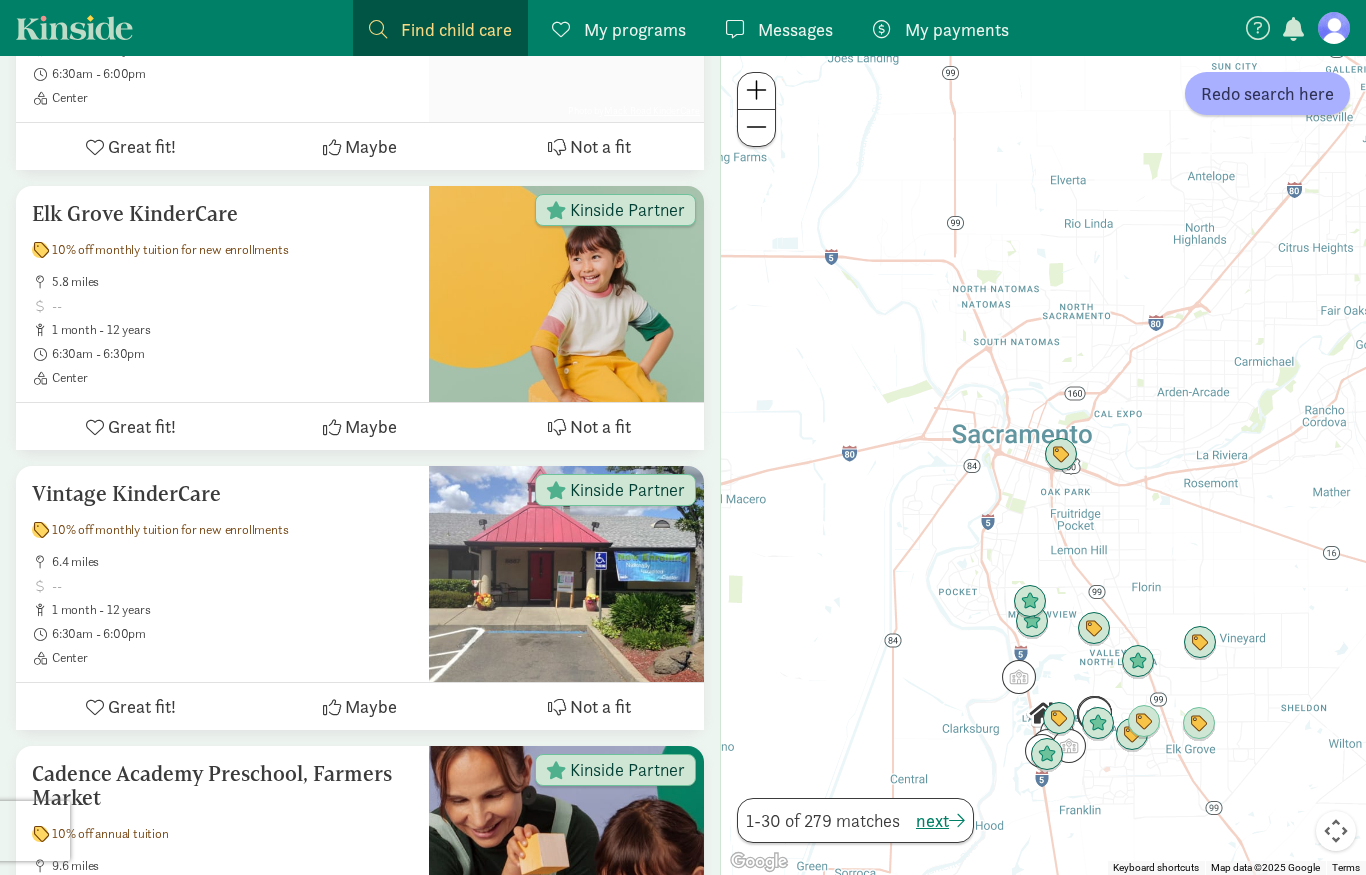 click at bounding box center [756, 91] 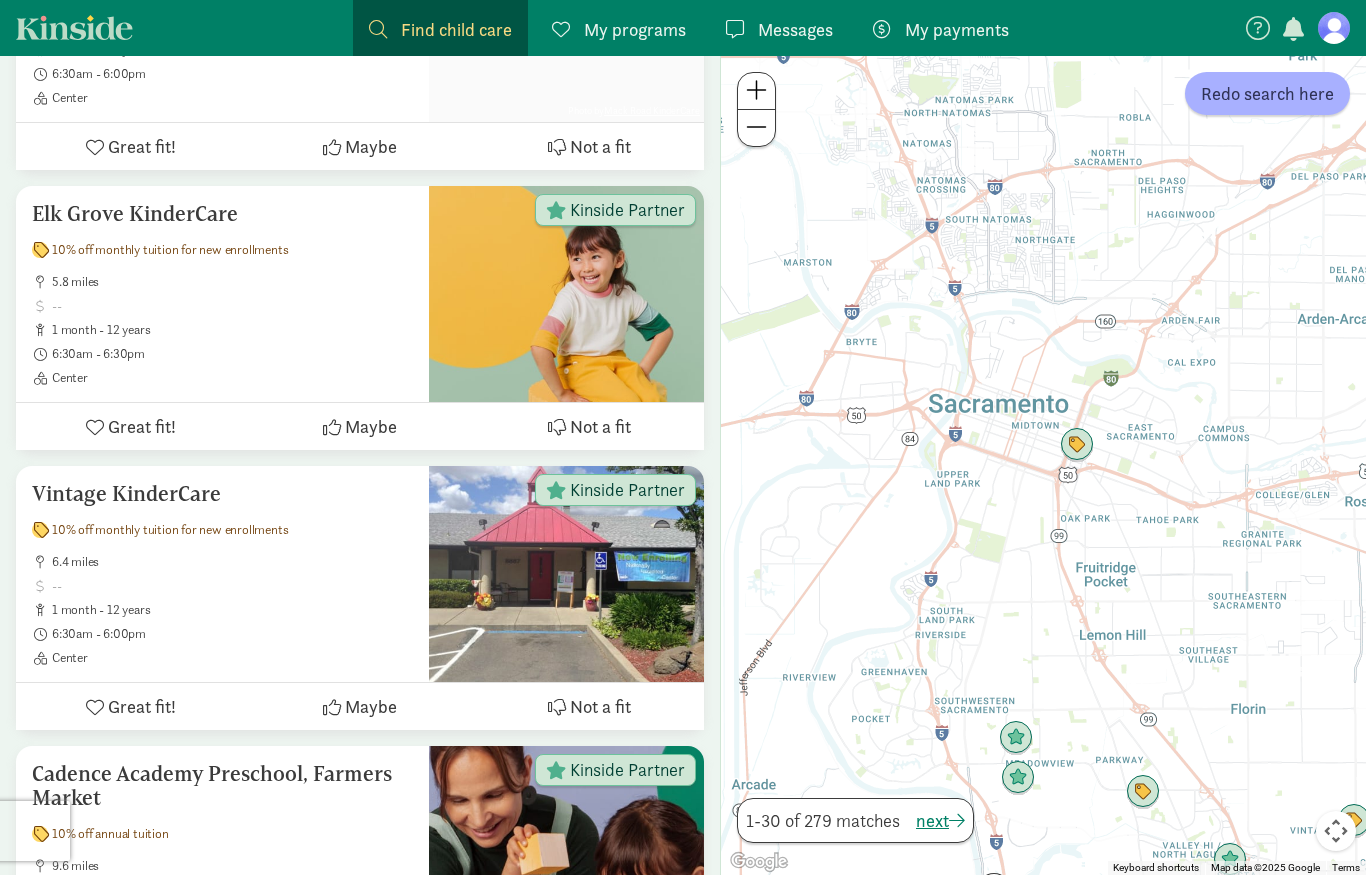 click at bounding box center [756, 91] 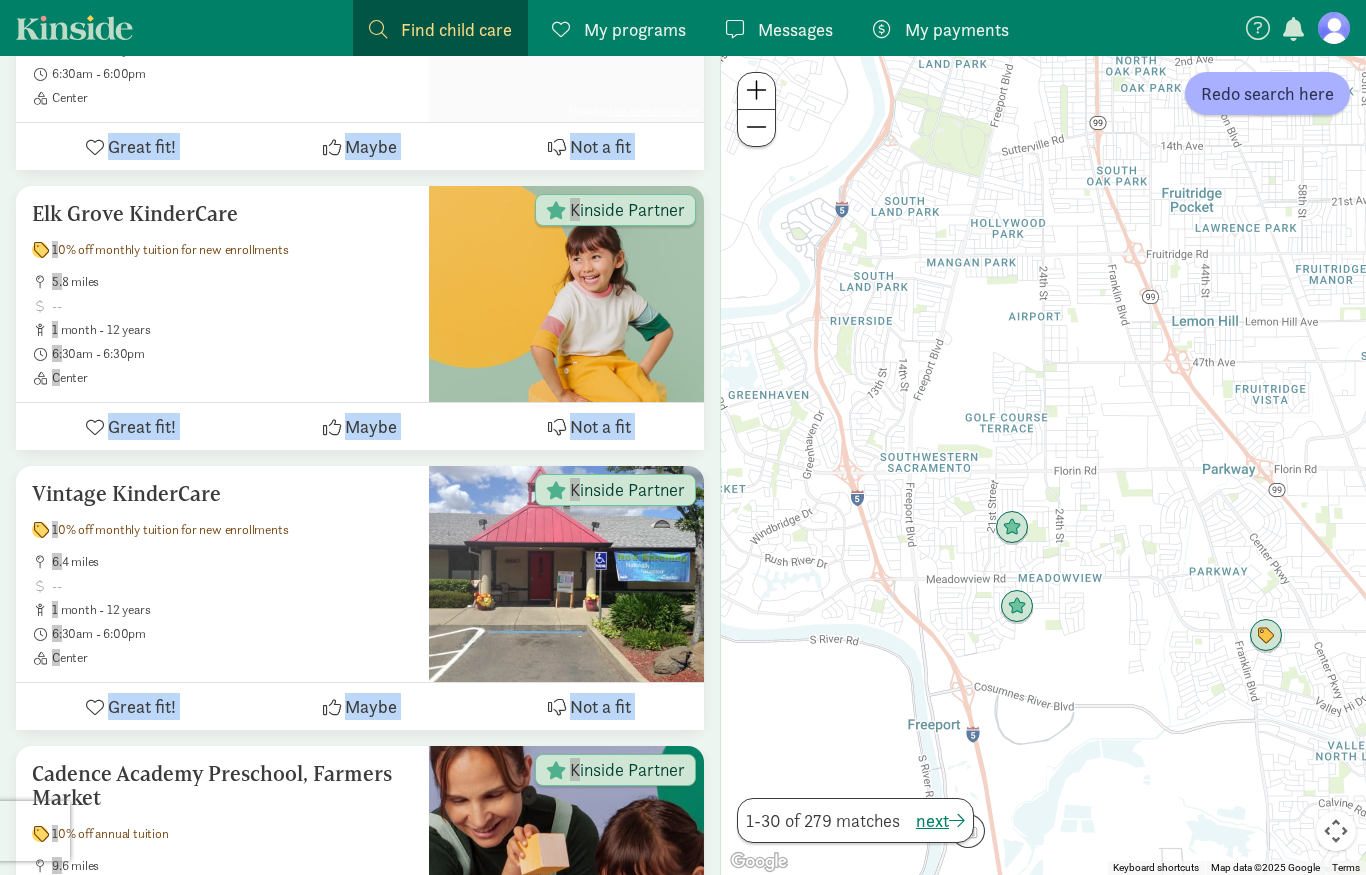 drag, startPoint x: 989, startPoint y: 473, endPoint x: 1008, endPoint y: -39, distance: 512.3524 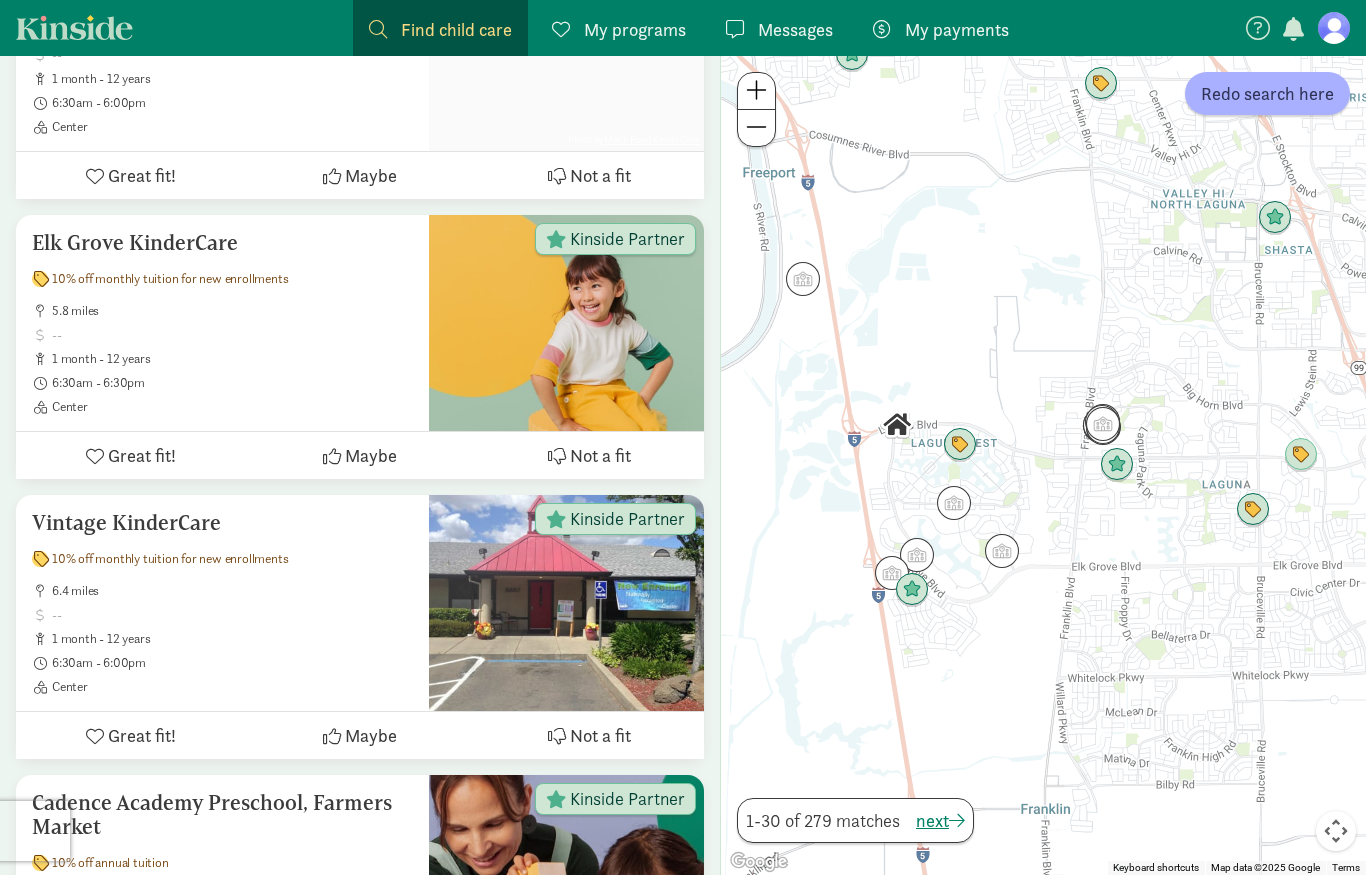 drag, startPoint x: 1247, startPoint y: 644, endPoint x: 1097, endPoint y: 129, distance: 536.4 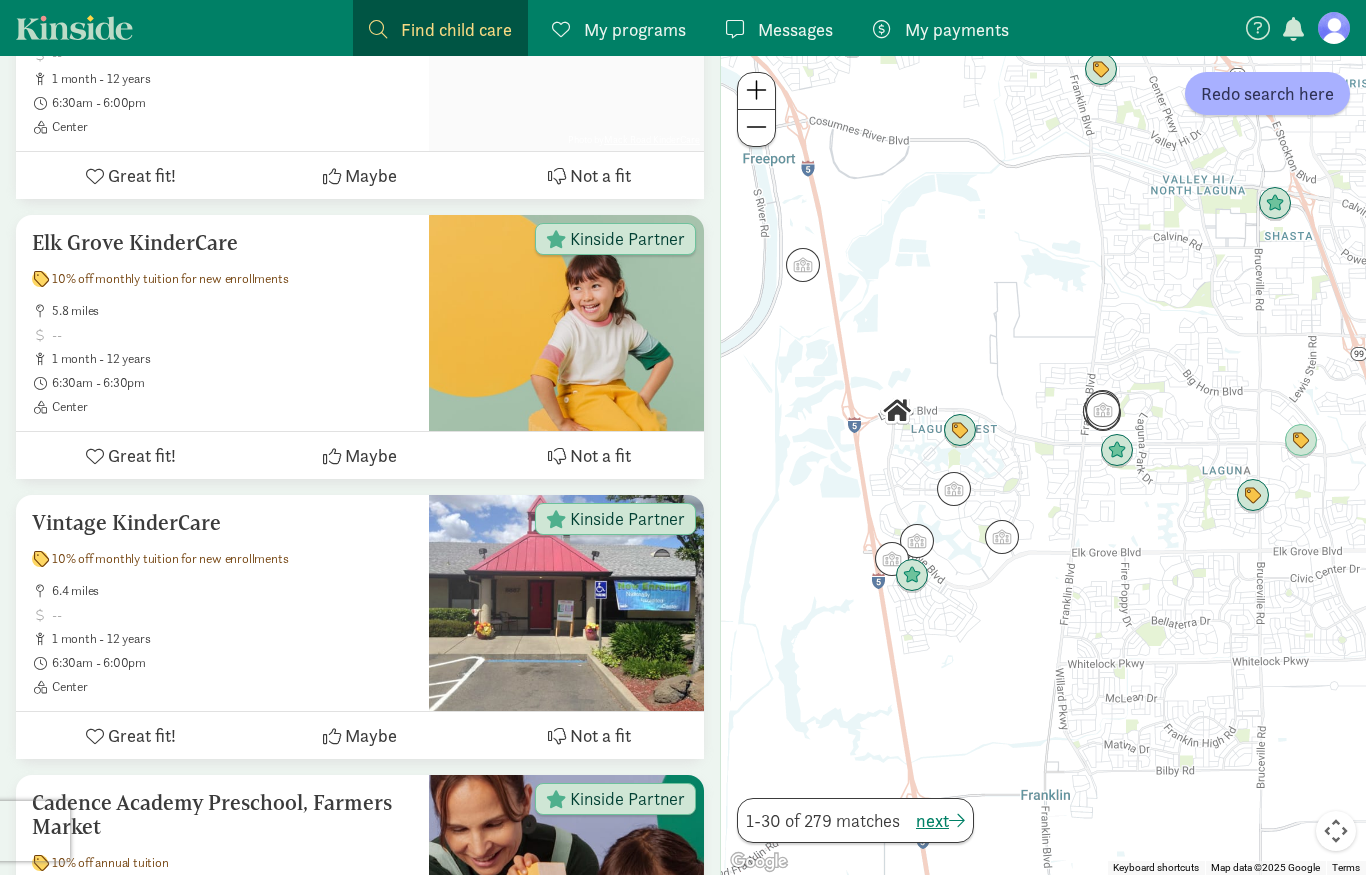 click at bounding box center (756, 91) 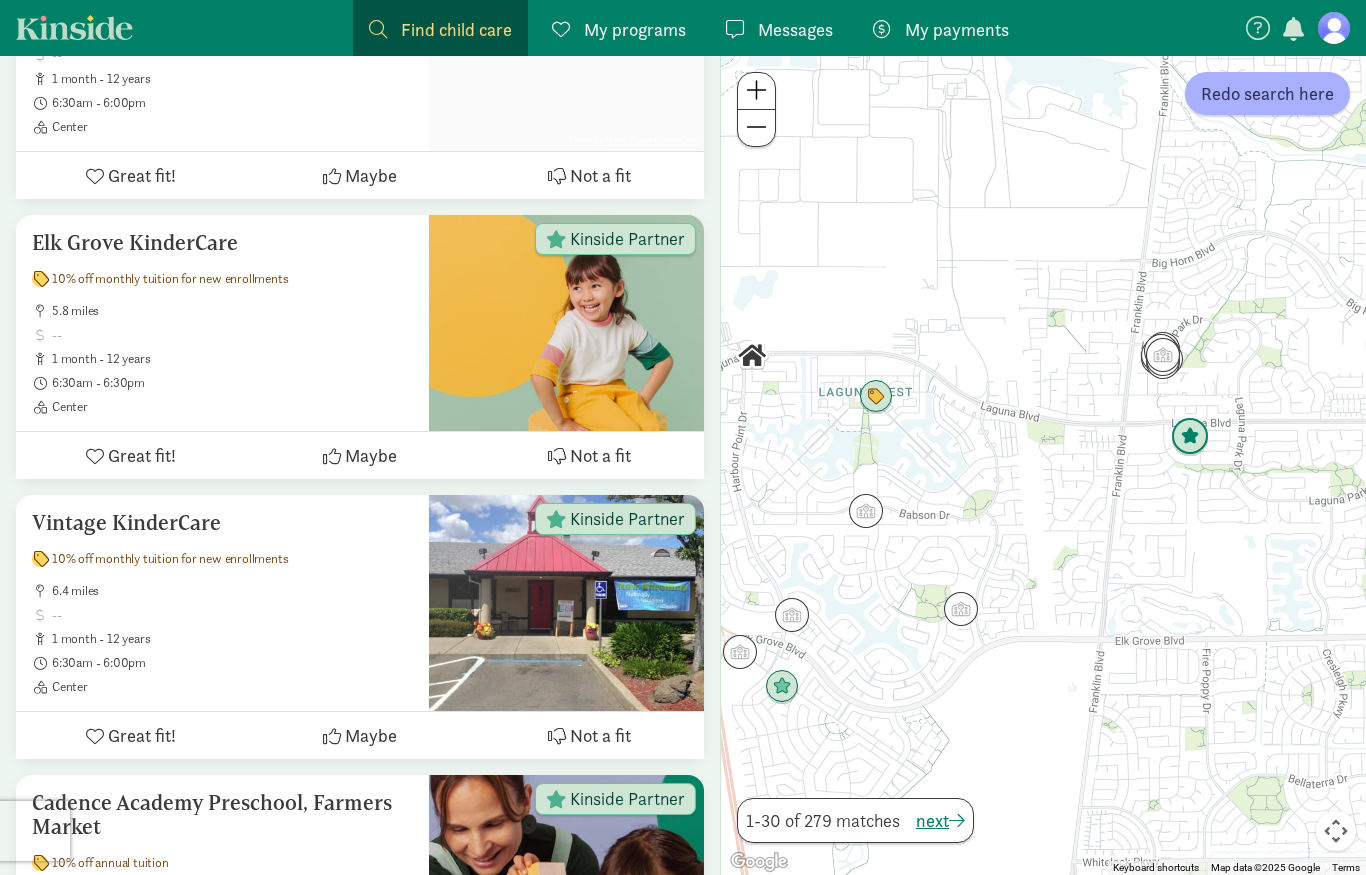 click at bounding box center (1190, 437) 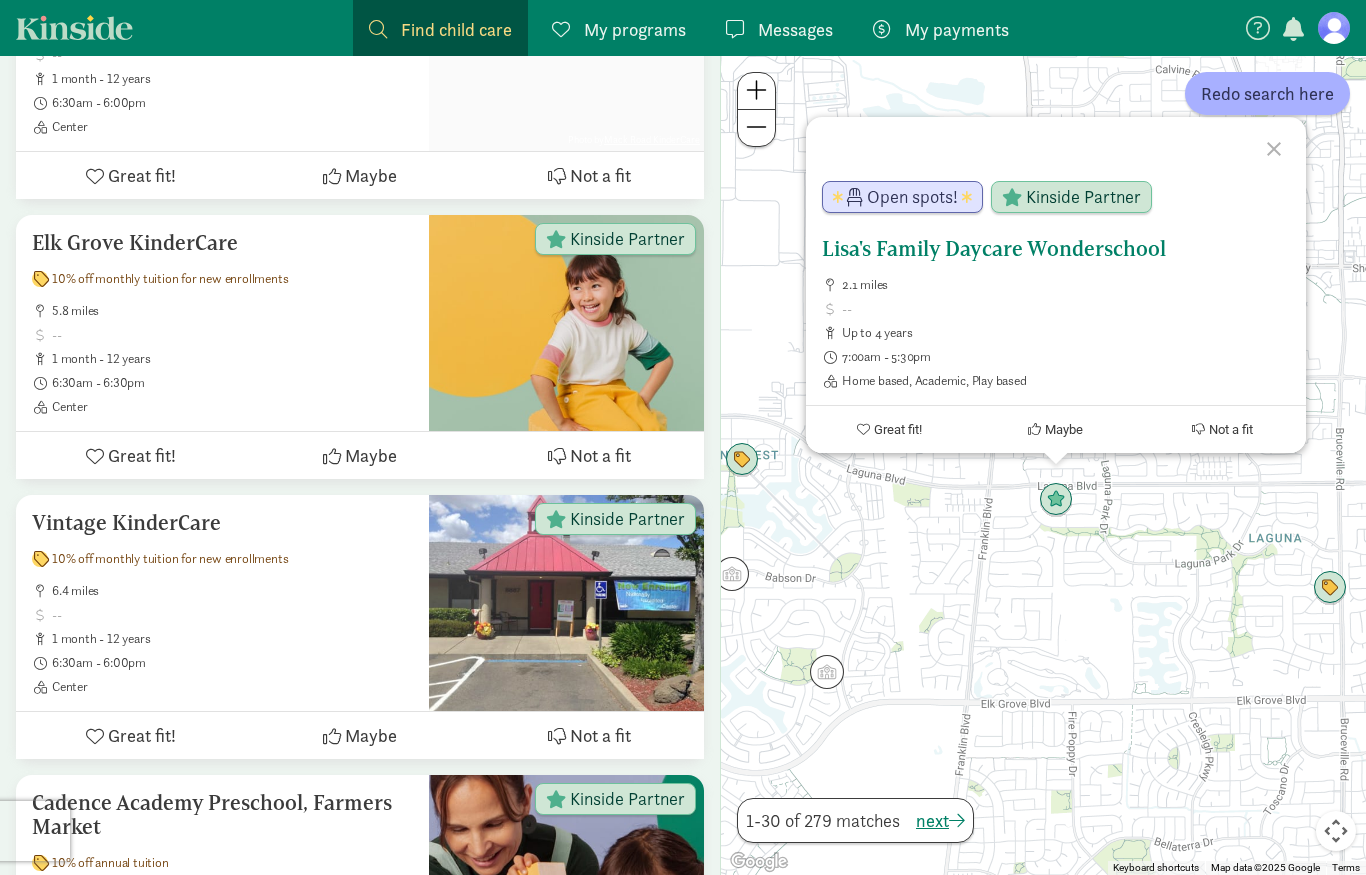 click on "Lisa's Family Daycare Wonderschool" at bounding box center [1056, 249] 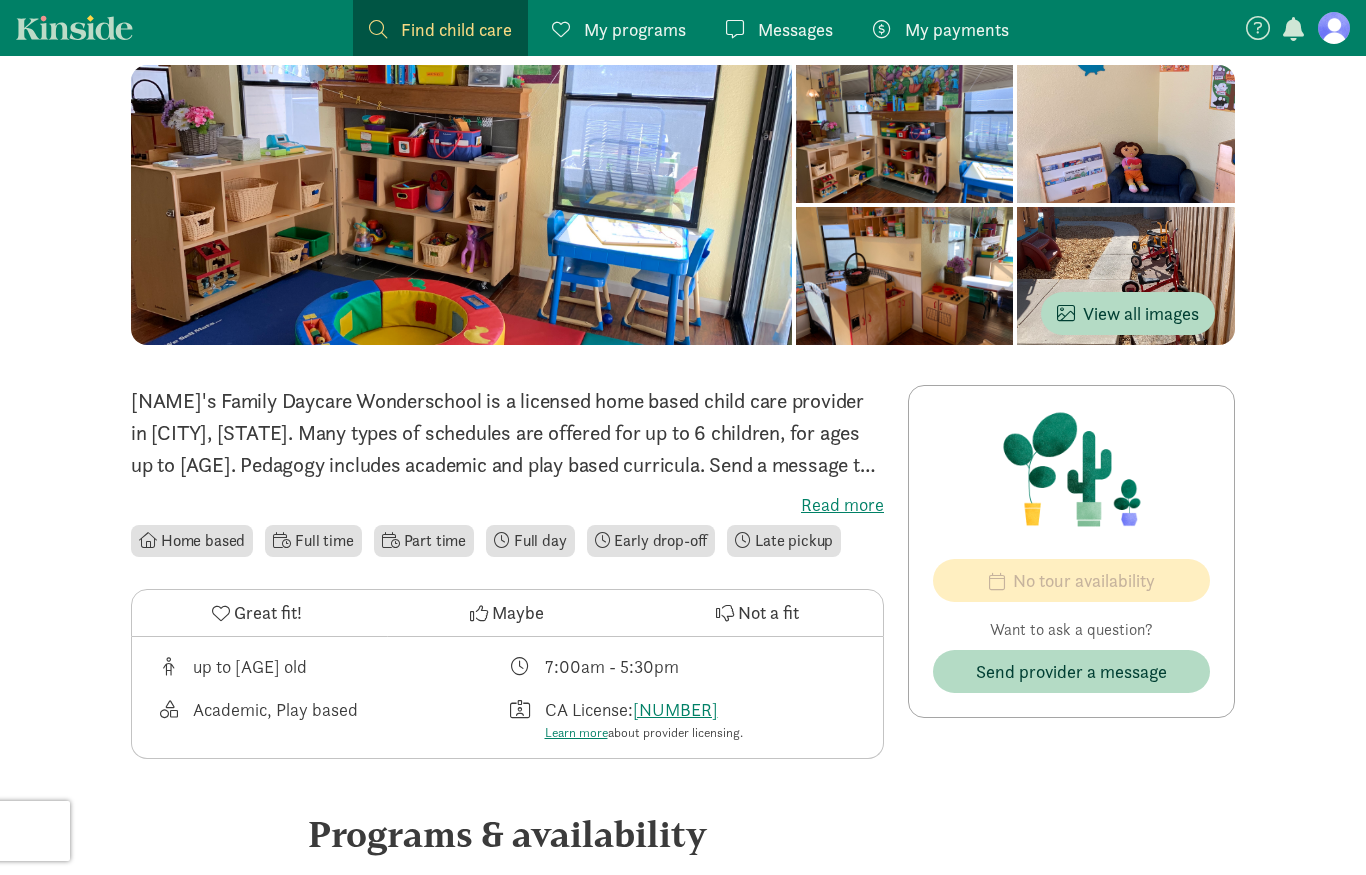 scroll, scrollTop: 117, scrollLeft: 0, axis: vertical 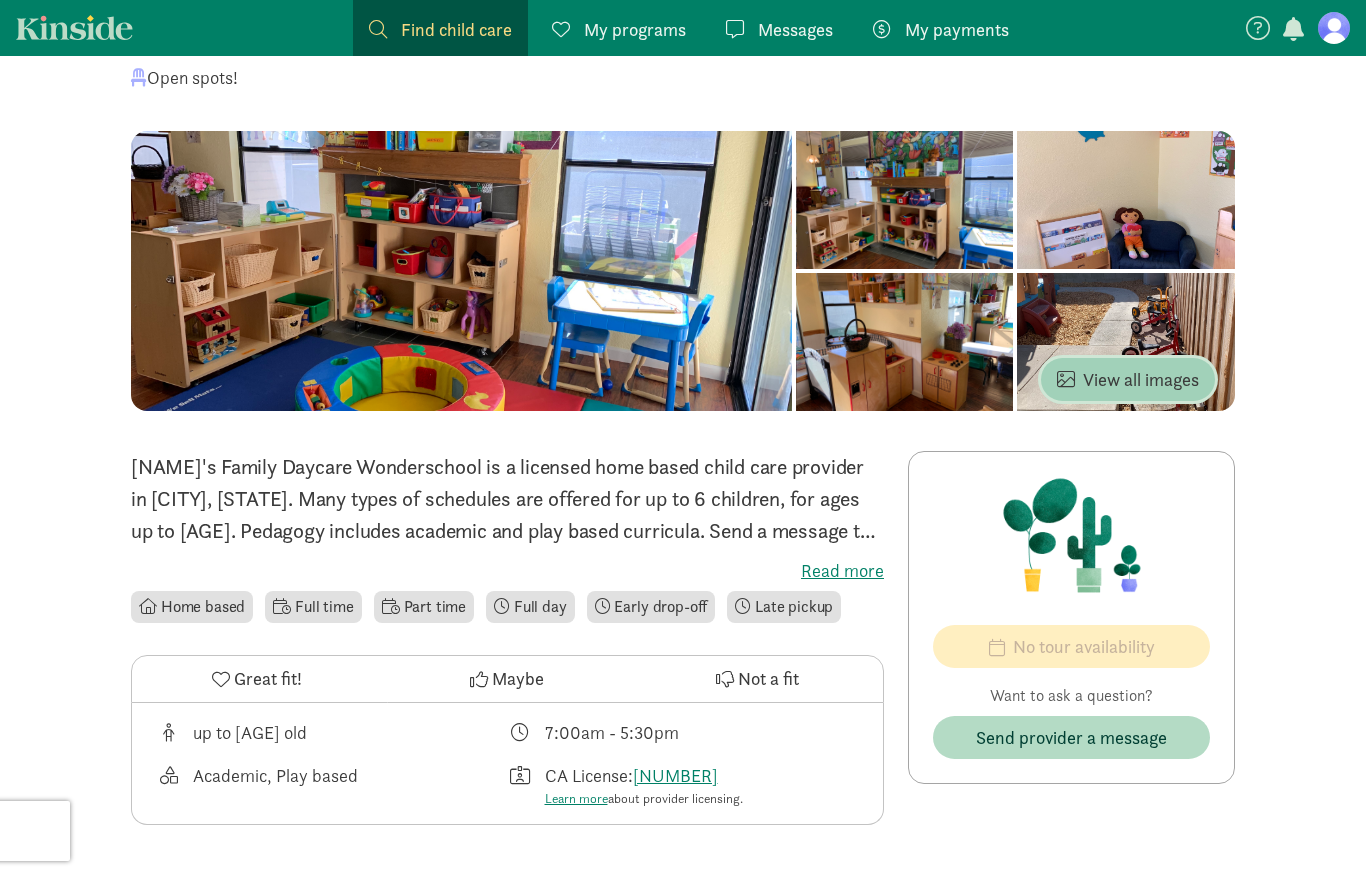 click on "View all images" at bounding box center [1128, 379] 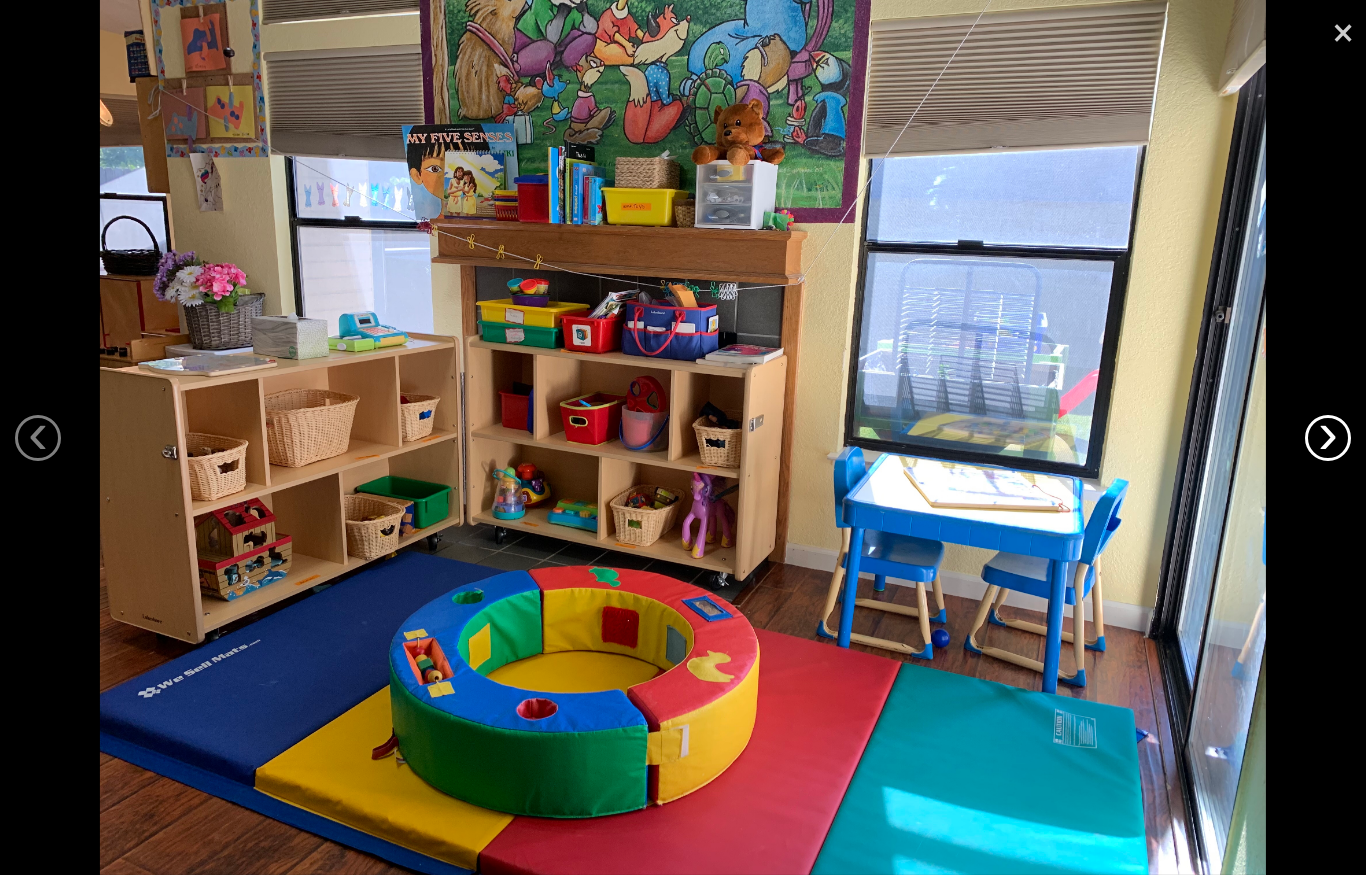 click on "›" at bounding box center [1328, 438] 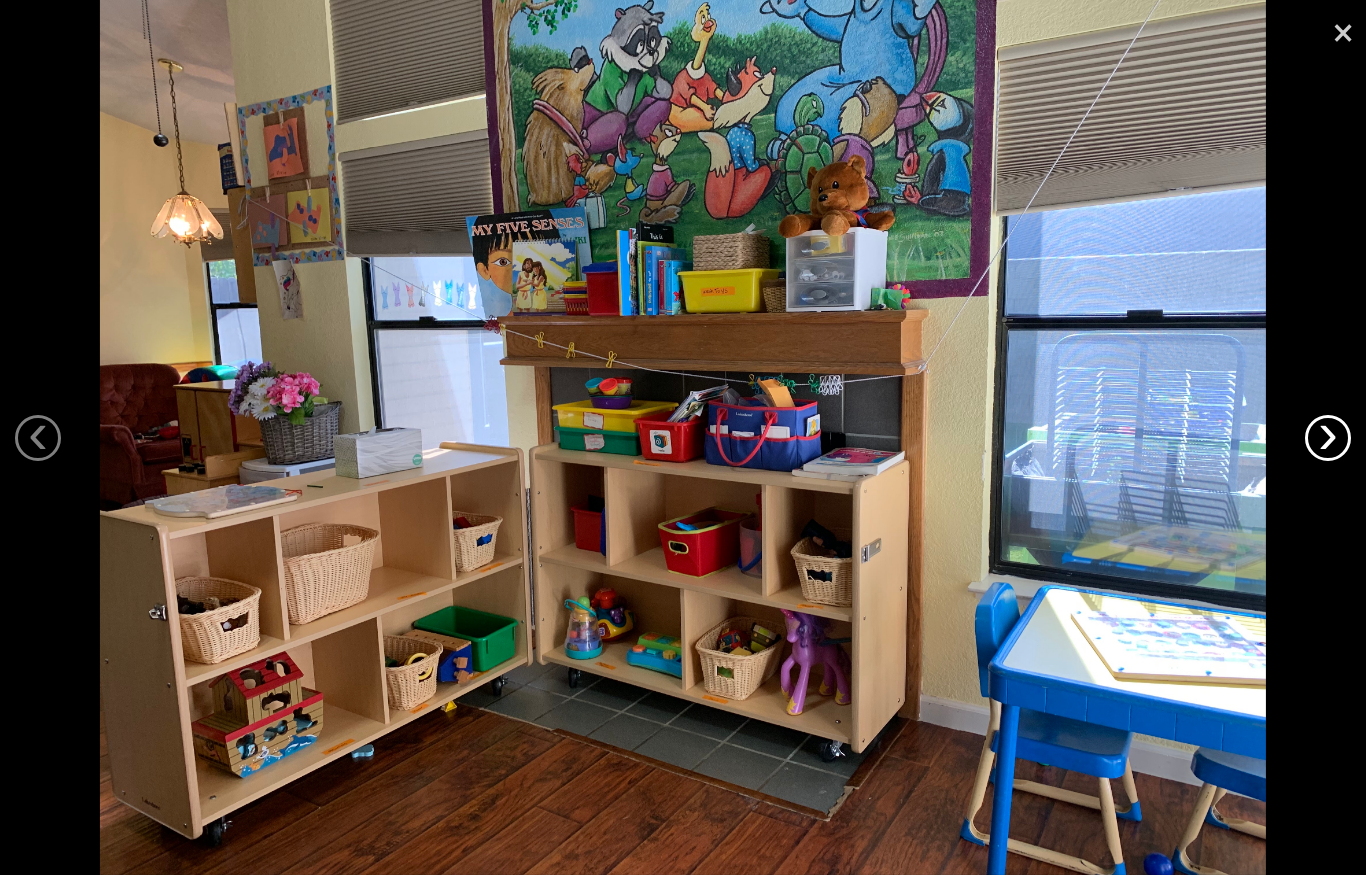 click on "›" at bounding box center (1328, 438) 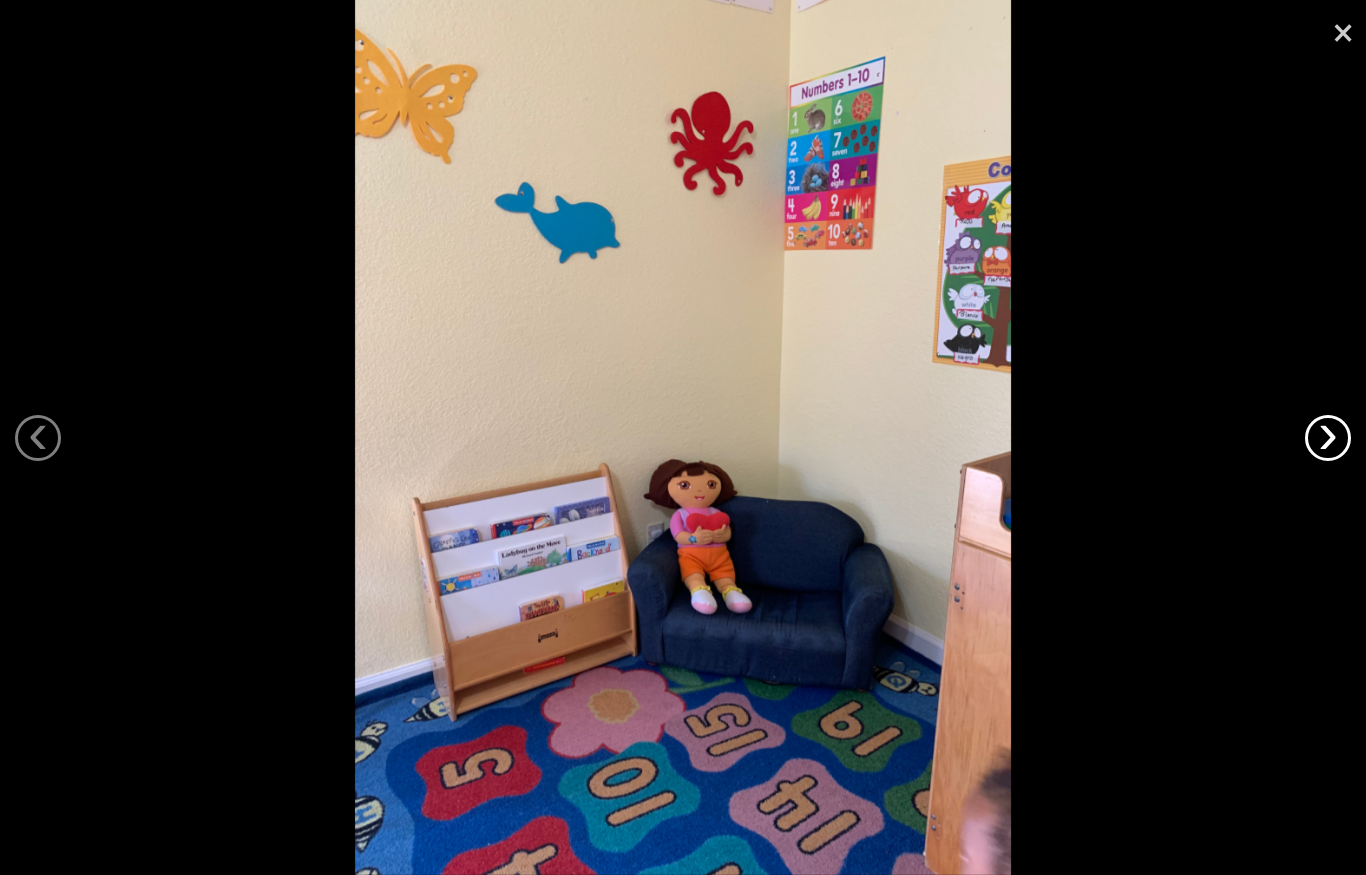 click on "›" at bounding box center [1328, 438] 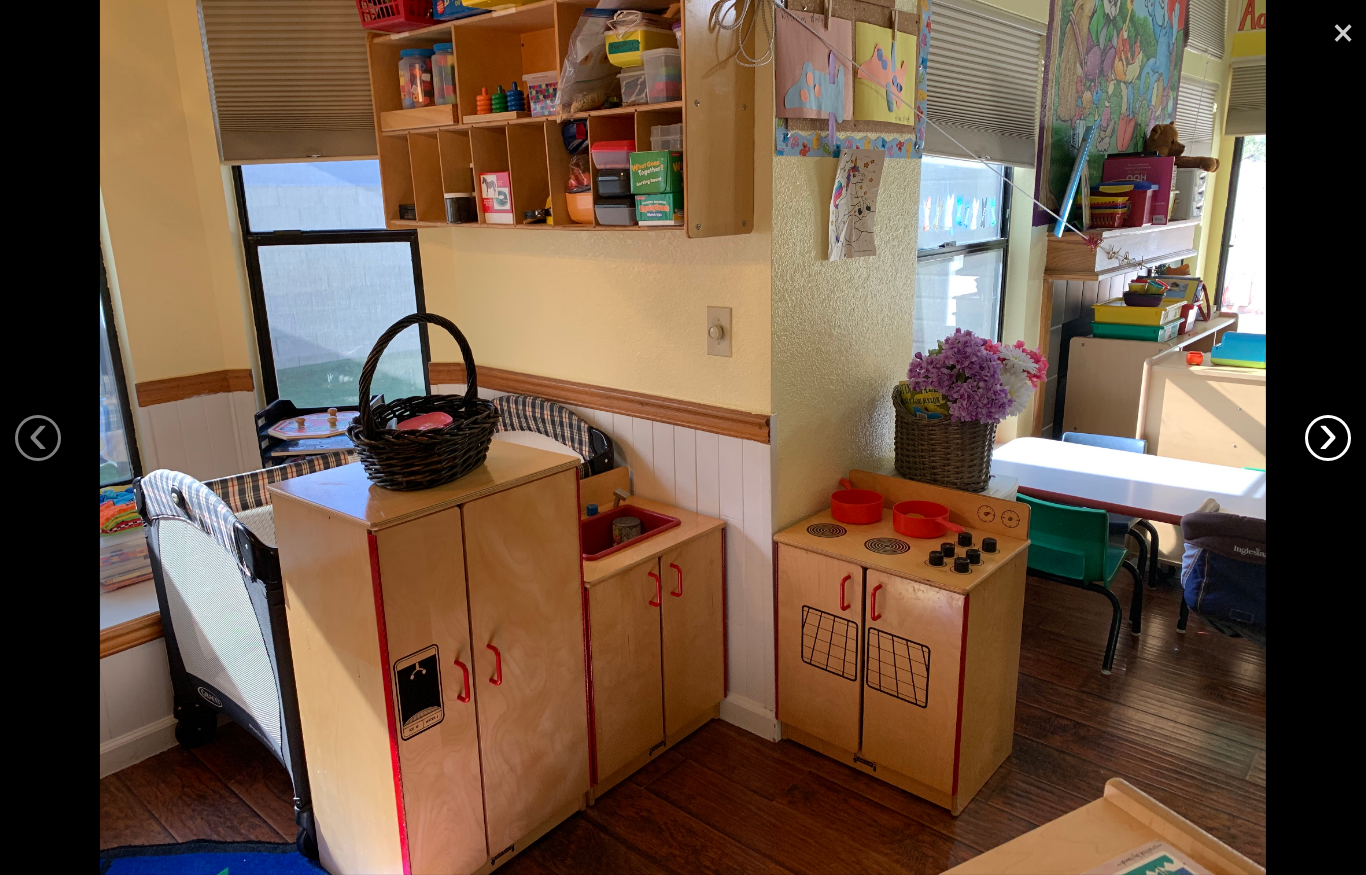 click on "›" at bounding box center [1328, 438] 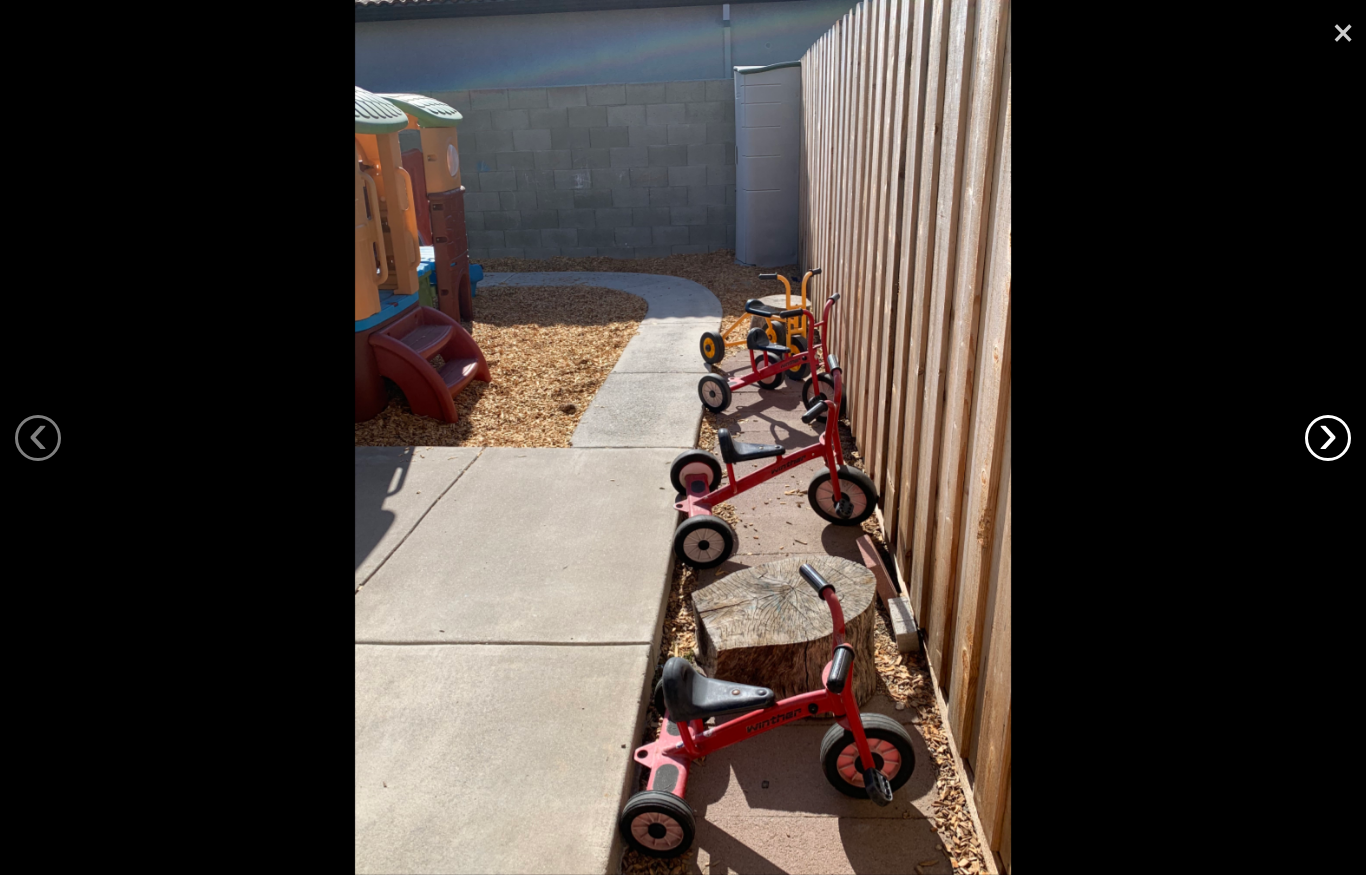 click on "›" at bounding box center (1328, 438) 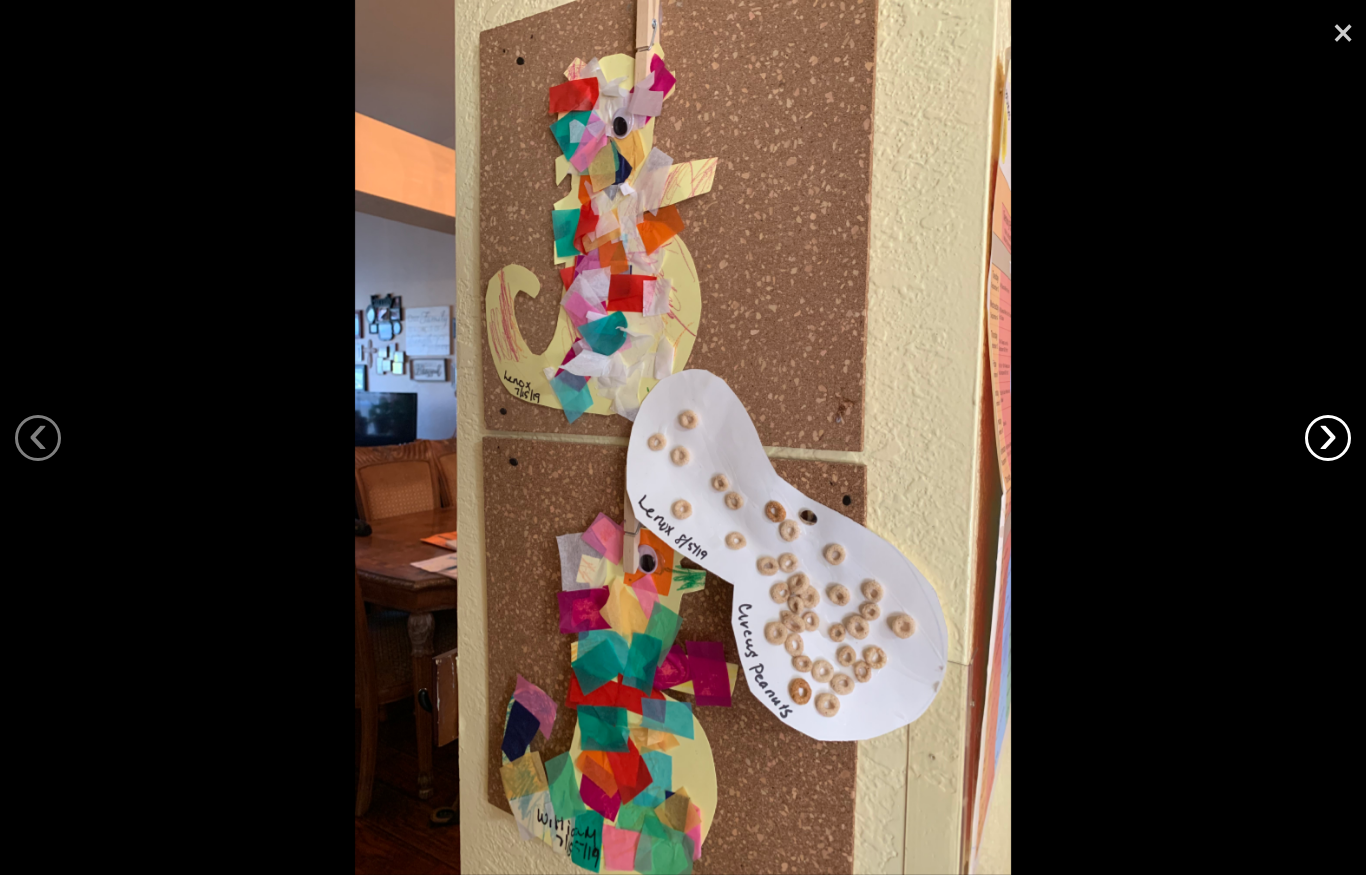 click on "›" at bounding box center (1328, 438) 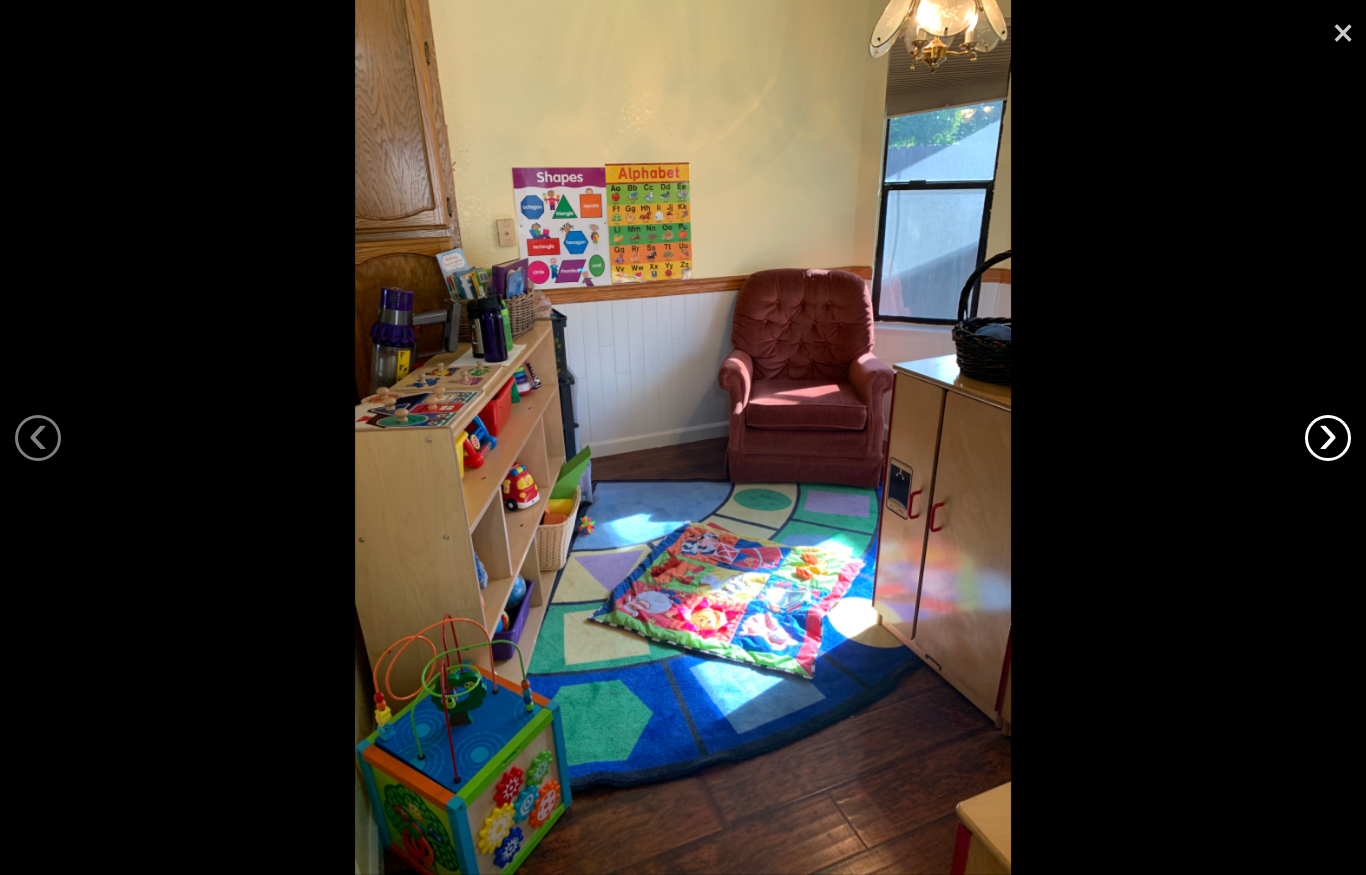 click on "›" at bounding box center (1328, 438) 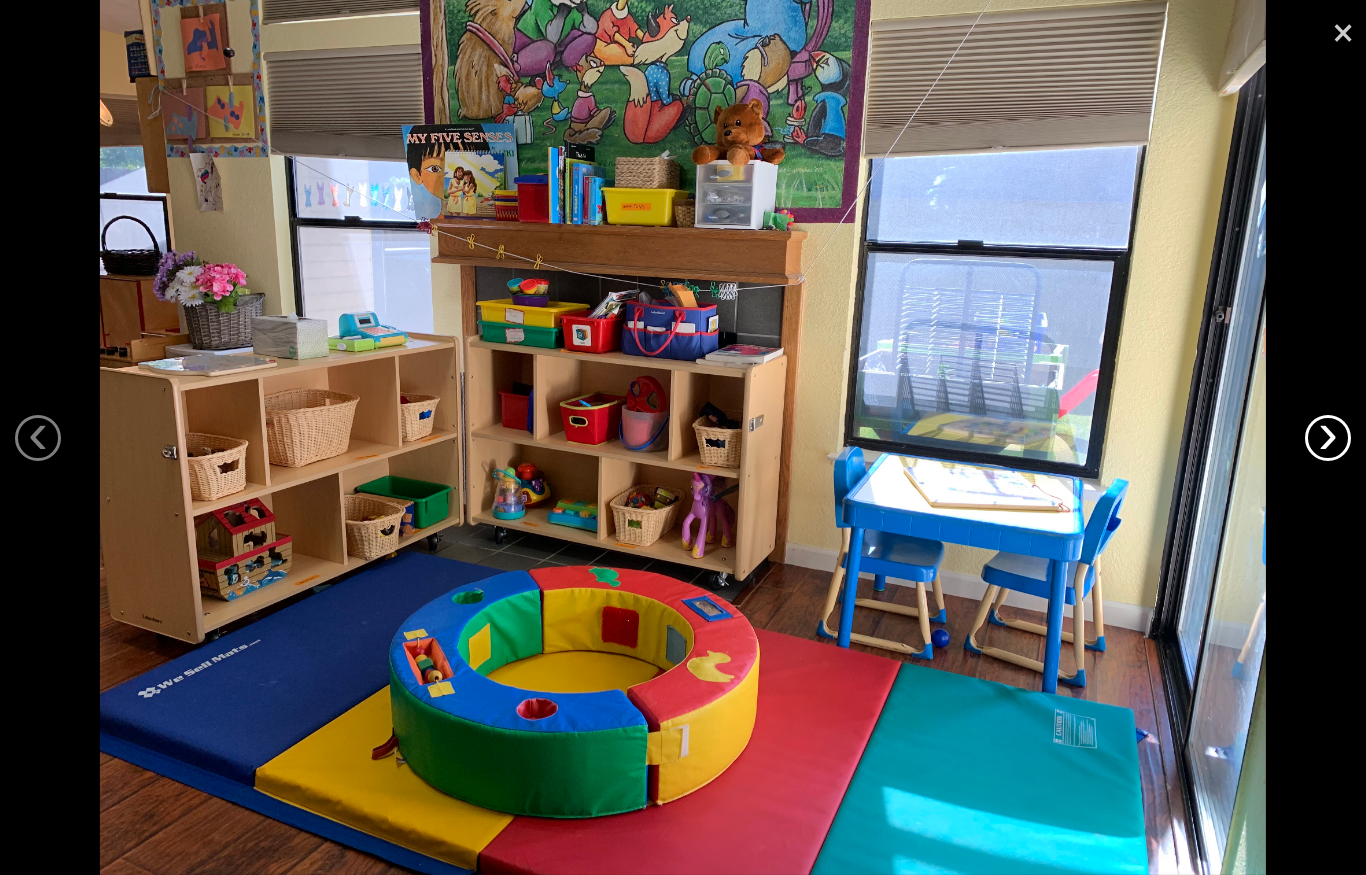 click on "›" at bounding box center (1328, 438) 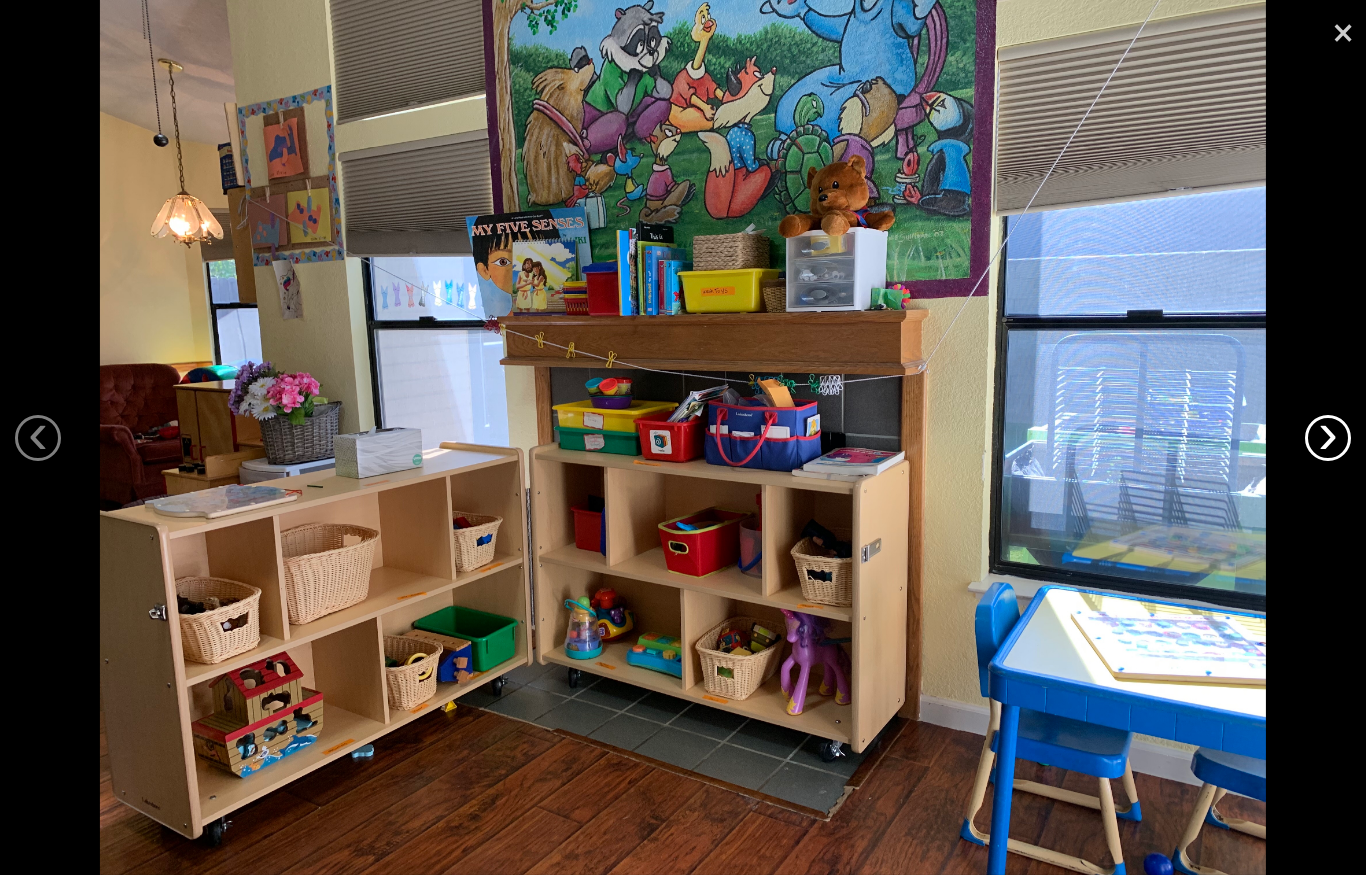 click on "›" at bounding box center (1328, 438) 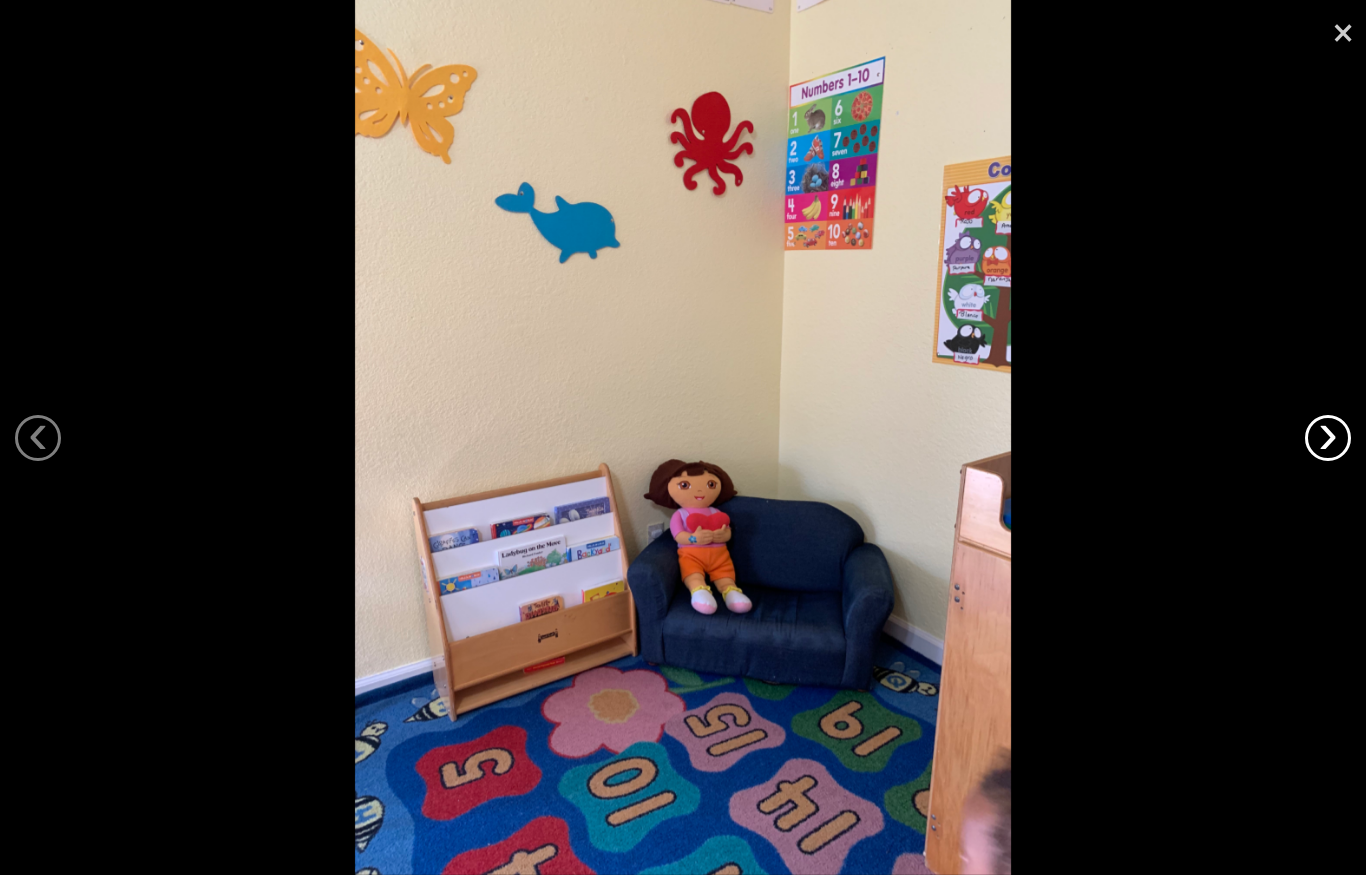 click on "›" at bounding box center (1328, 438) 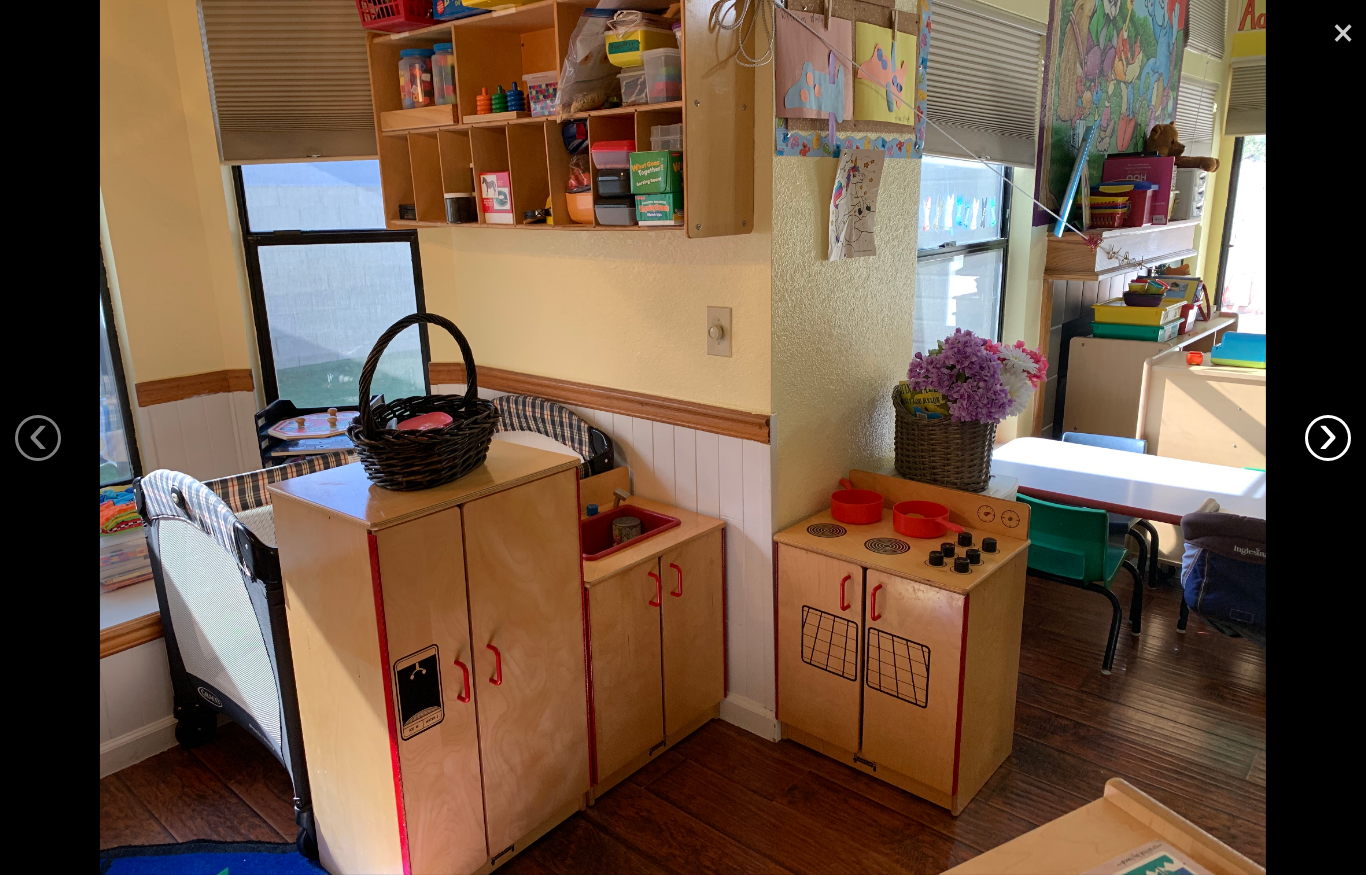 click on "›" at bounding box center (1328, 438) 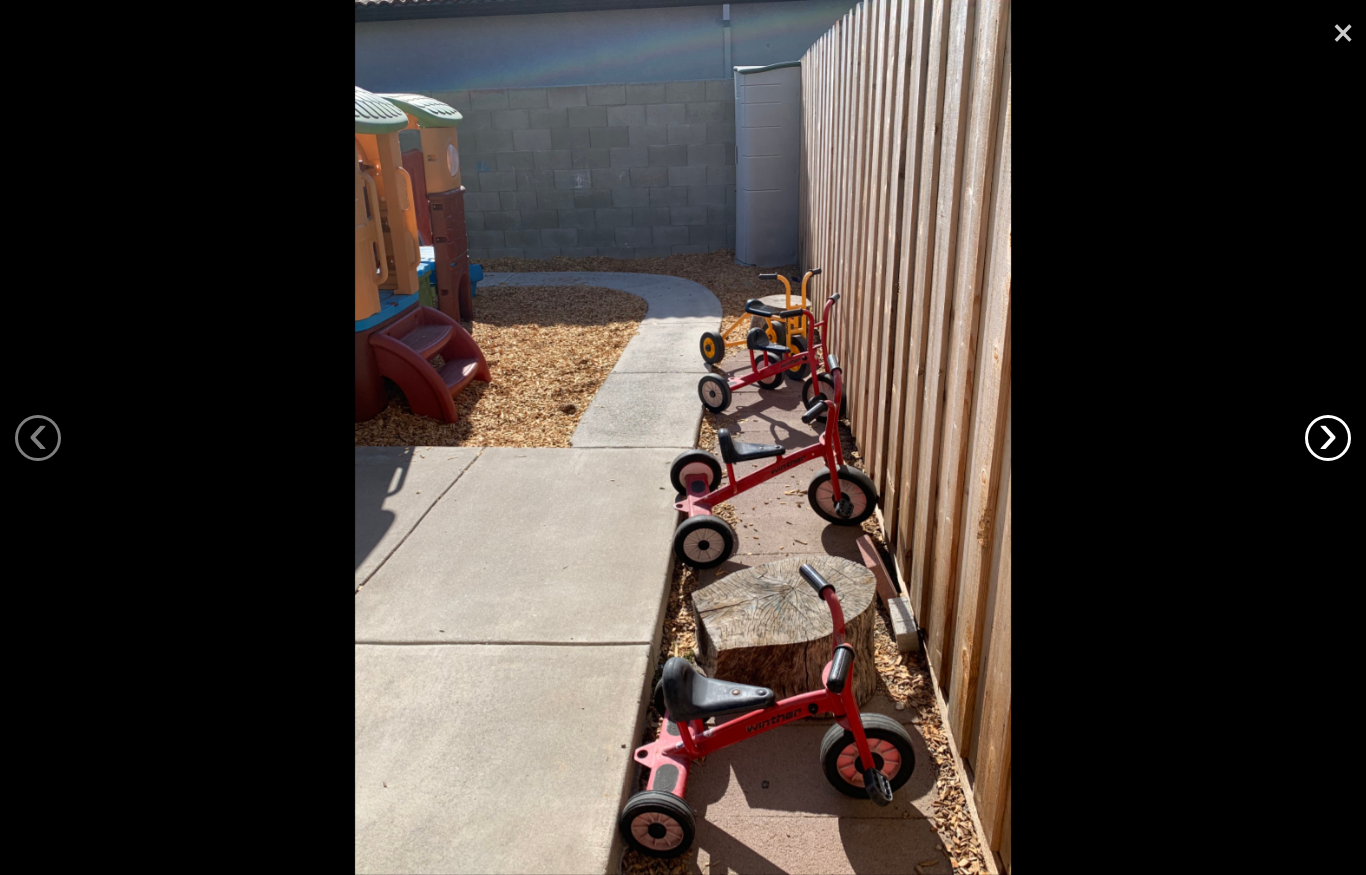 click on "›" at bounding box center (1328, 438) 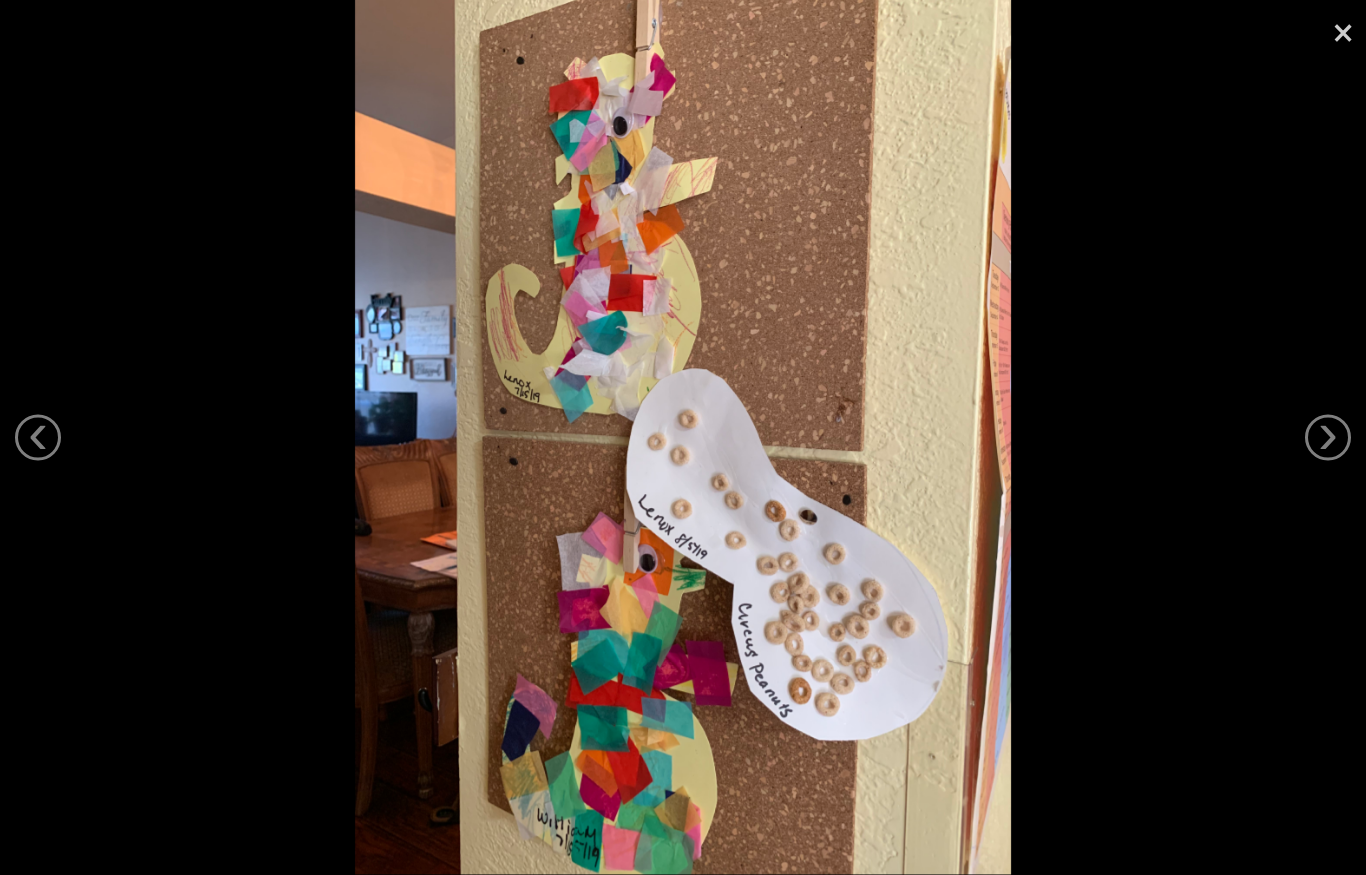 scroll, scrollTop: 118, scrollLeft: 0, axis: vertical 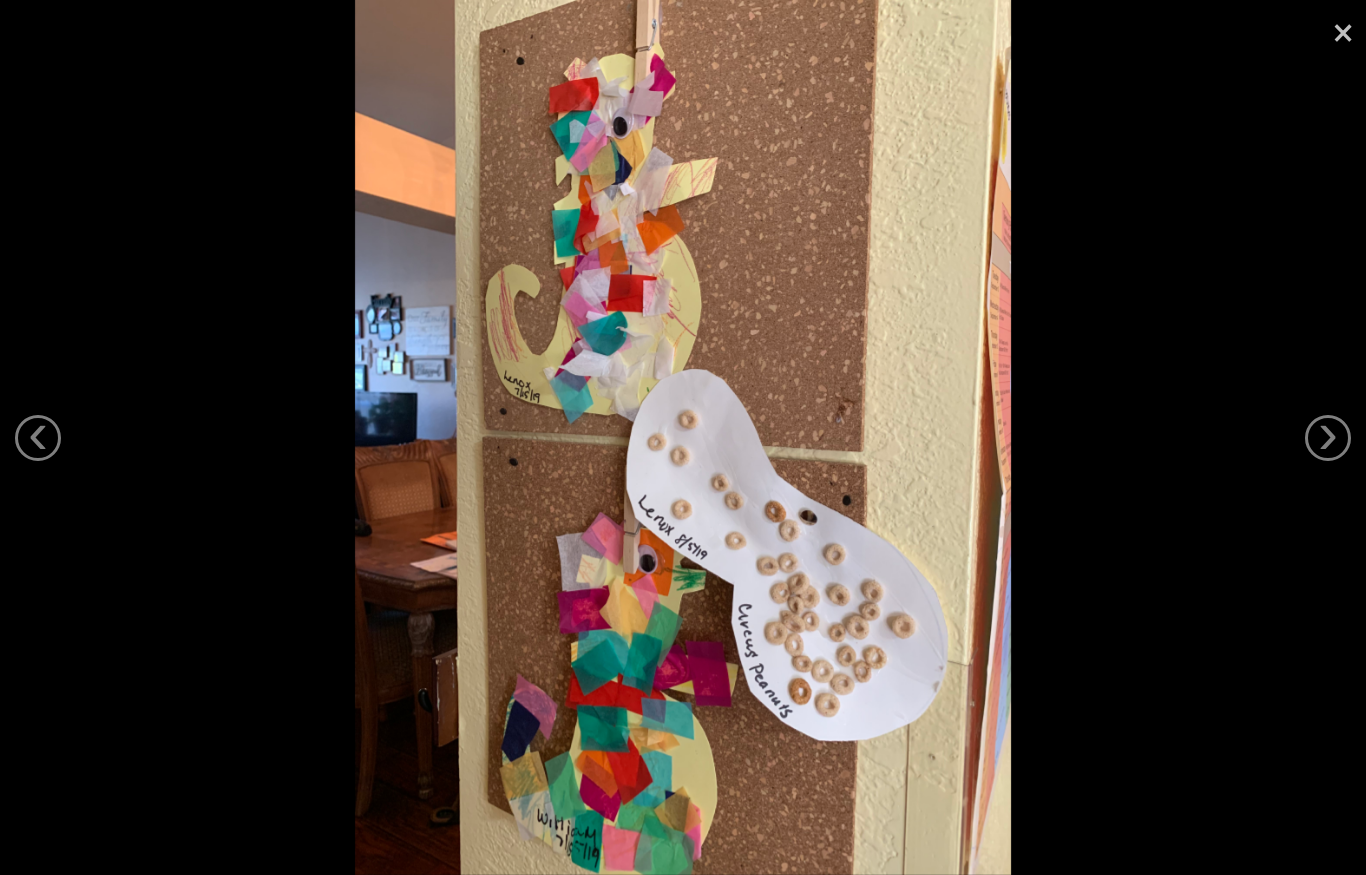 click on "×" at bounding box center (1343, 30) 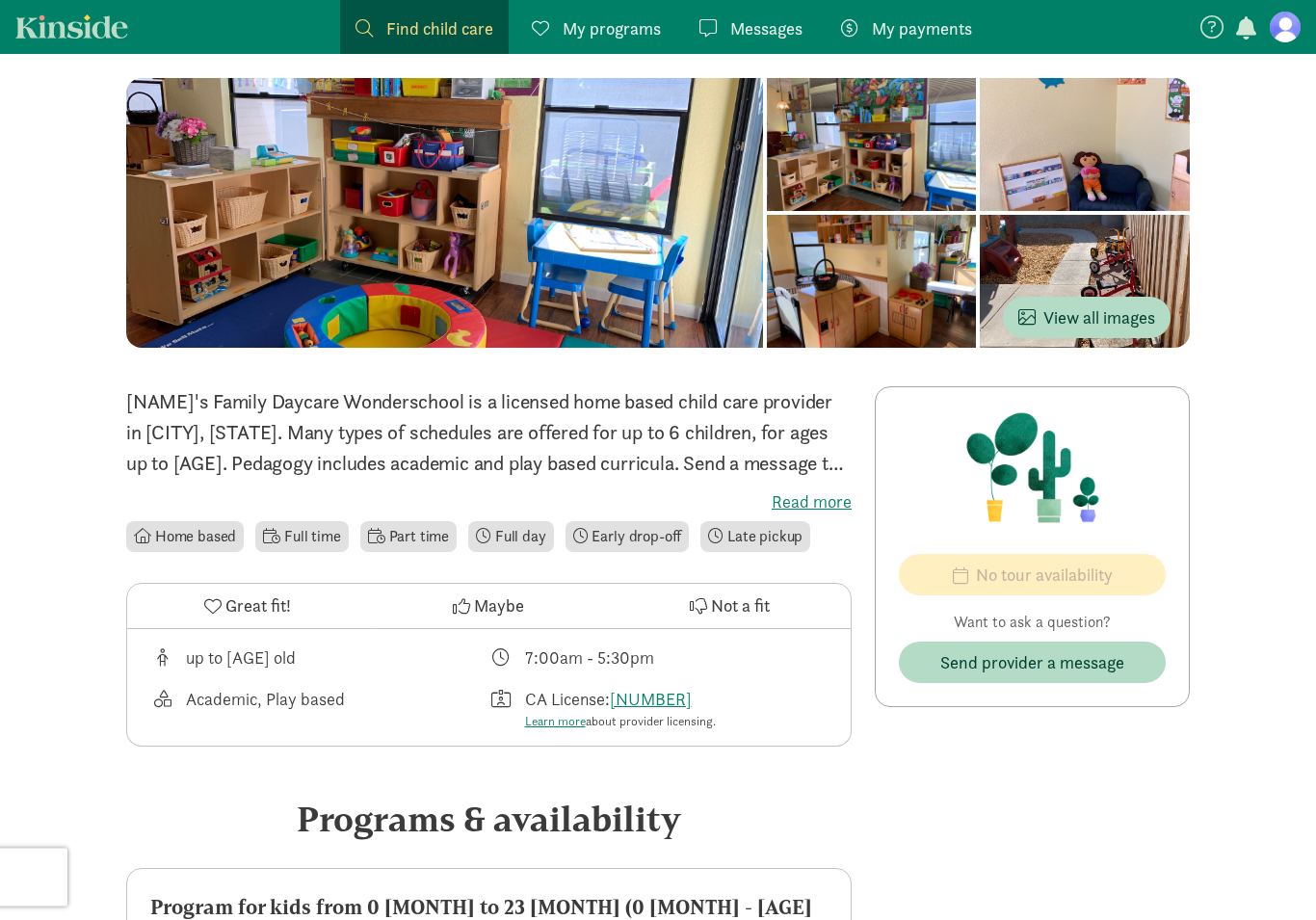 scroll, scrollTop: 164, scrollLeft: 0, axis: vertical 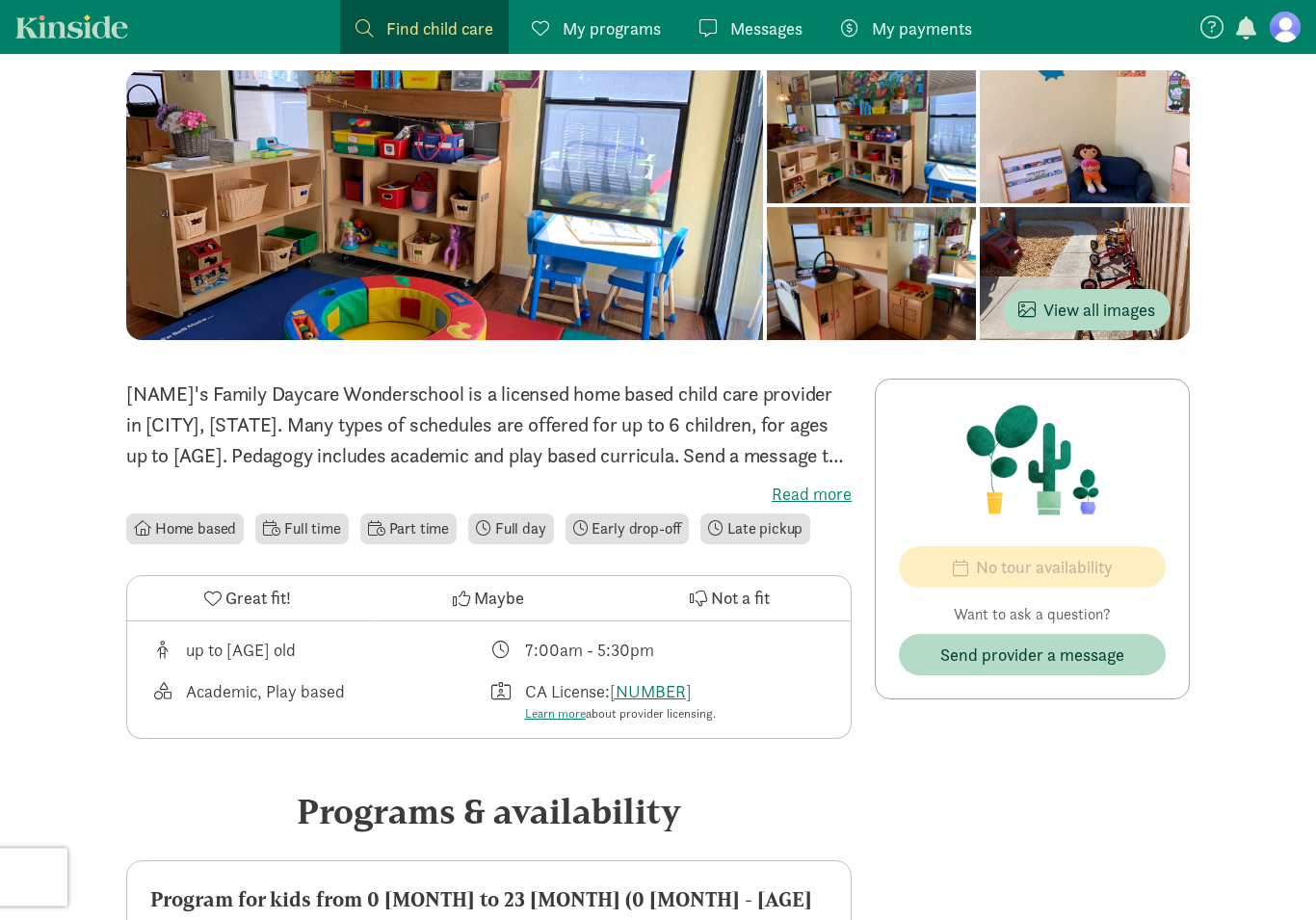click on "Read more" at bounding box center [488, 495] 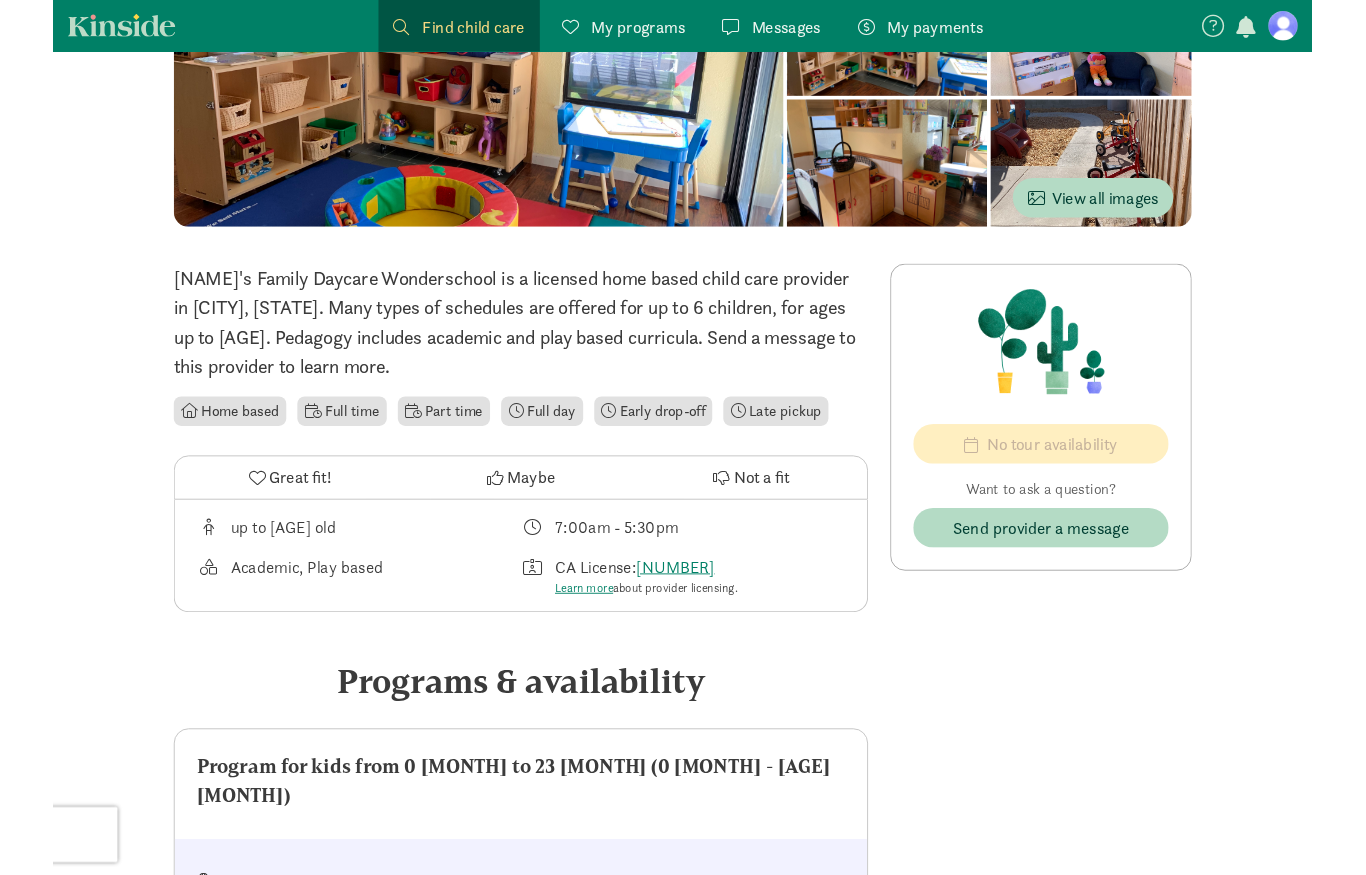 scroll, scrollTop: 0, scrollLeft: 0, axis: both 